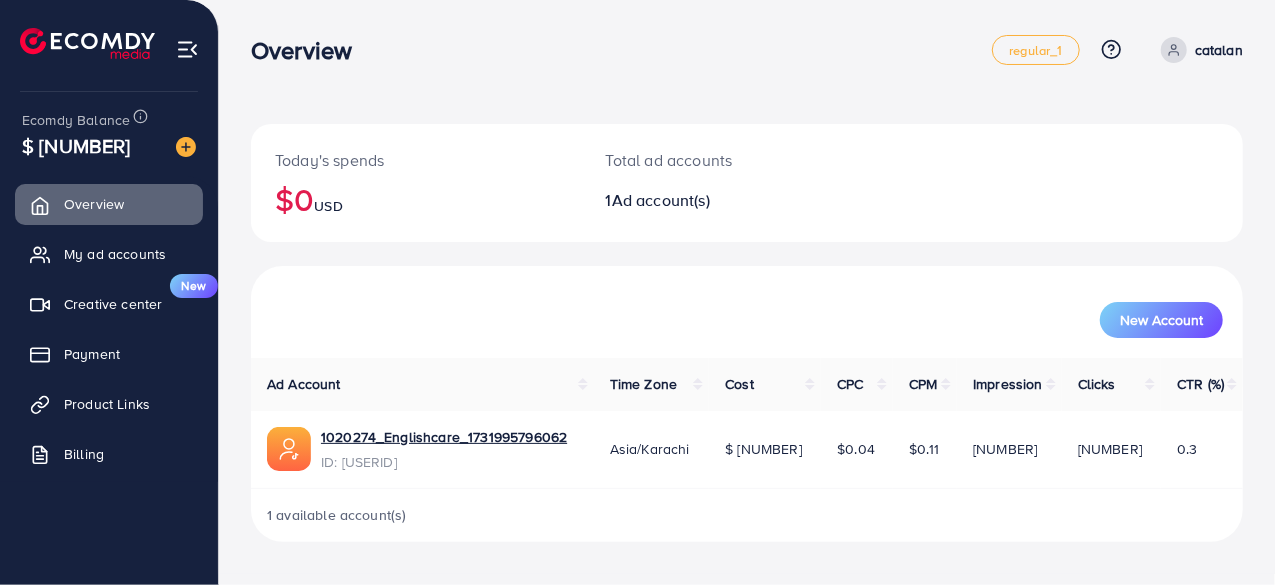 scroll, scrollTop: 0, scrollLeft: 0, axis: both 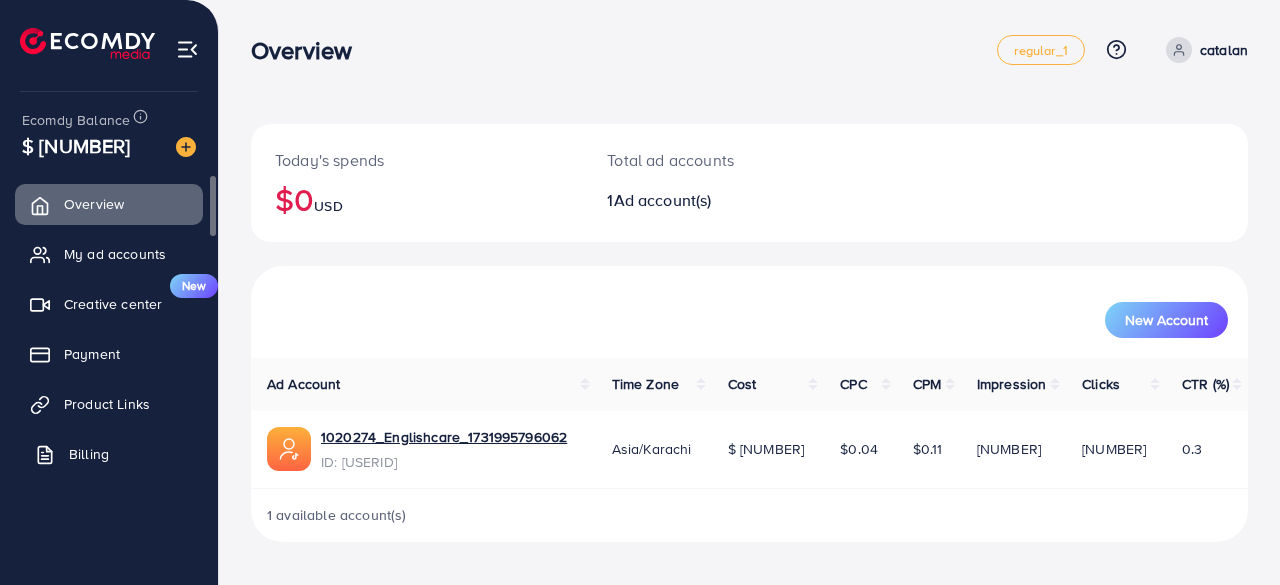 click on "Billing" at bounding box center [109, 454] 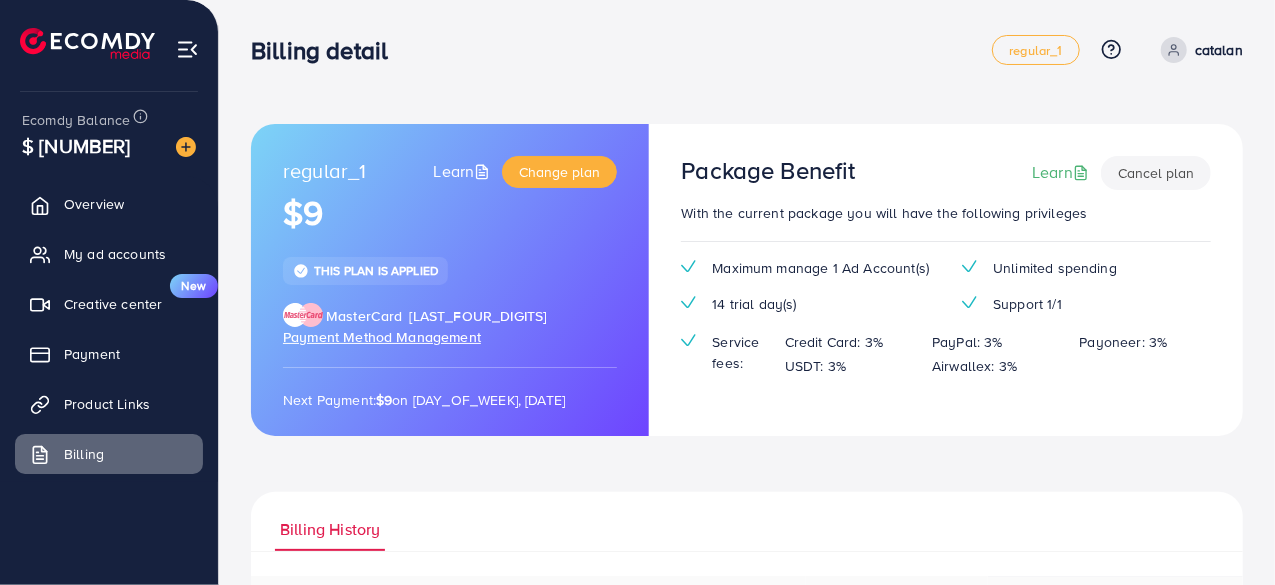 click on "Payment Method Management" at bounding box center [382, 337] 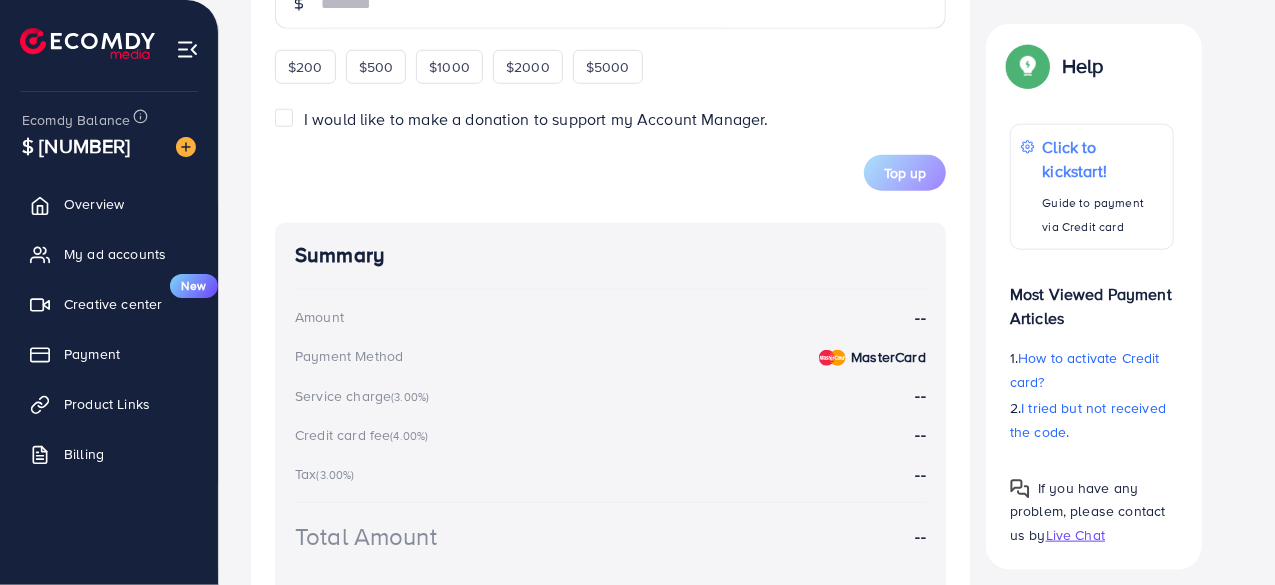 scroll, scrollTop: 970, scrollLeft: 0, axis: vertical 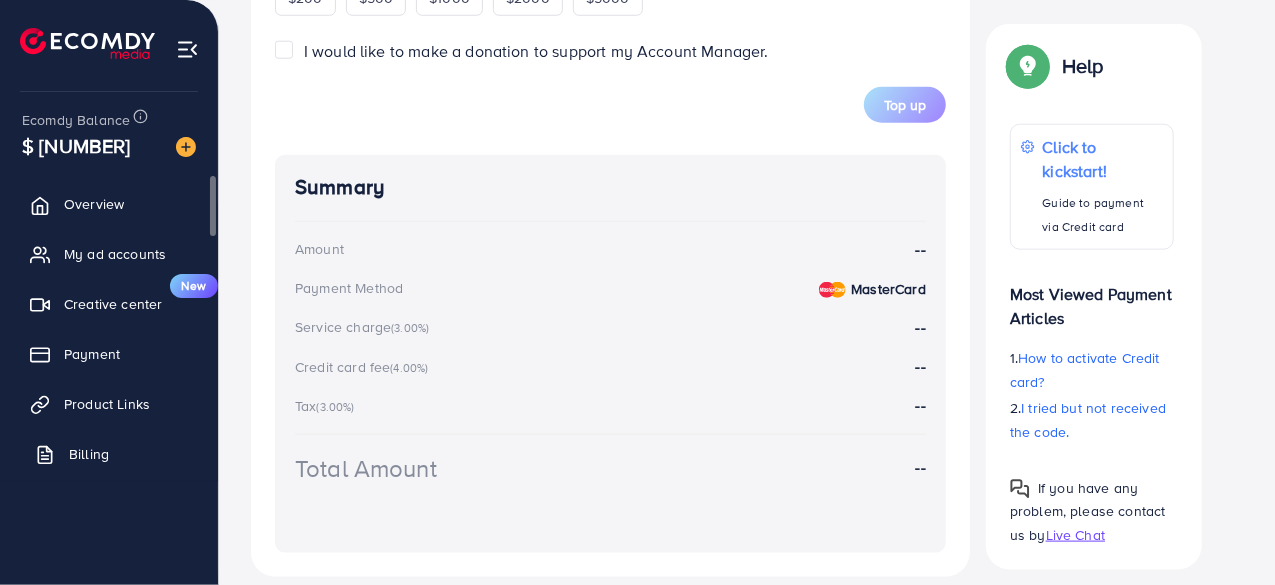 click on "Billing" at bounding box center [89, 454] 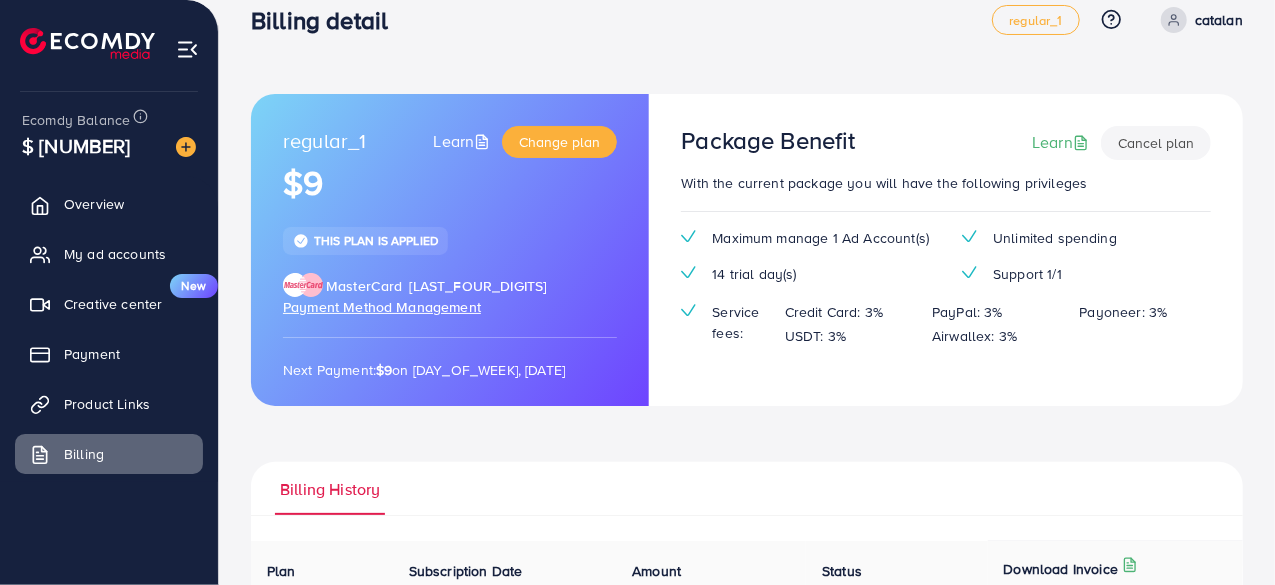 scroll, scrollTop: 0, scrollLeft: 0, axis: both 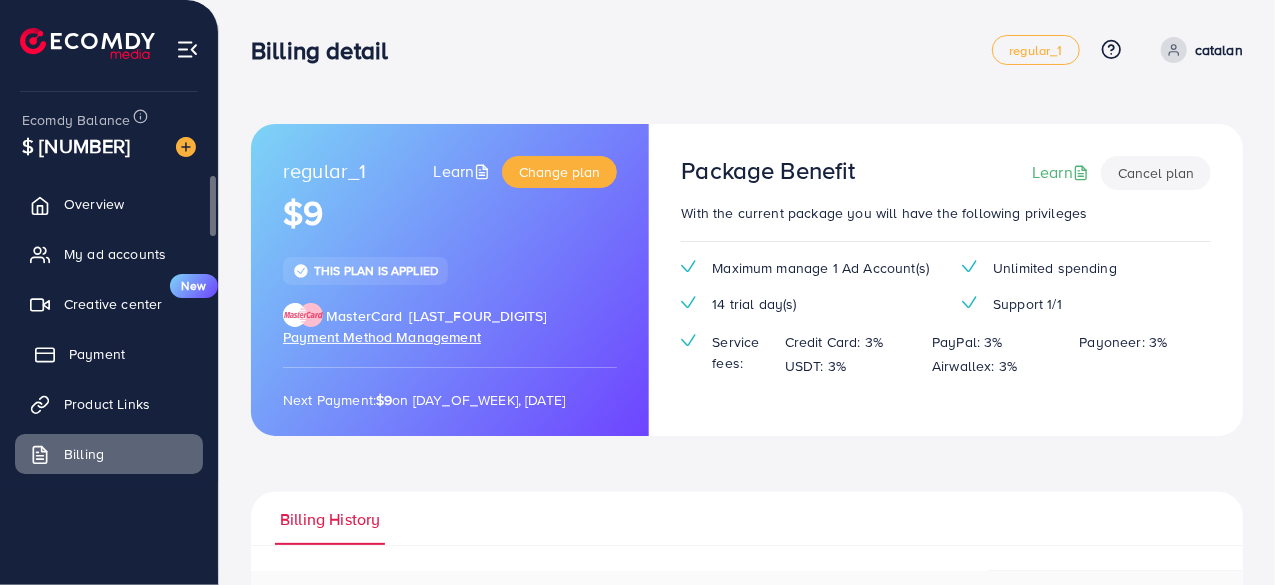 click on "Payment" at bounding box center (97, 354) 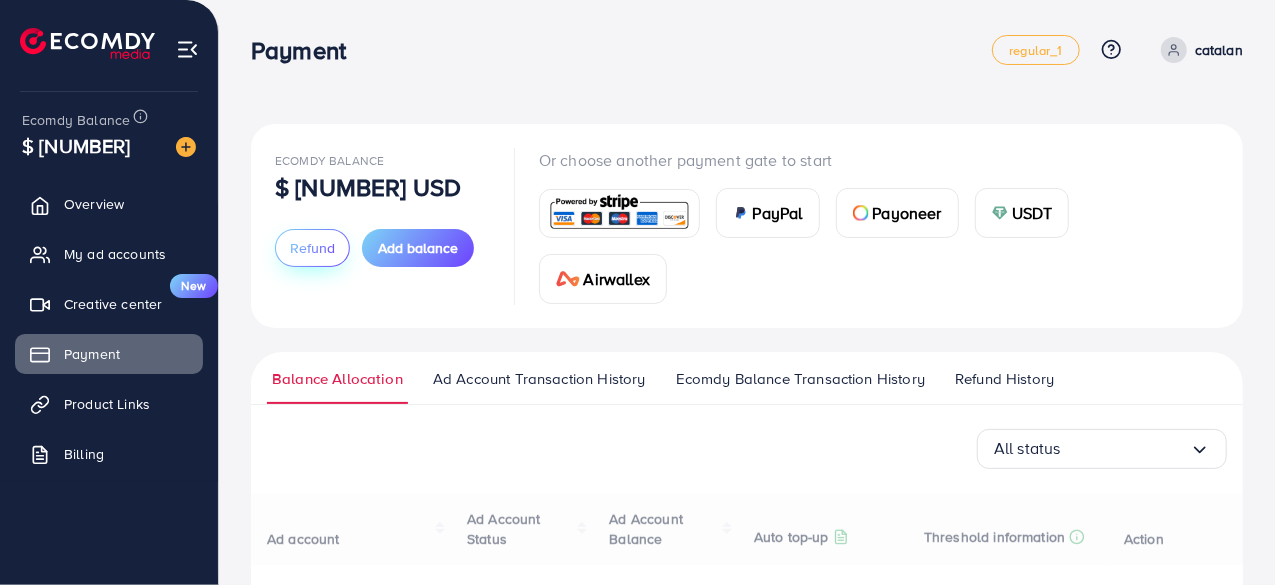 click on "Refund" at bounding box center (312, 248) 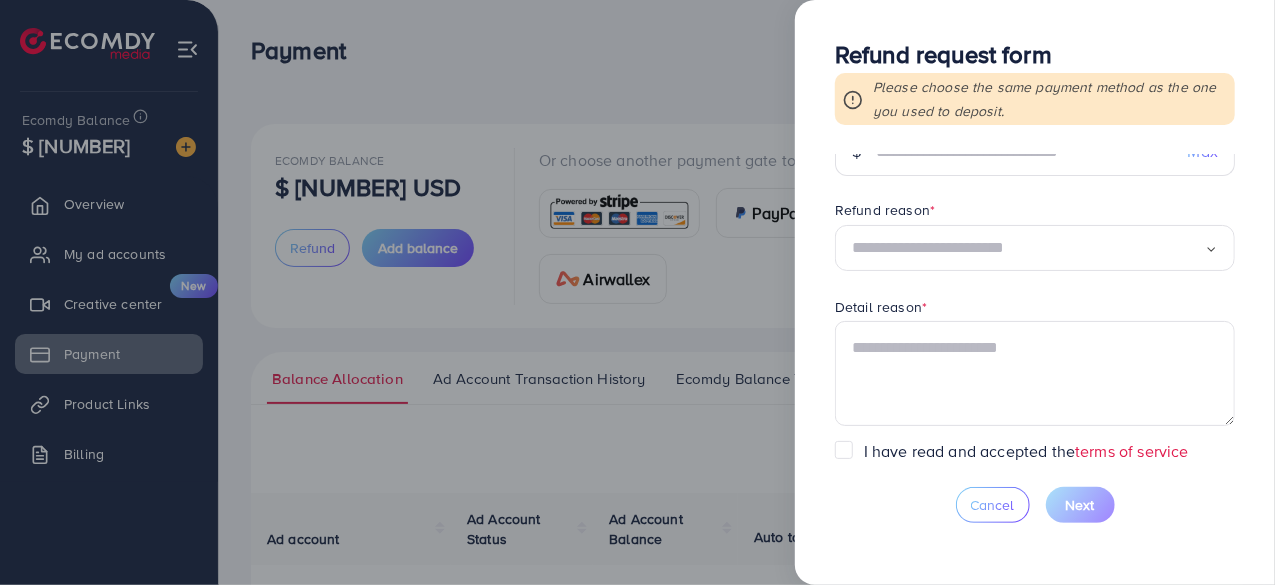 scroll, scrollTop: 0, scrollLeft: 0, axis: both 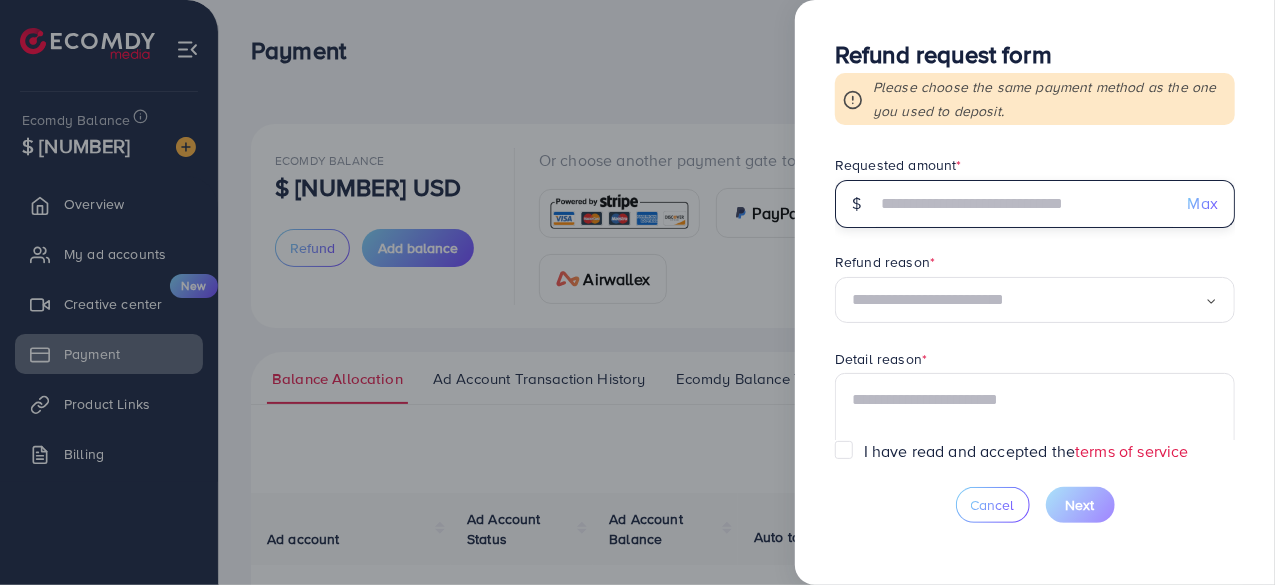 click at bounding box center (1024, 204) 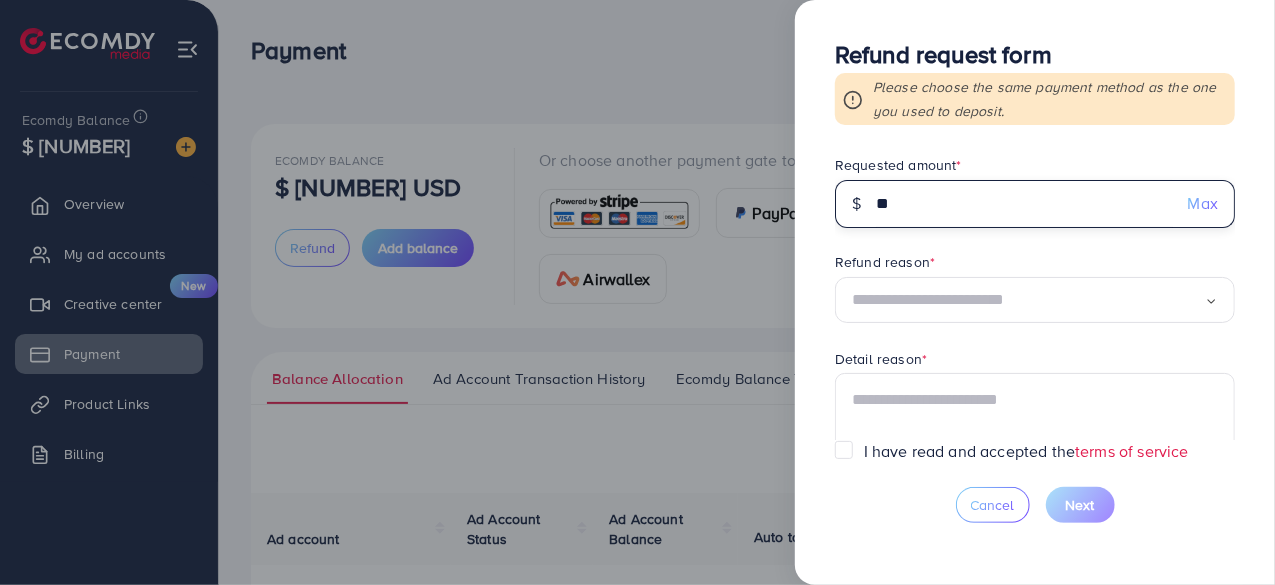 type on "*" 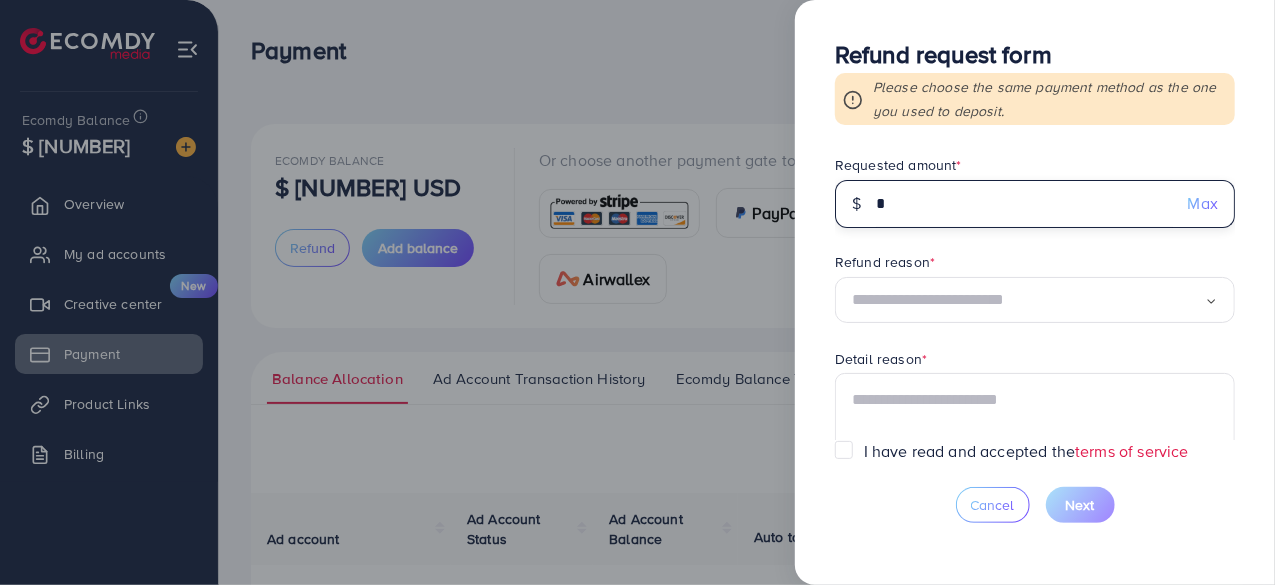 type 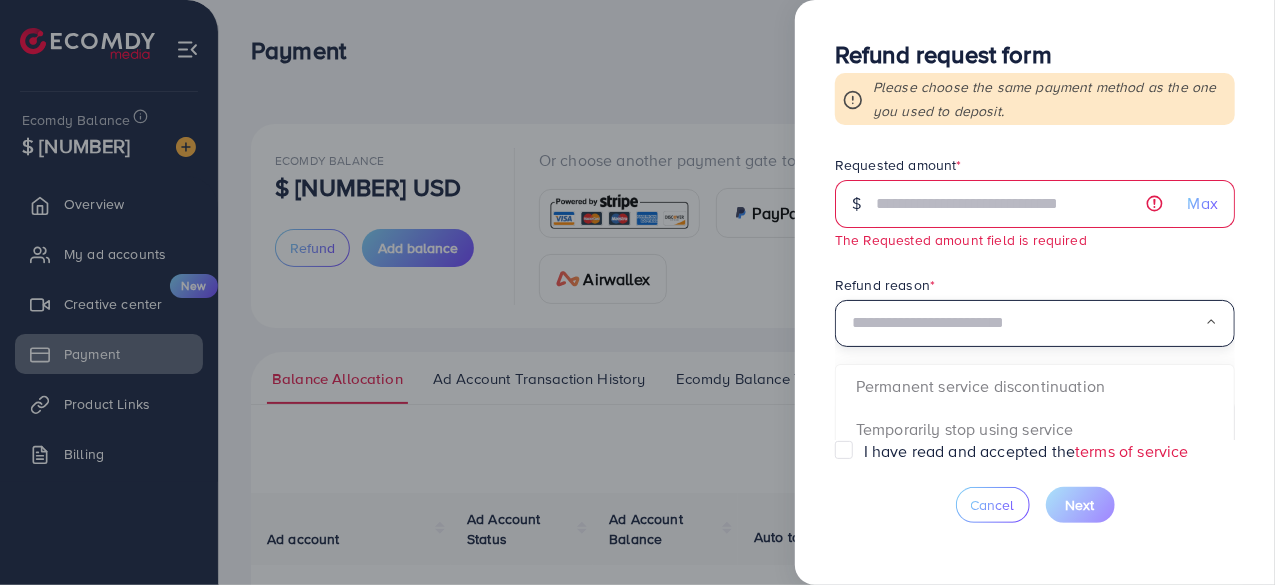 click 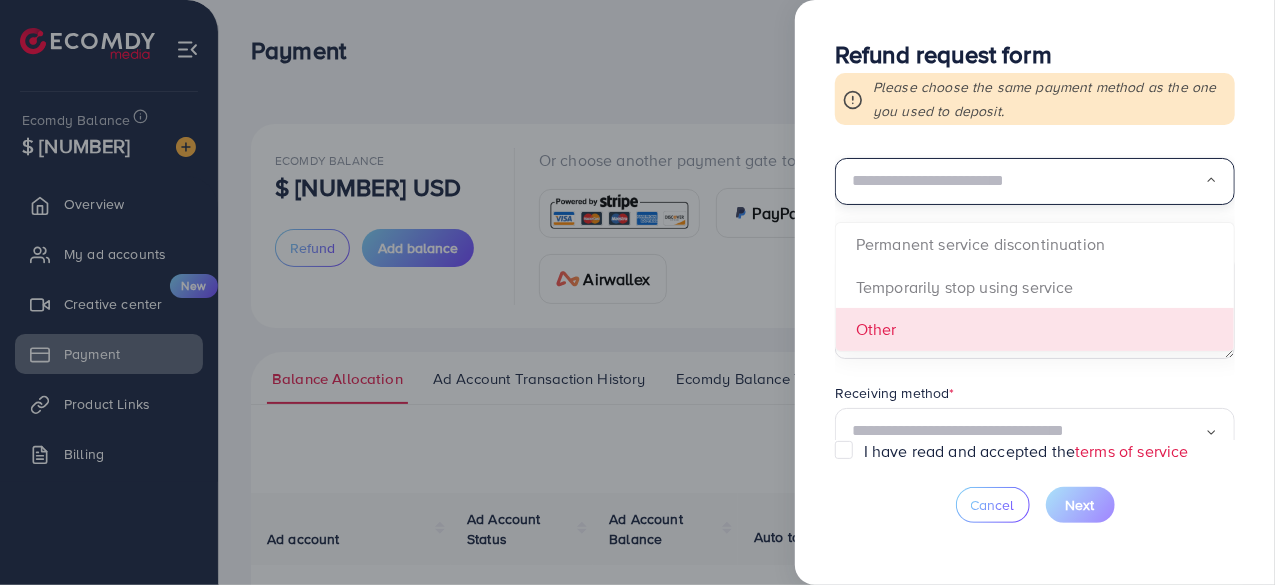 scroll, scrollTop: 141, scrollLeft: 0, axis: vertical 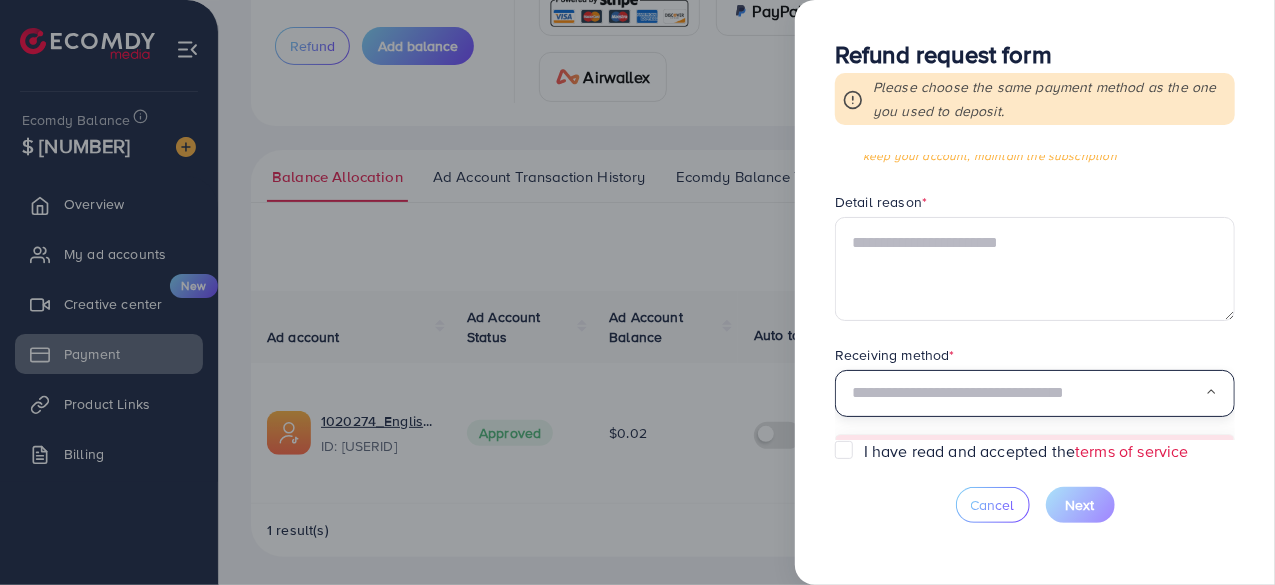 click at bounding box center (1028, 393) 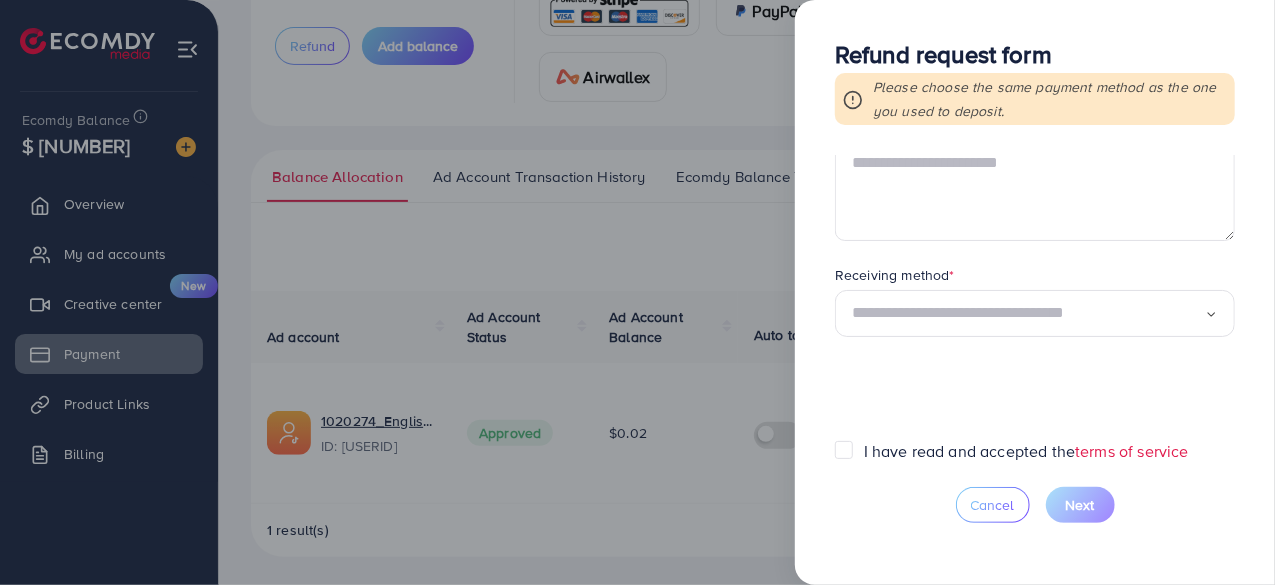 click at bounding box center [637, 292] 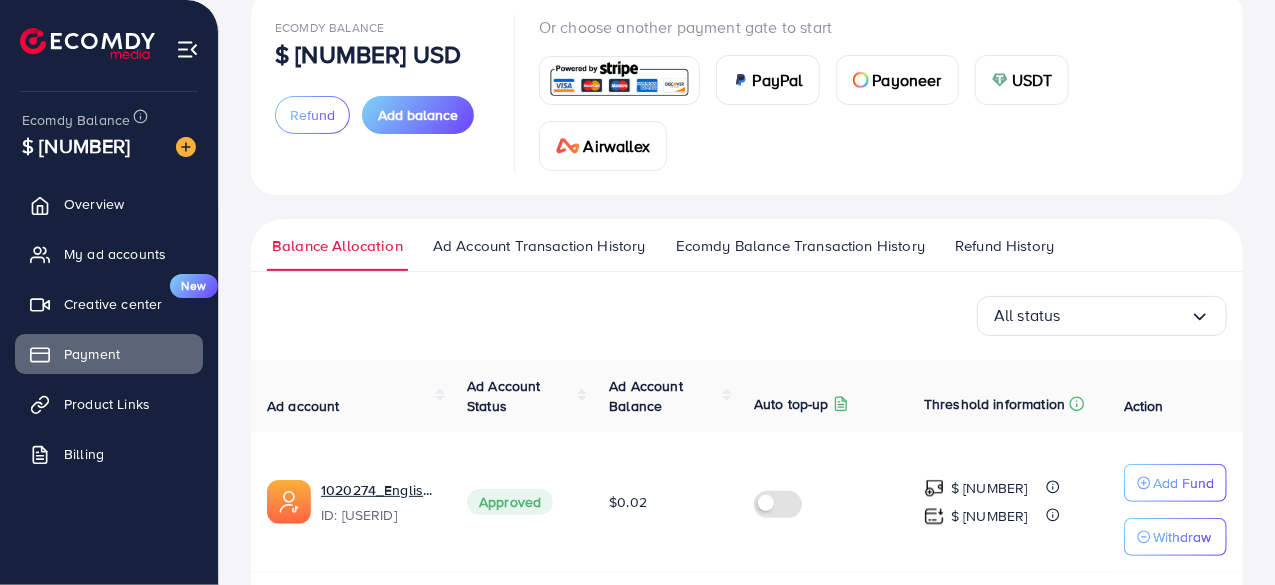 scroll, scrollTop: 134, scrollLeft: 0, axis: vertical 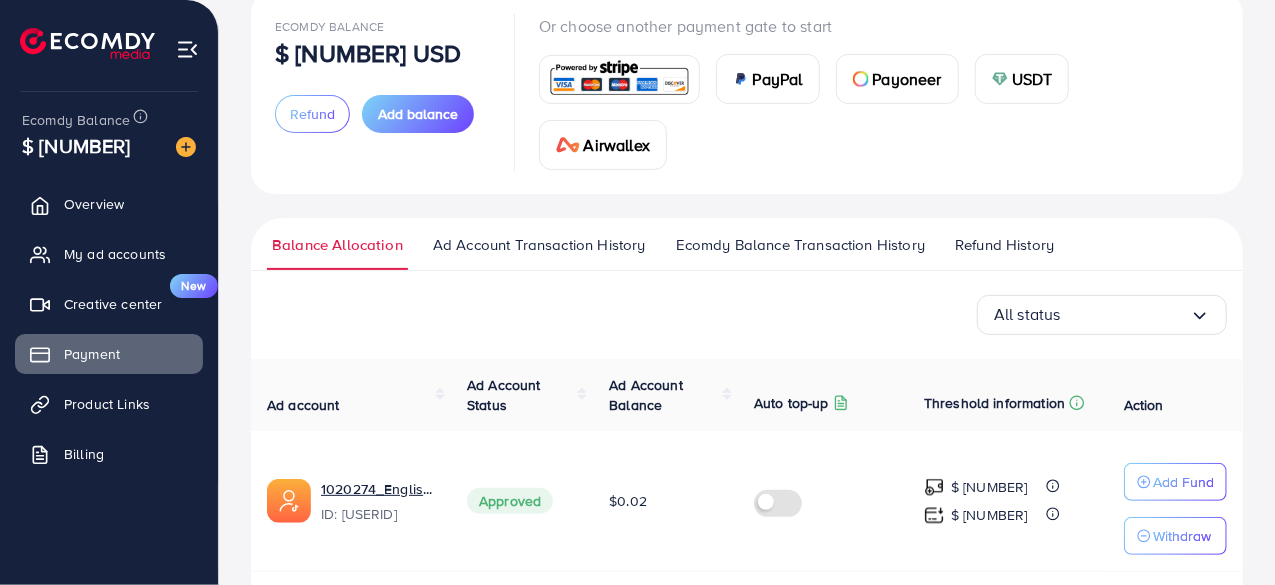 click on "Ecomdy Balance Transaction History" at bounding box center [800, 245] 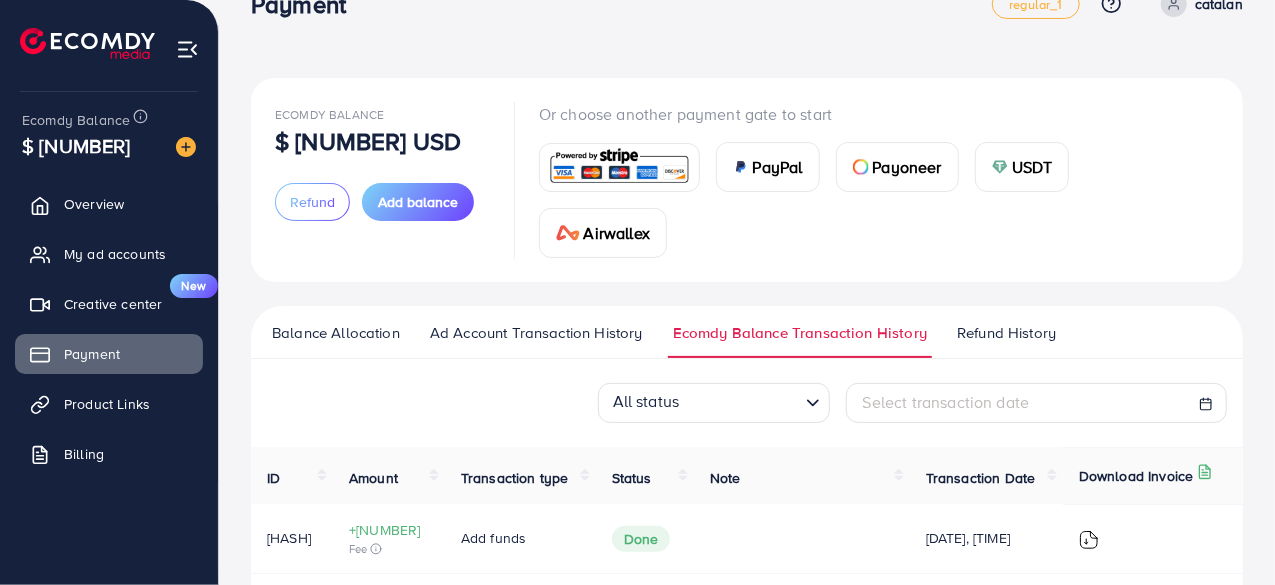 scroll, scrollTop: 39, scrollLeft: 0, axis: vertical 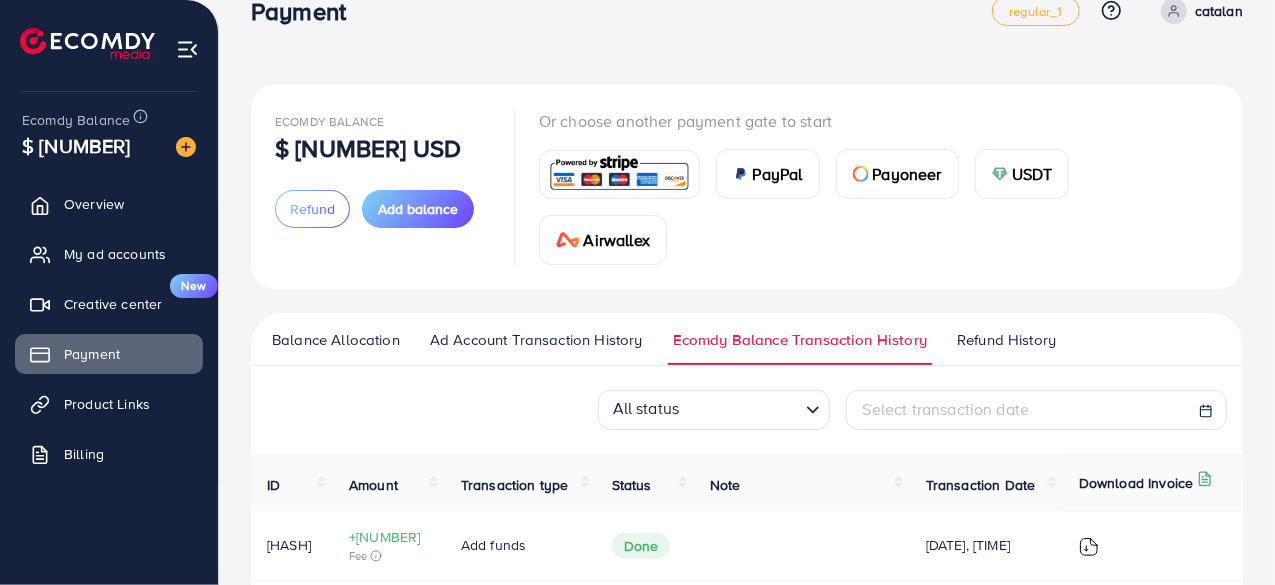 click on "Refund History" at bounding box center [1006, 340] 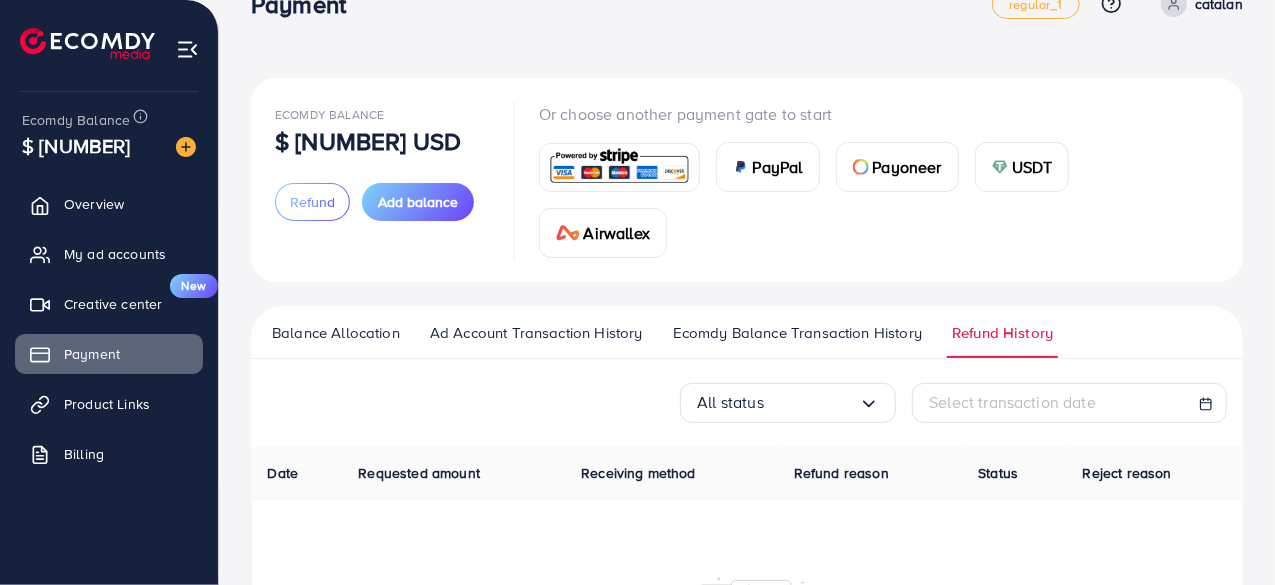 scroll, scrollTop: 0, scrollLeft: 0, axis: both 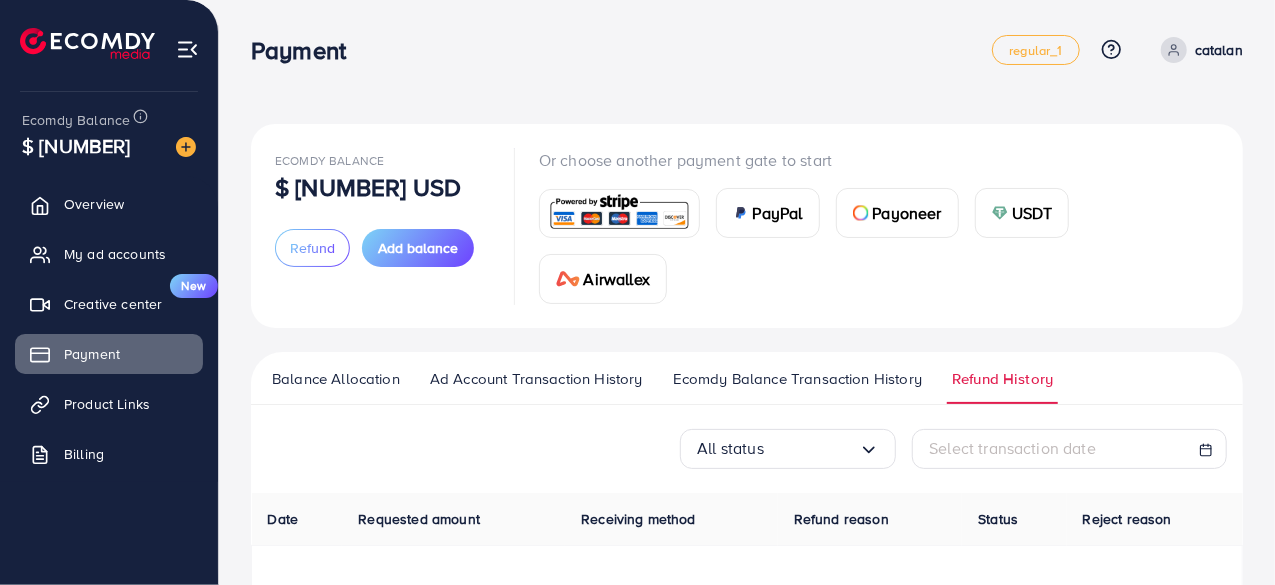 click on "Ad Account Transaction History" at bounding box center [536, 379] 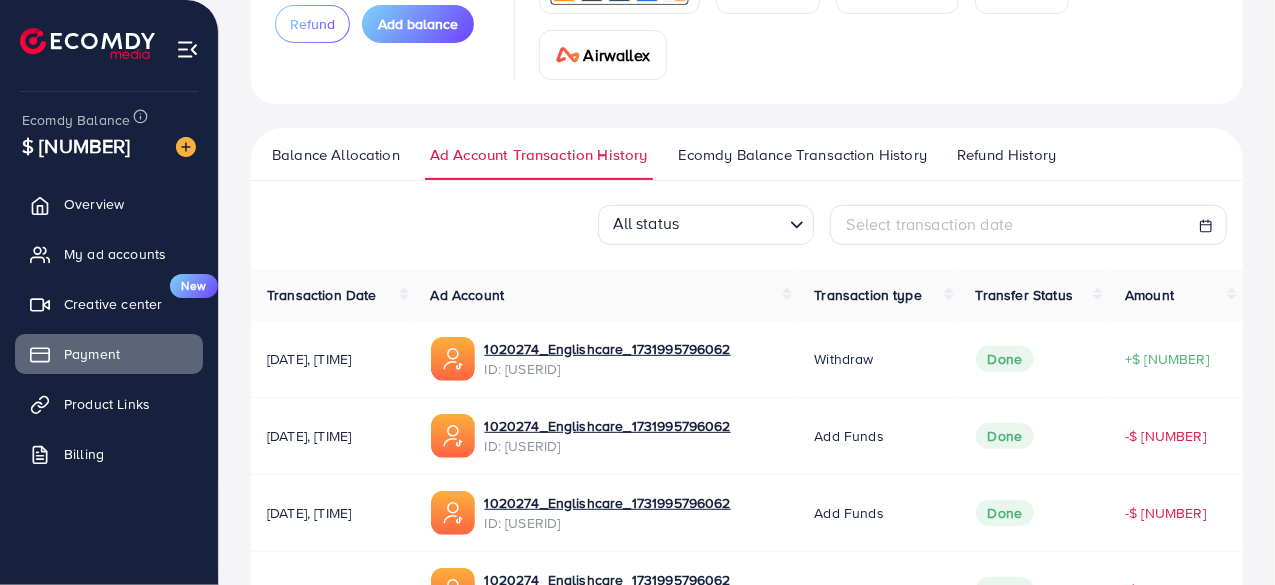 scroll, scrollTop: 223, scrollLeft: 0, axis: vertical 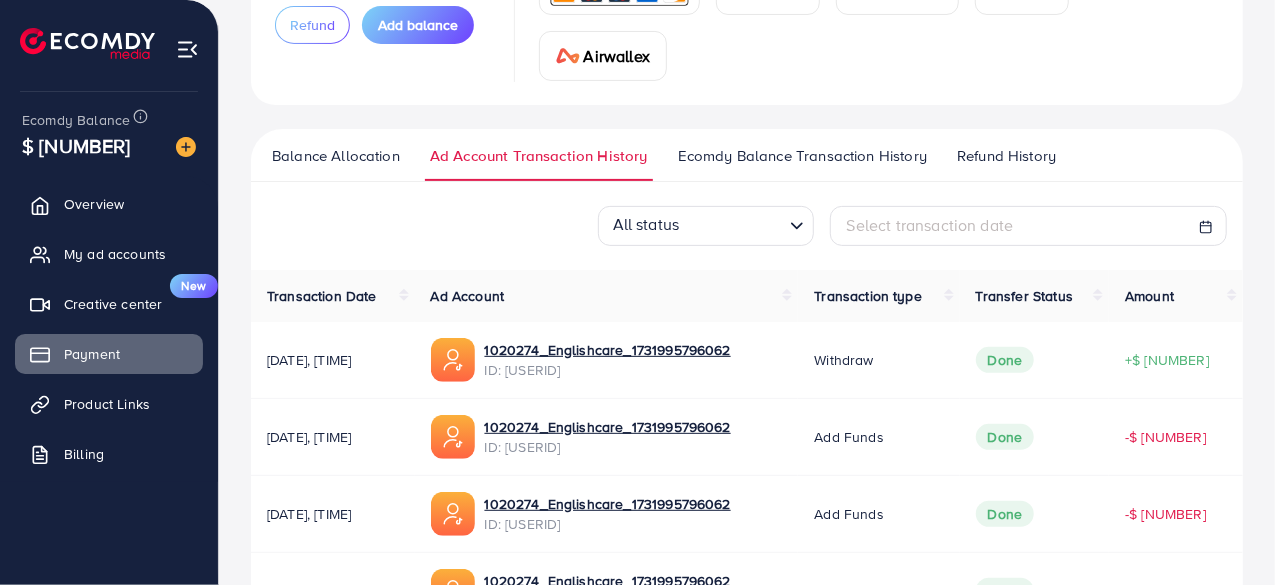 click on "Balance Allocation" at bounding box center (336, 156) 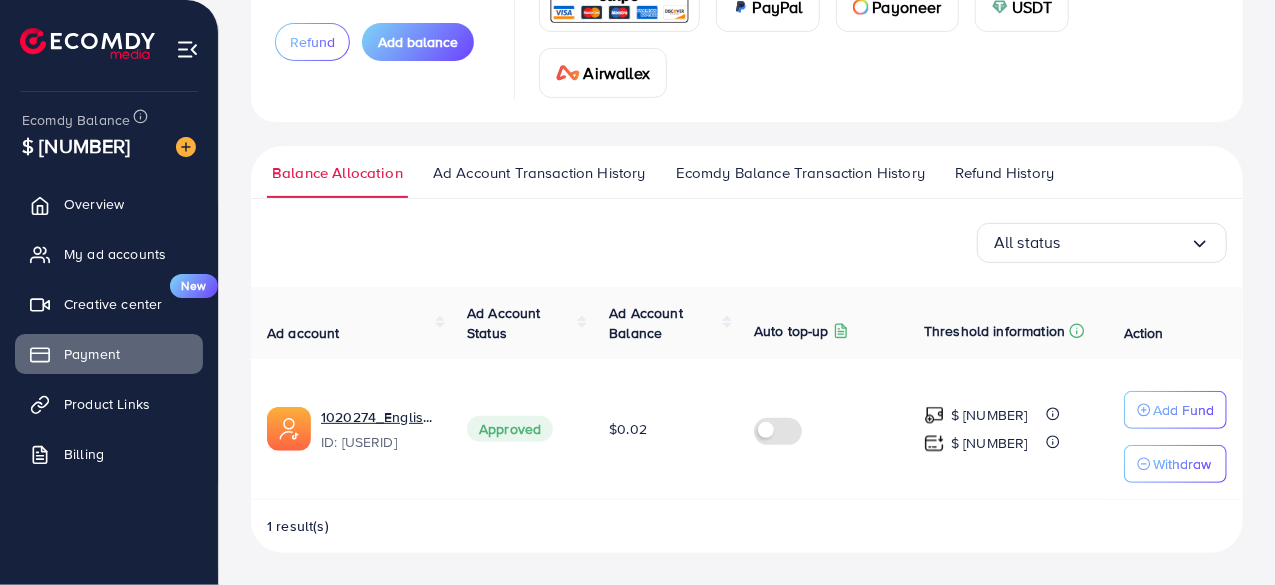 scroll, scrollTop: 0, scrollLeft: 0, axis: both 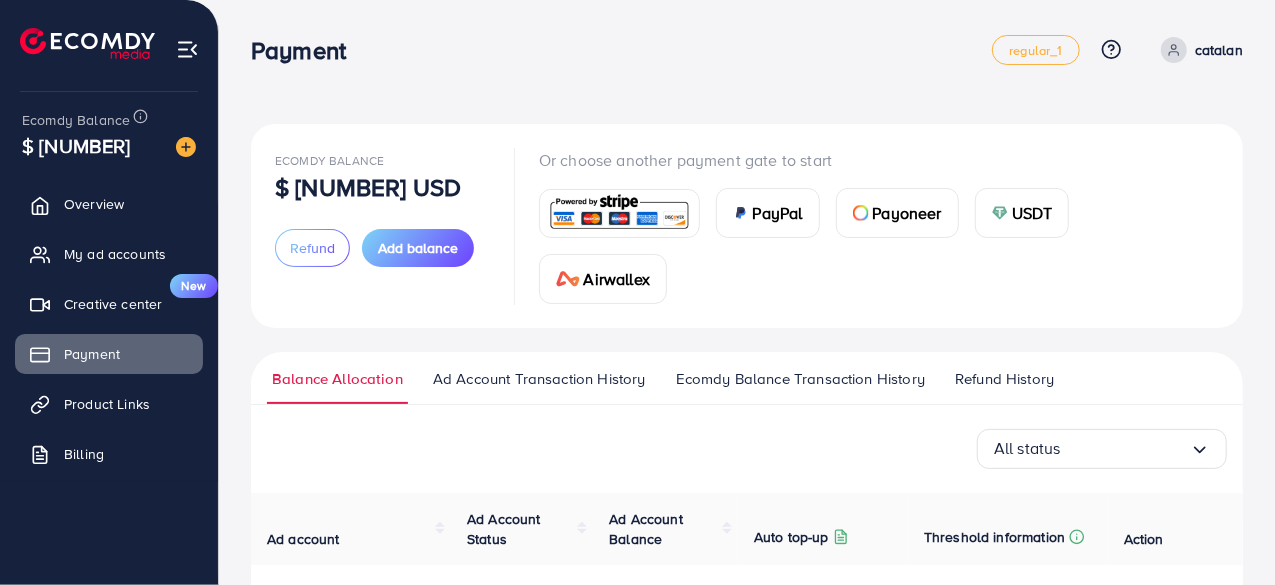 click on "catalan" at bounding box center [1219, 50] 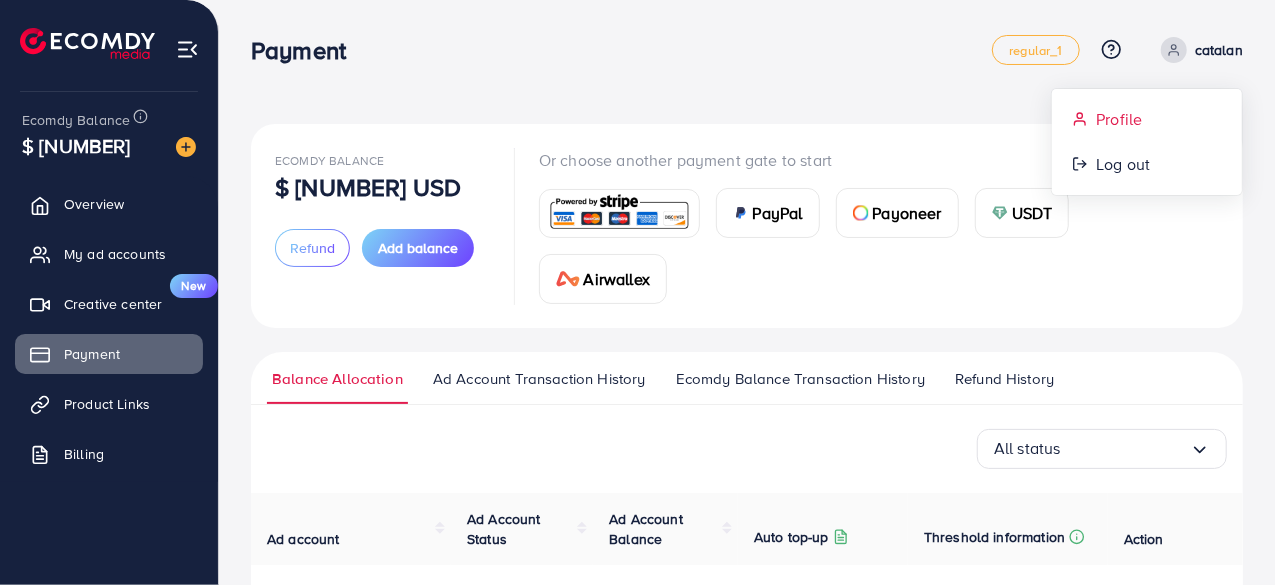 click on "Profile" at bounding box center [1119, 119] 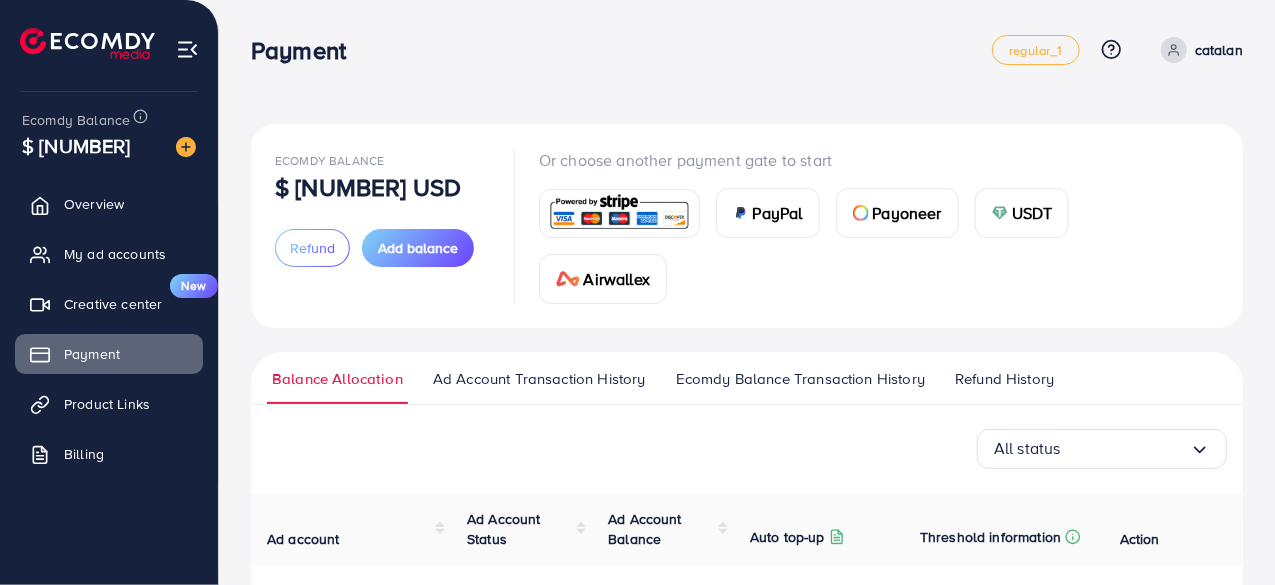 select on "**********" 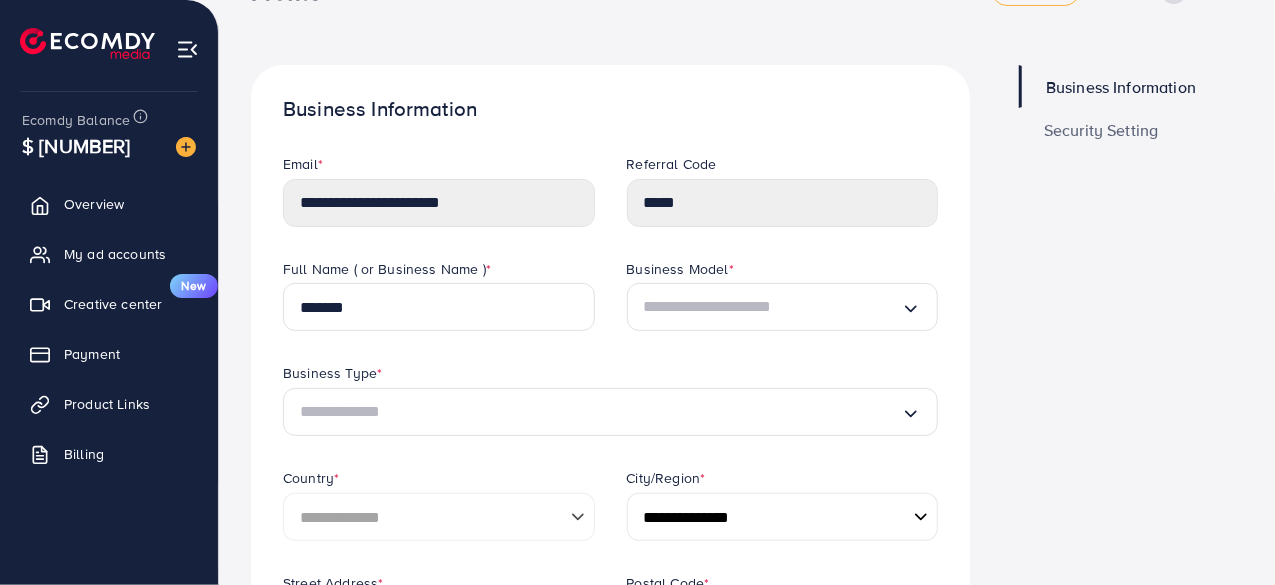 scroll, scrollTop: 0, scrollLeft: 0, axis: both 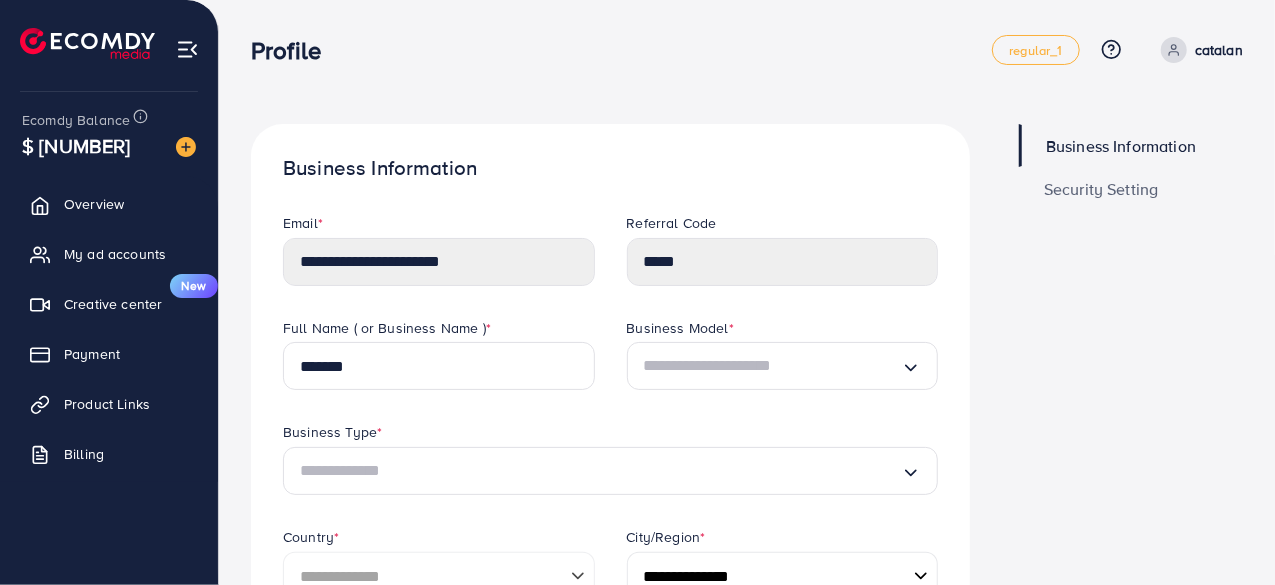 click on "catalan" at bounding box center [1219, 50] 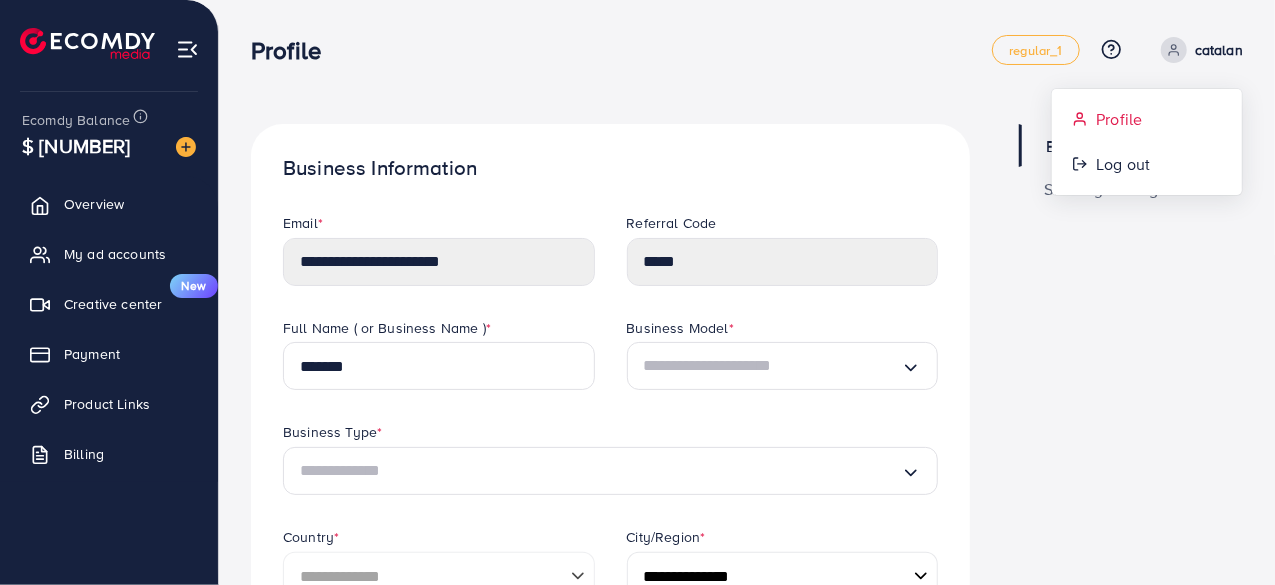 click on "Profile" at bounding box center [1119, 119] 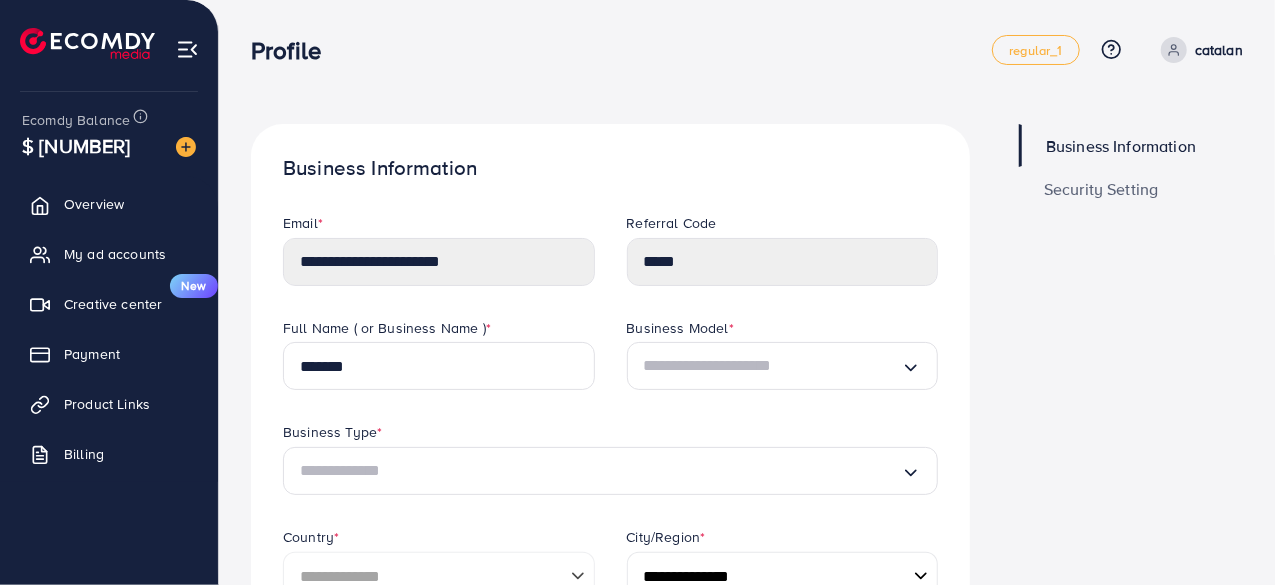 click on "Business Information" at bounding box center [1121, 146] 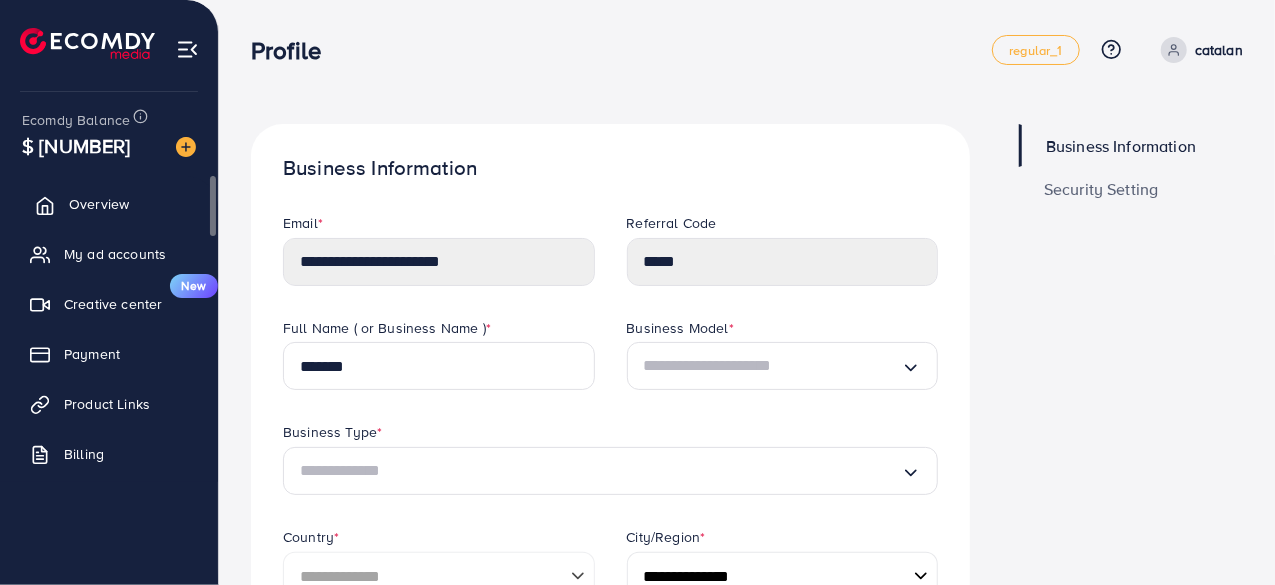 click on "Overview" at bounding box center [99, 204] 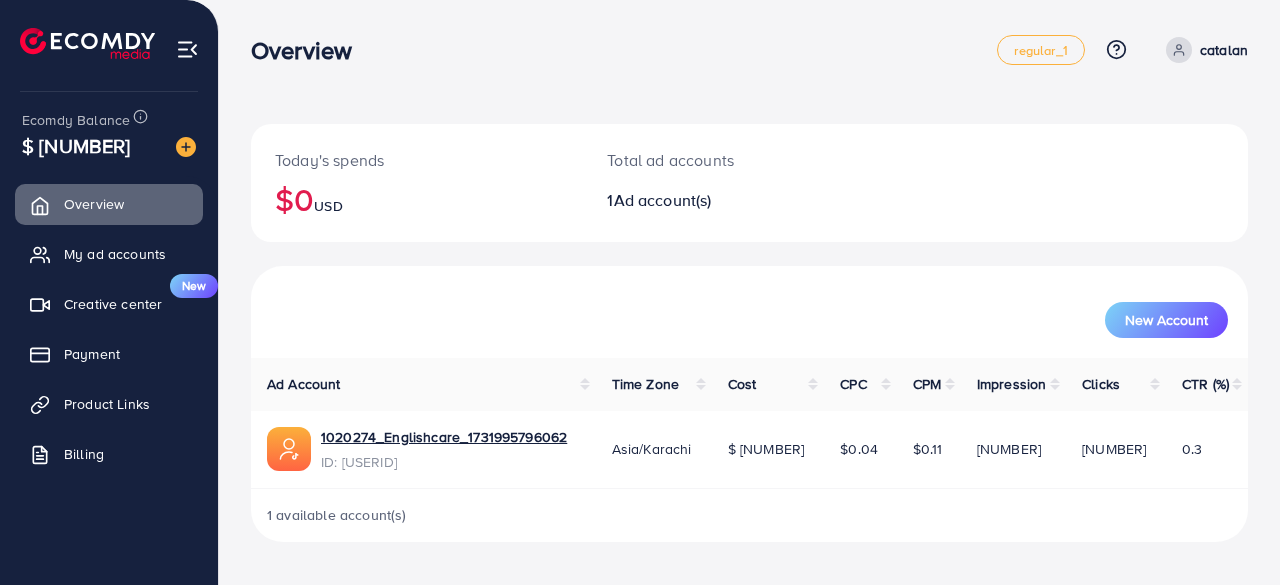 click on "1 available account(s)" at bounding box center (337, 515) 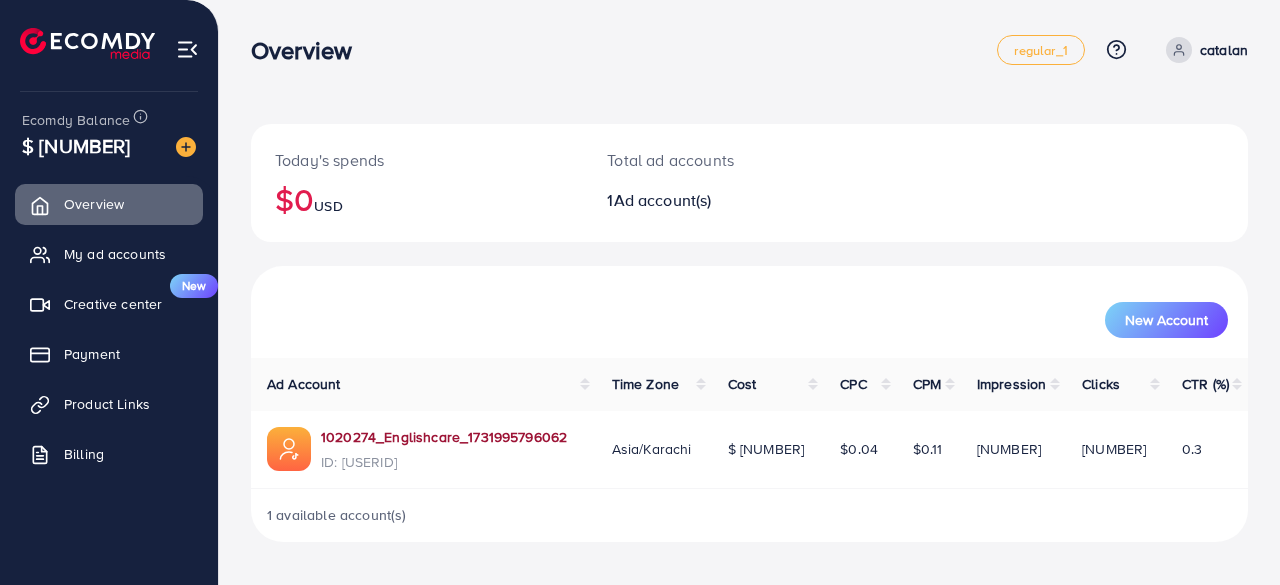 click on "1020274_Englishcare_1731995796062" at bounding box center (444, 437) 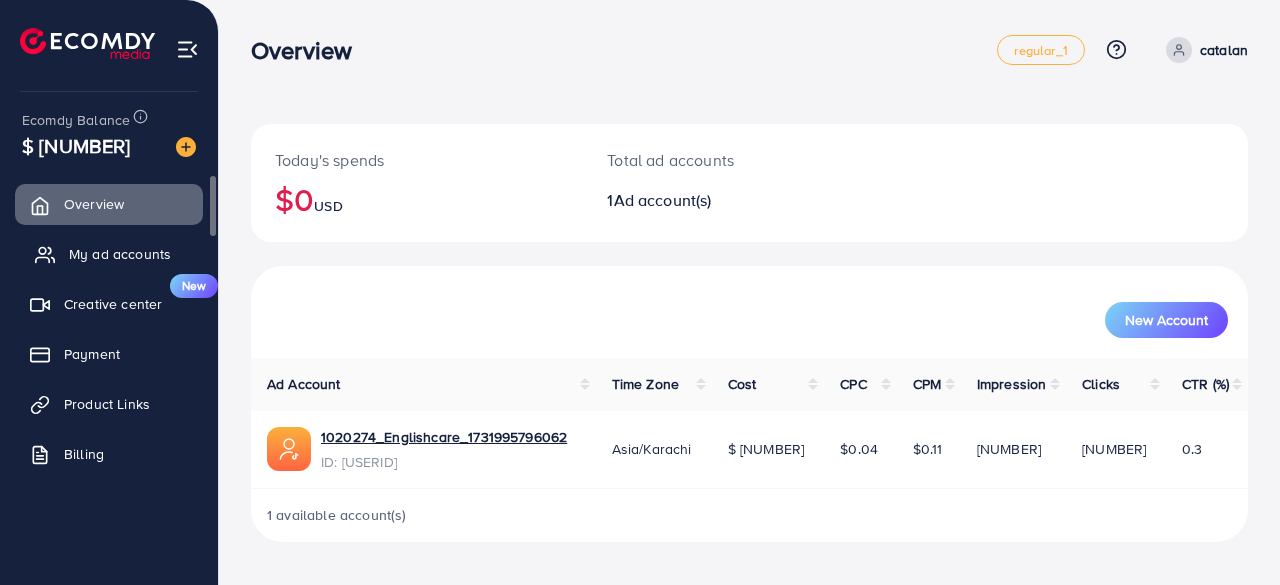 click on "My ad accounts" at bounding box center (120, 254) 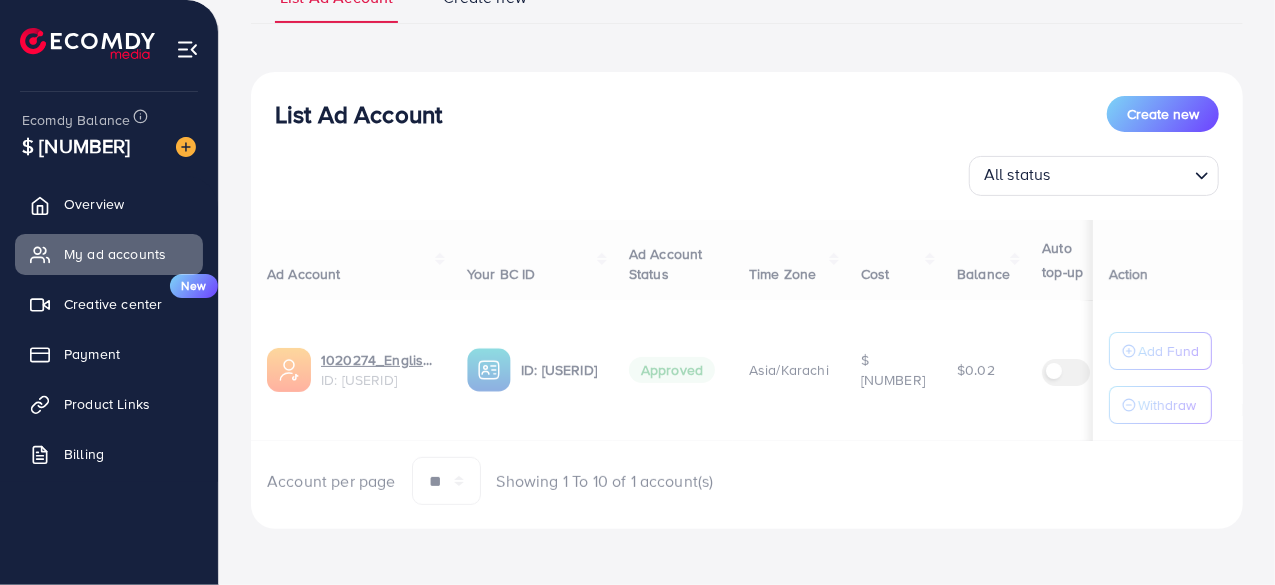 scroll, scrollTop: 180, scrollLeft: 0, axis: vertical 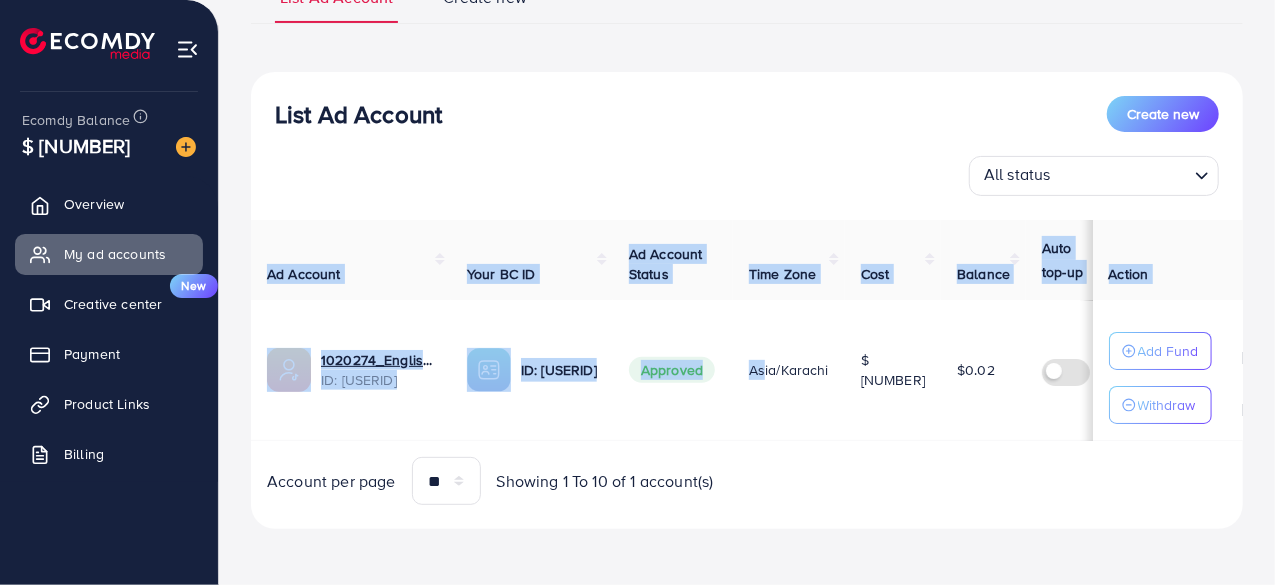drag, startPoint x: 795, startPoint y: 432, endPoint x: 852, endPoint y: 437, distance: 57.21888 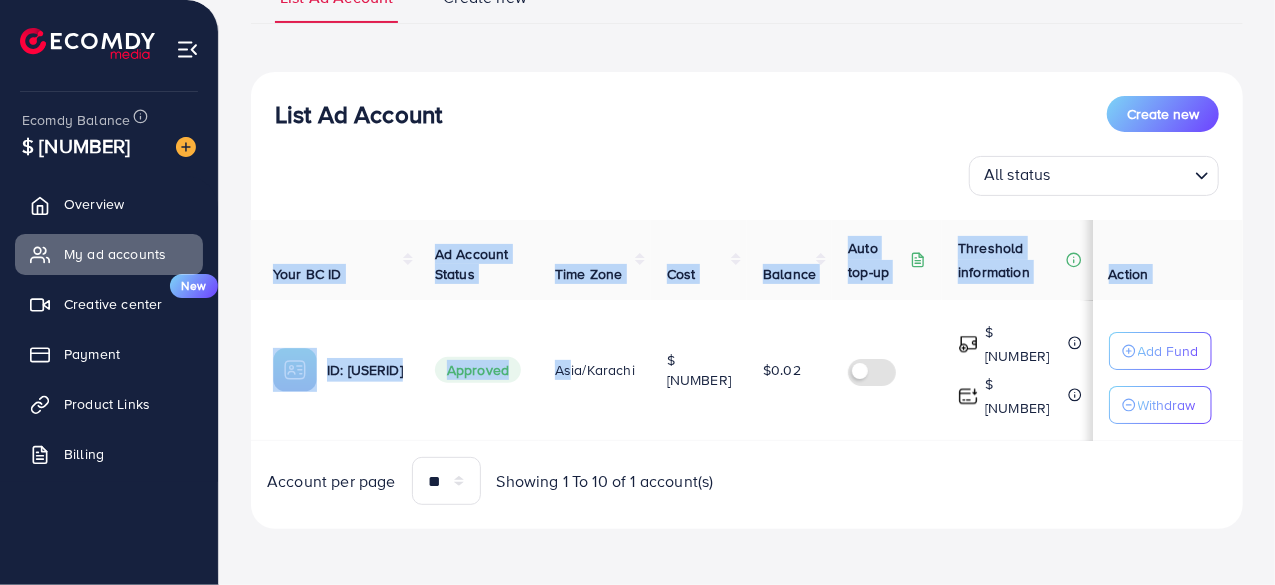 scroll, scrollTop: 0, scrollLeft: 226, axis: horizontal 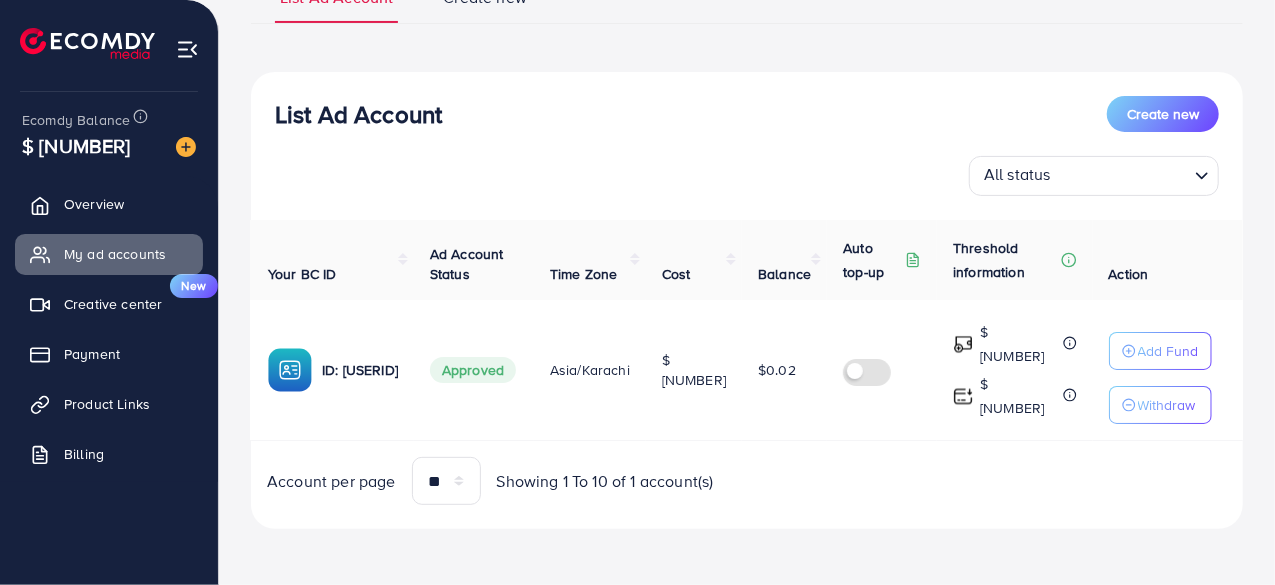 click on "Account per page  ** ** ** ***  Showing 1 To 10 of 1 account(s)" at bounding box center [747, 481] 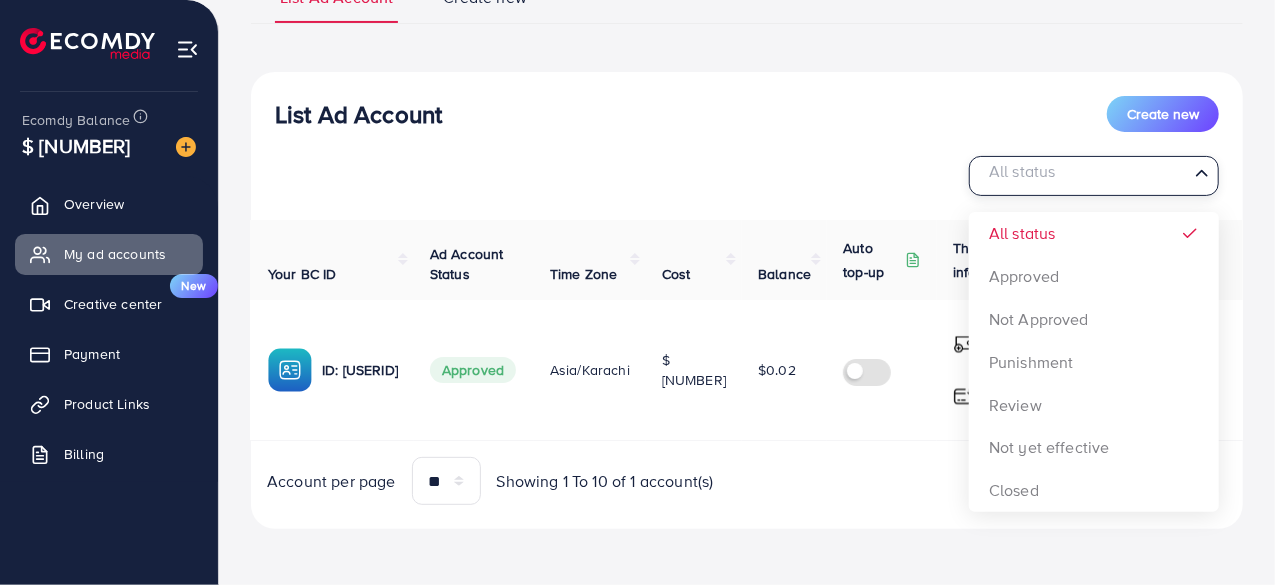 click 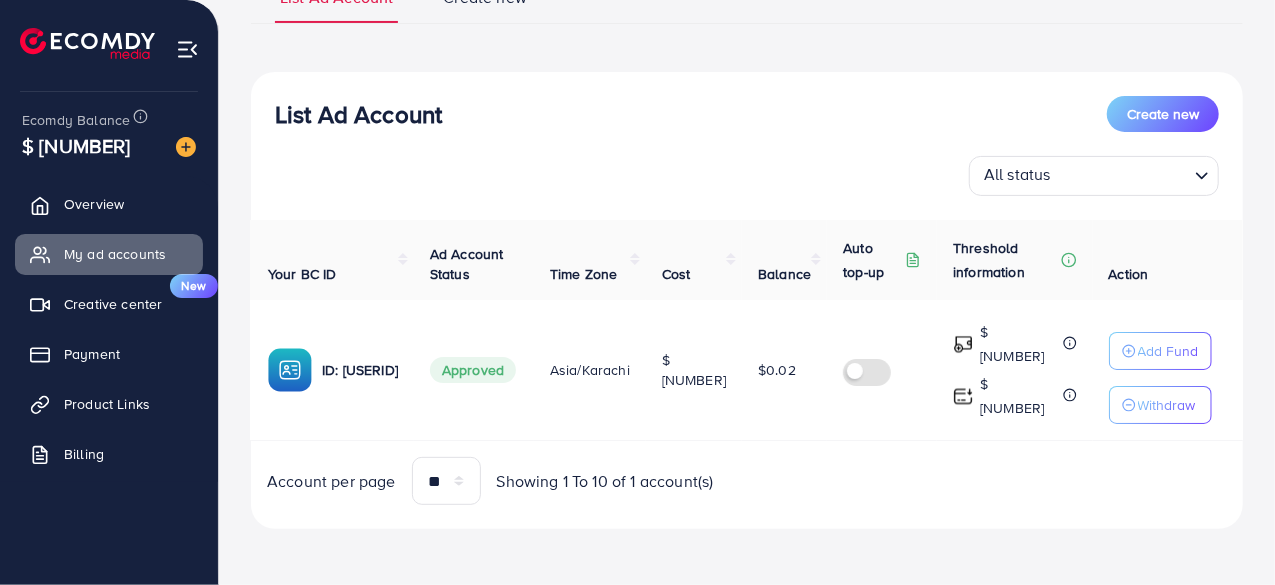 click on "List Ad Account   Create new
All status
Loading...
All status
Approved
Not Approved
Punishment
Review
Not yet effective
Closed" at bounding box center (747, 146) 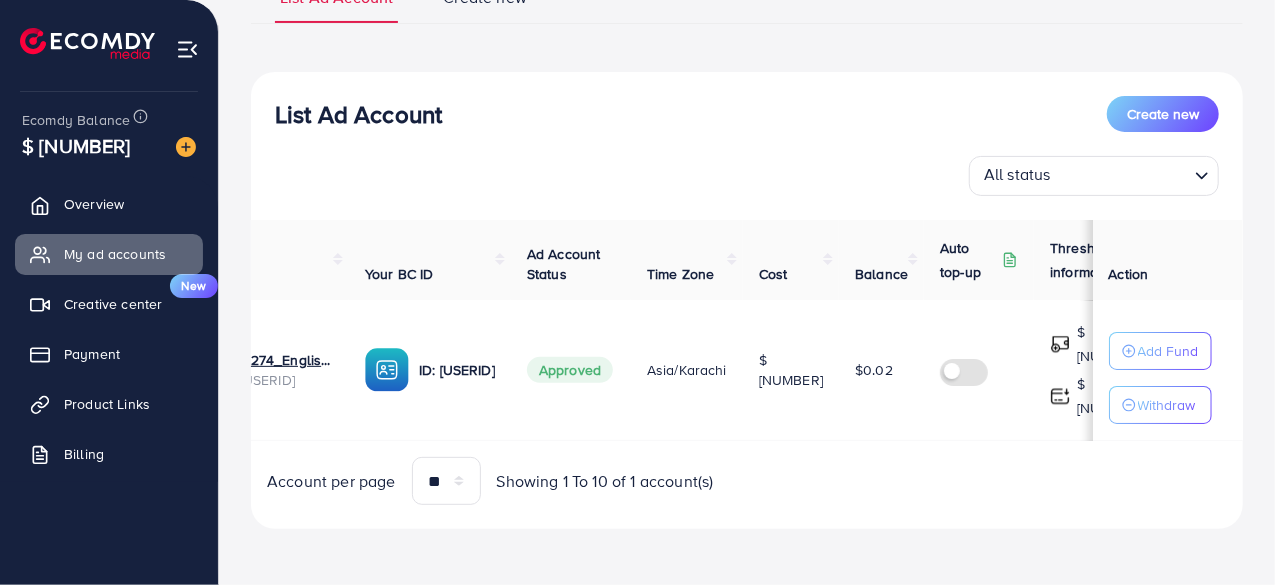 scroll, scrollTop: 0, scrollLeft: 0, axis: both 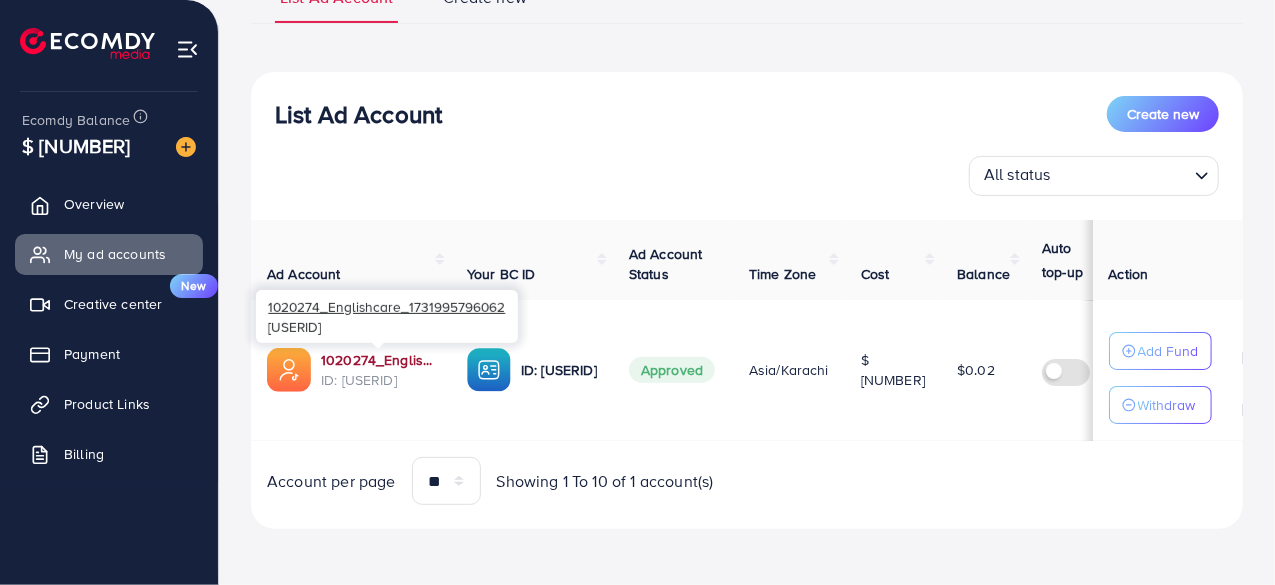 click on "1020274_Englishcare_1731995796062" at bounding box center (378, 360) 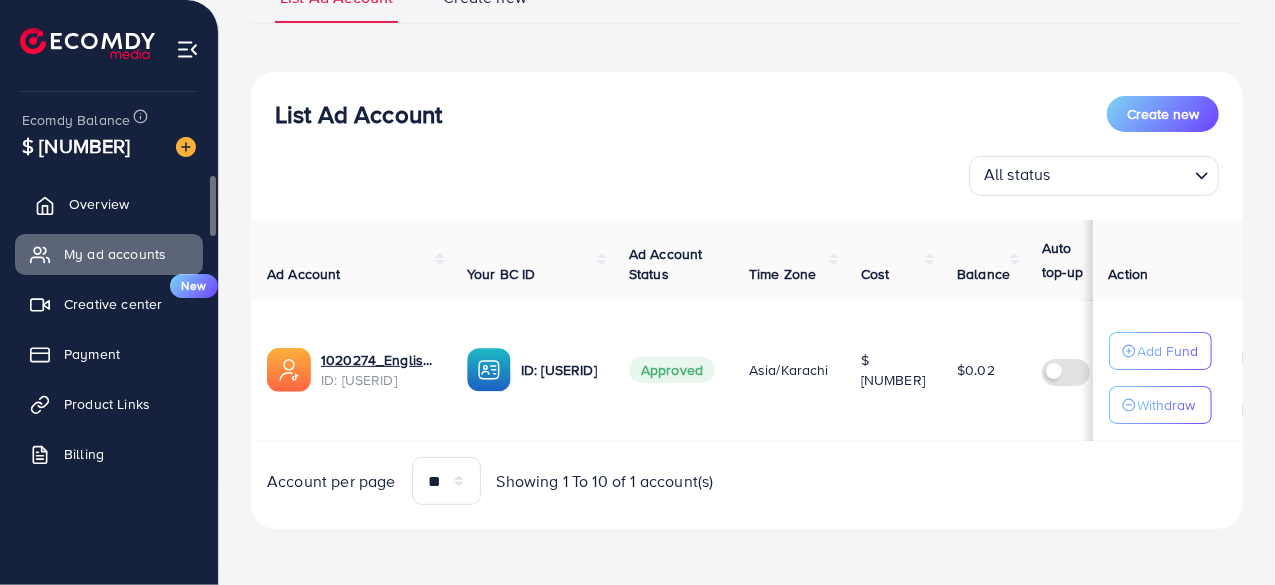 click on "Overview" at bounding box center (99, 204) 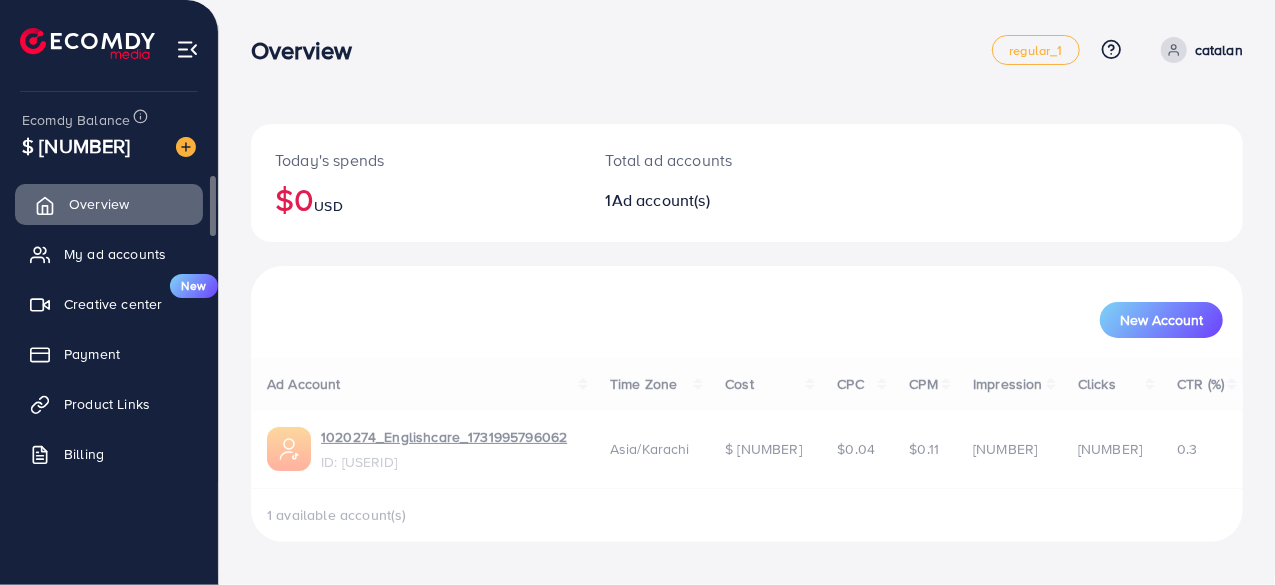 scroll, scrollTop: 0, scrollLeft: 0, axis: both 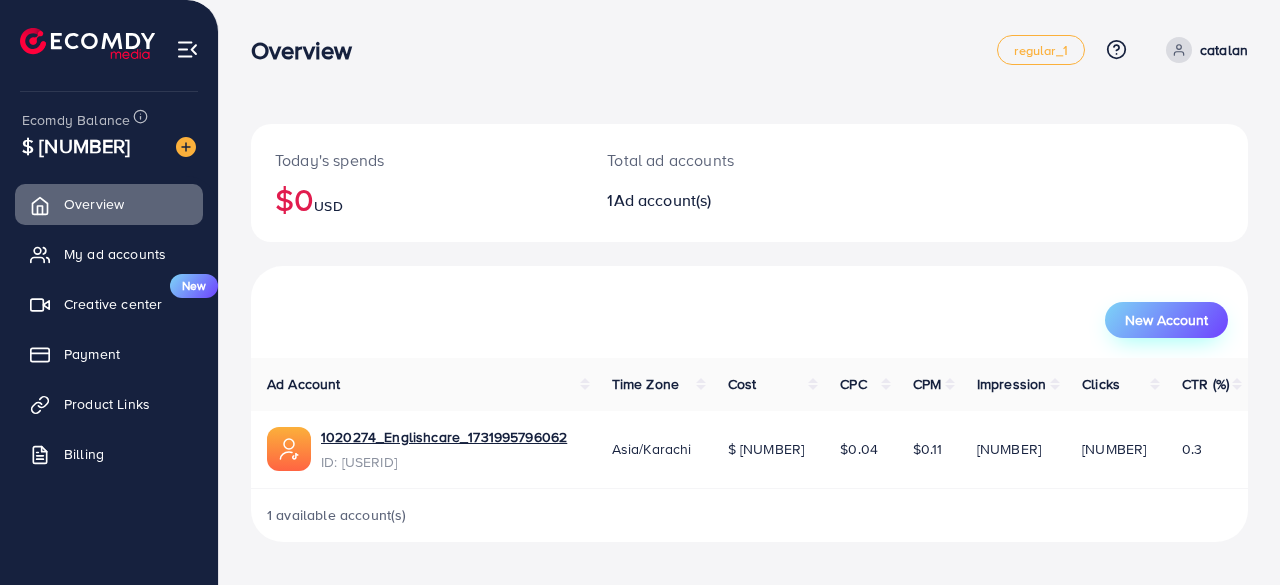 click on "New Account" at bounding box center (1166, 320) 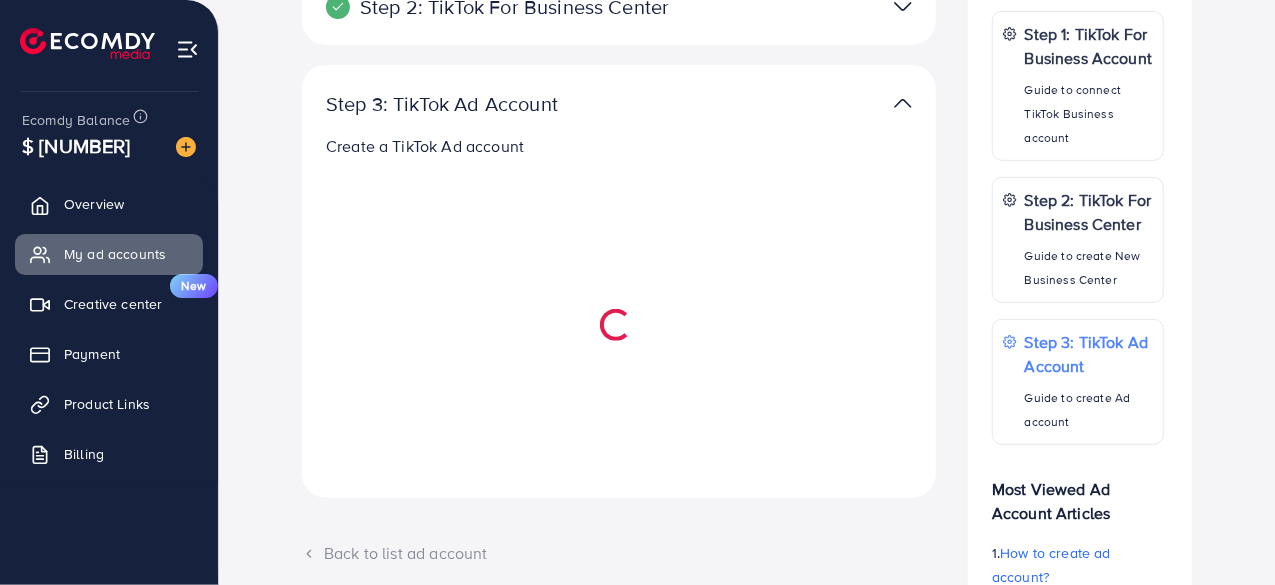 scroll, scrollTop: 0, scrollLeft: 0, axis: both 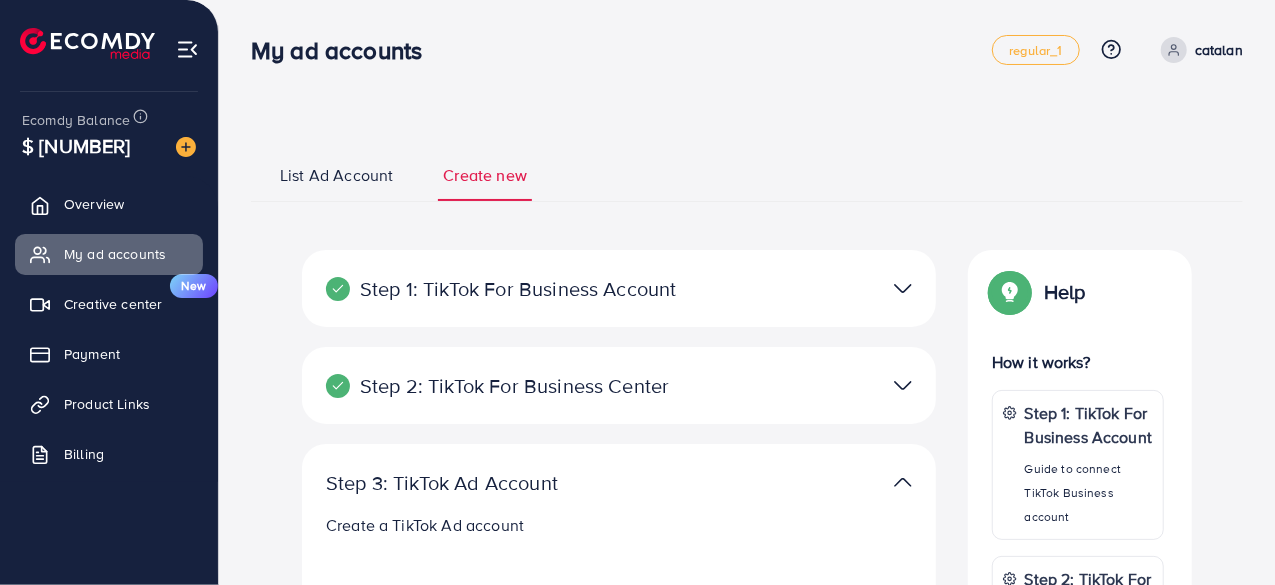 click on "List Ad Account" at bounding box center [336, 175] 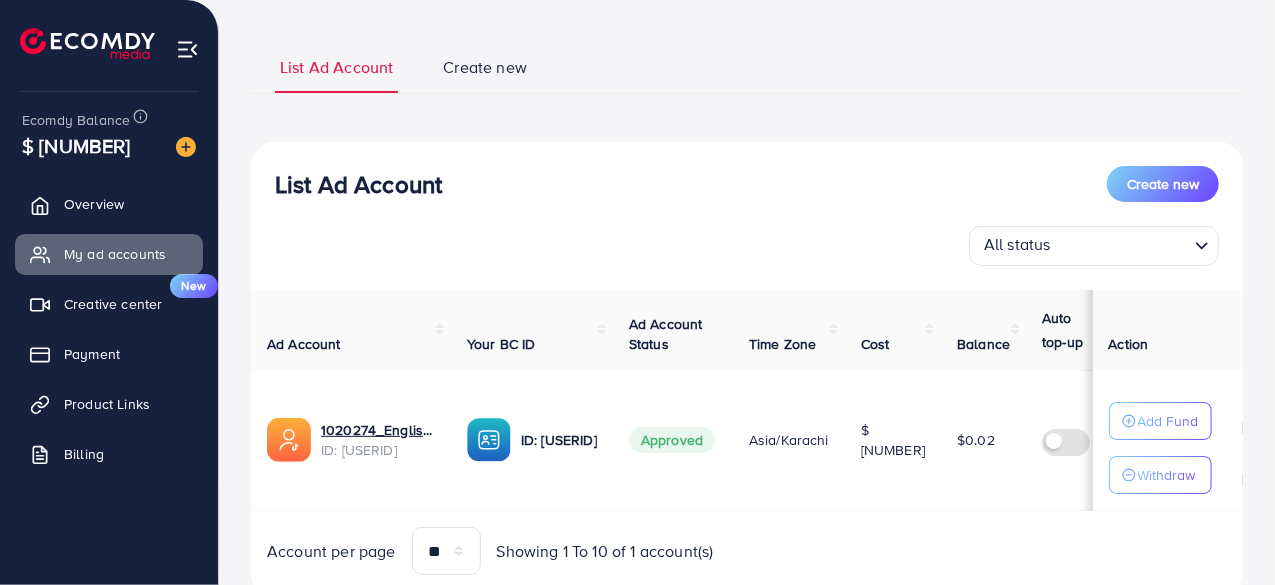 scroll, scrollTop: 180, scrollLeft: 0, axis: vertical 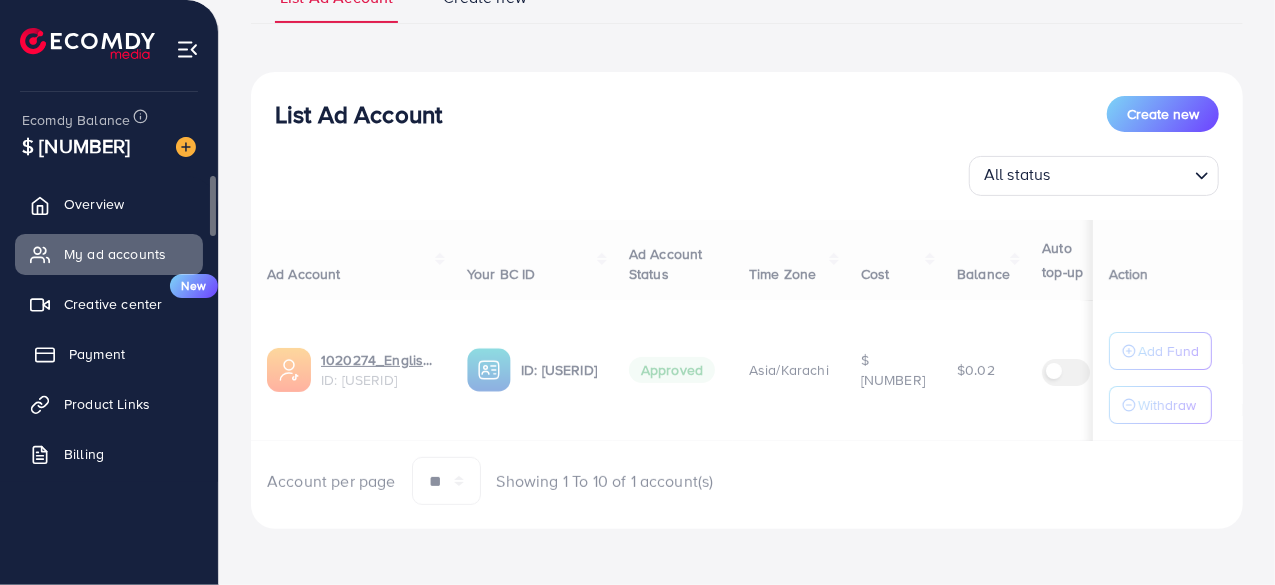 click on "Payment" at bounding box center [97, 354] 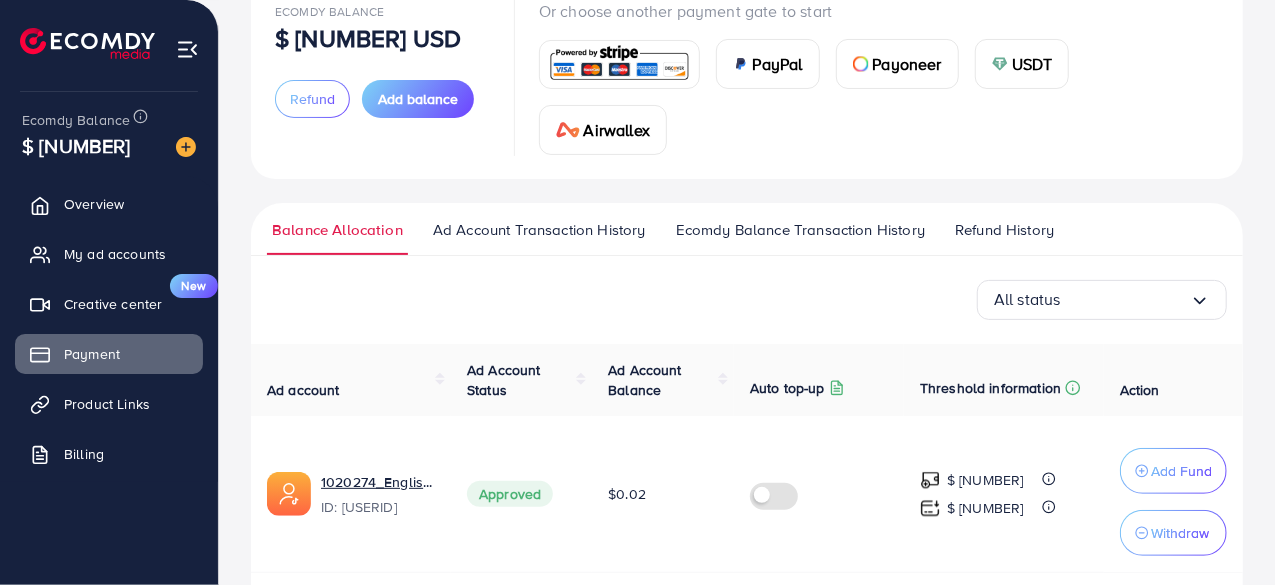 scroll, scrollTop: 147, scrollLeft: 0, axis: vertical 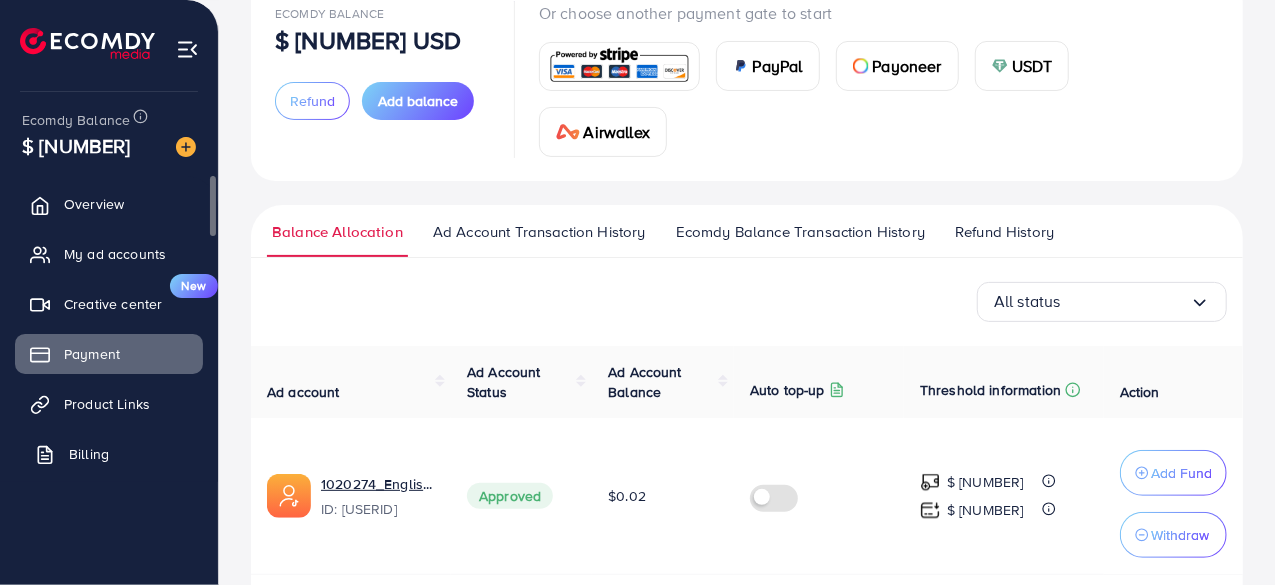 click on "Billing" at bounding box center (89, 454) 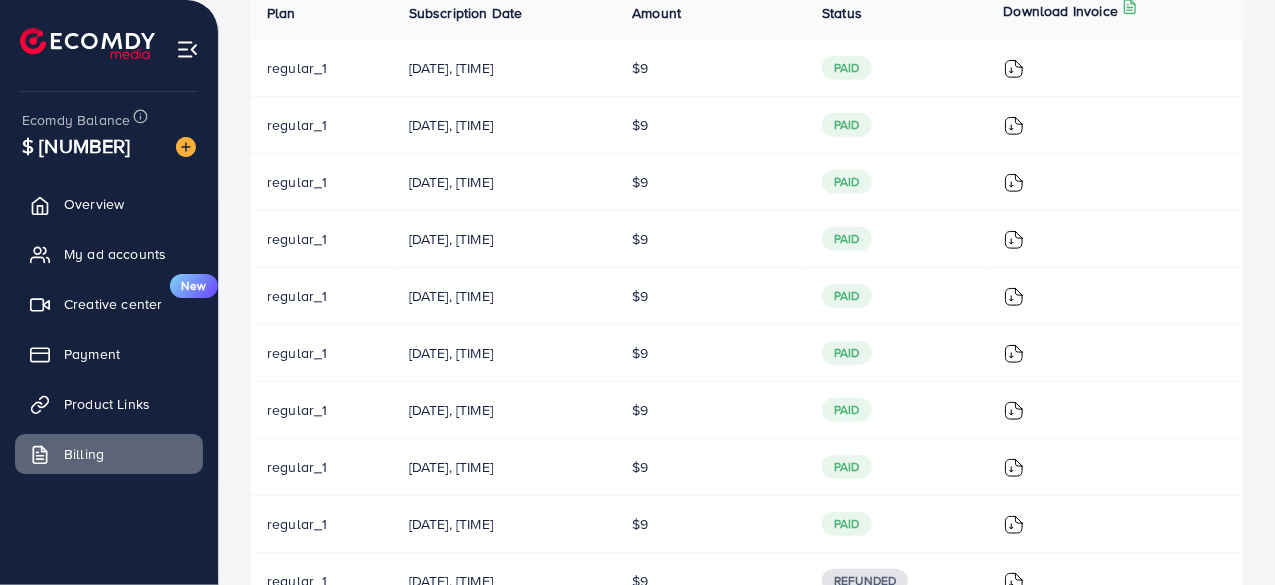 scroll, scrollTop: 708, scrollLeft: 0, axis: vertical 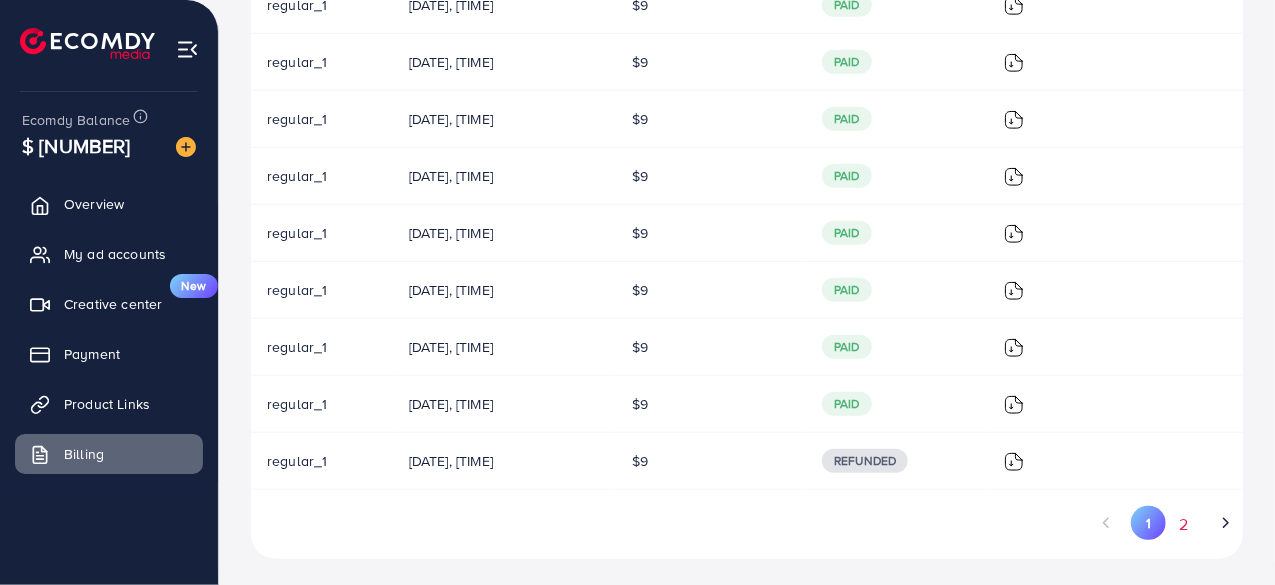 click on "2" at bounding box center (1184, 524) 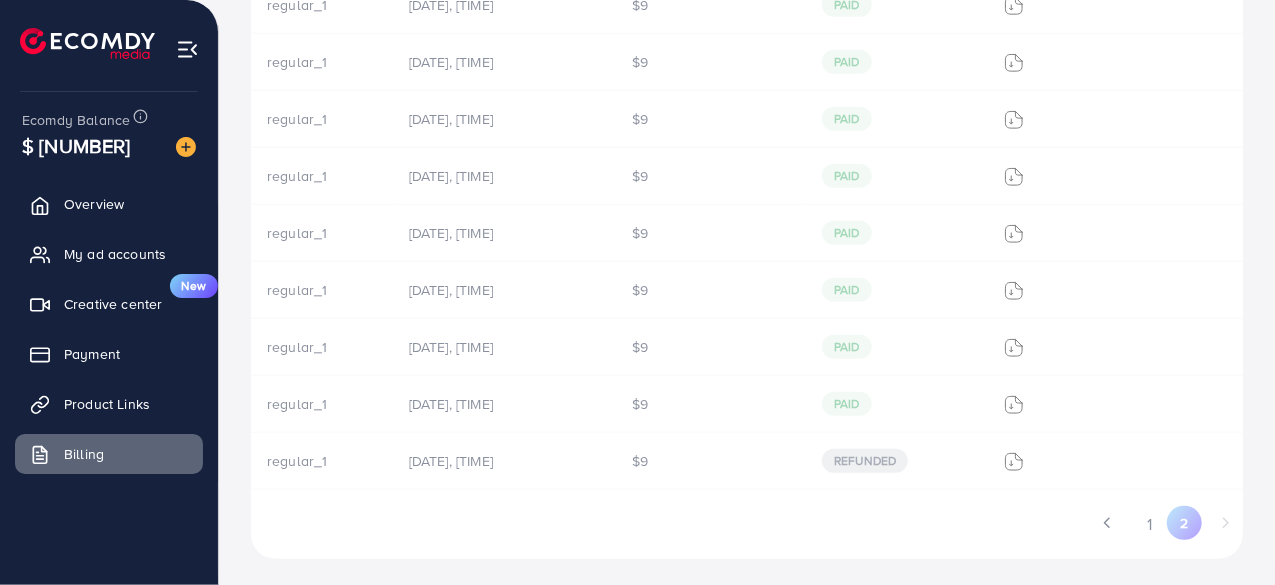 scroll, scrollTop: 198, scrollLeft: 0, axis: vertical 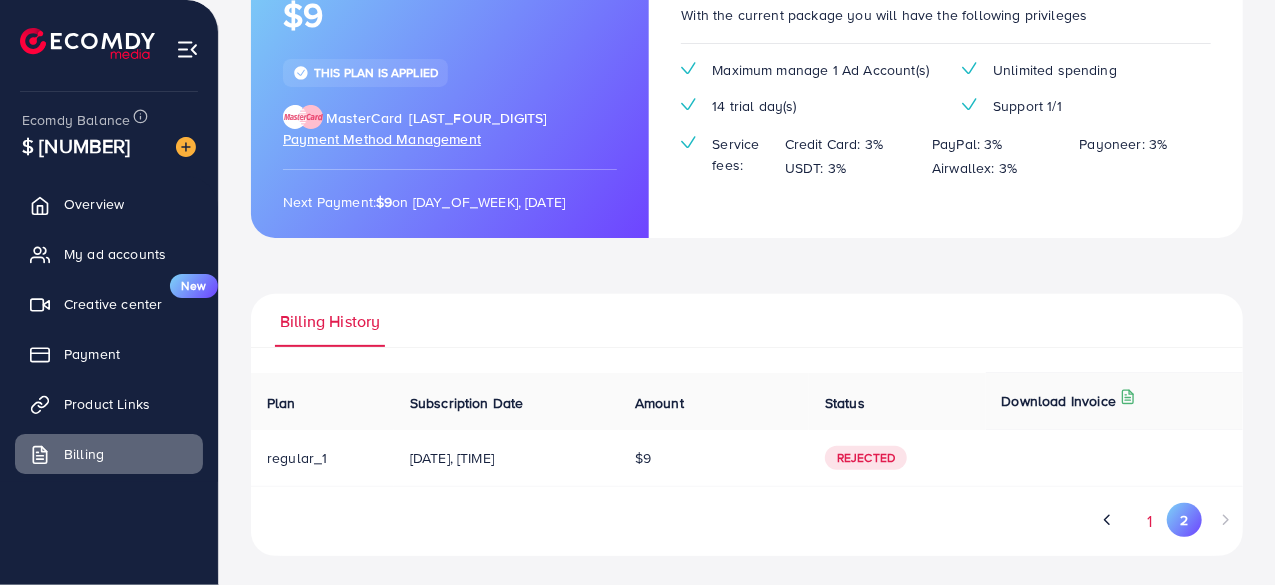 click on "1" at bounding box center [1149, 521] 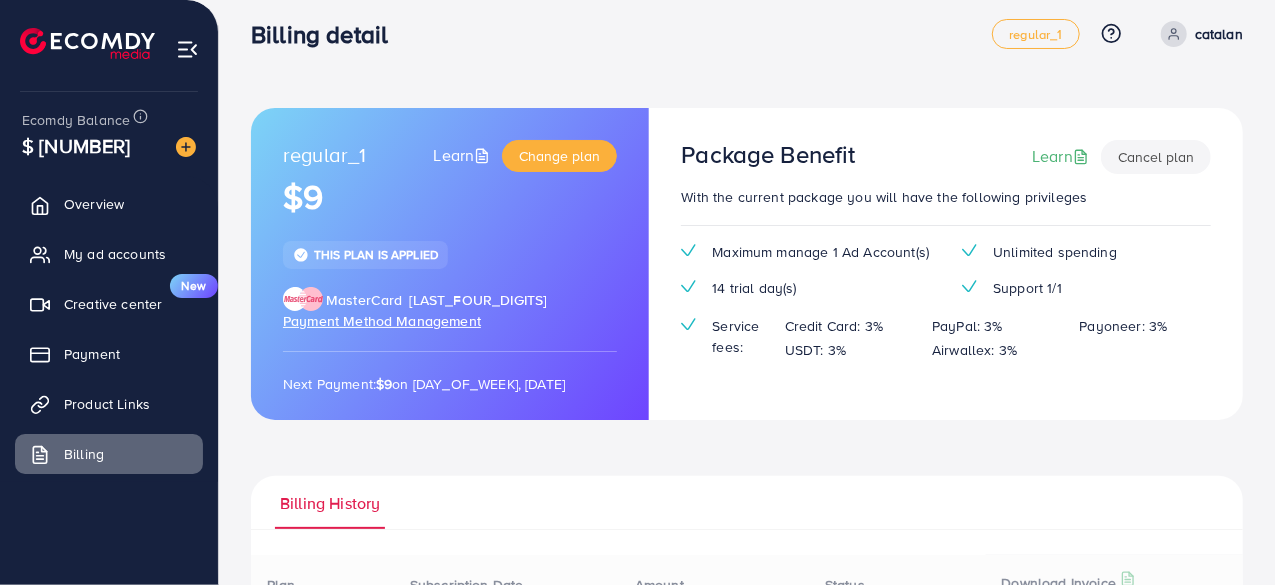 scroll, scrollTop: 0, scrollLeft: 0, axis: both 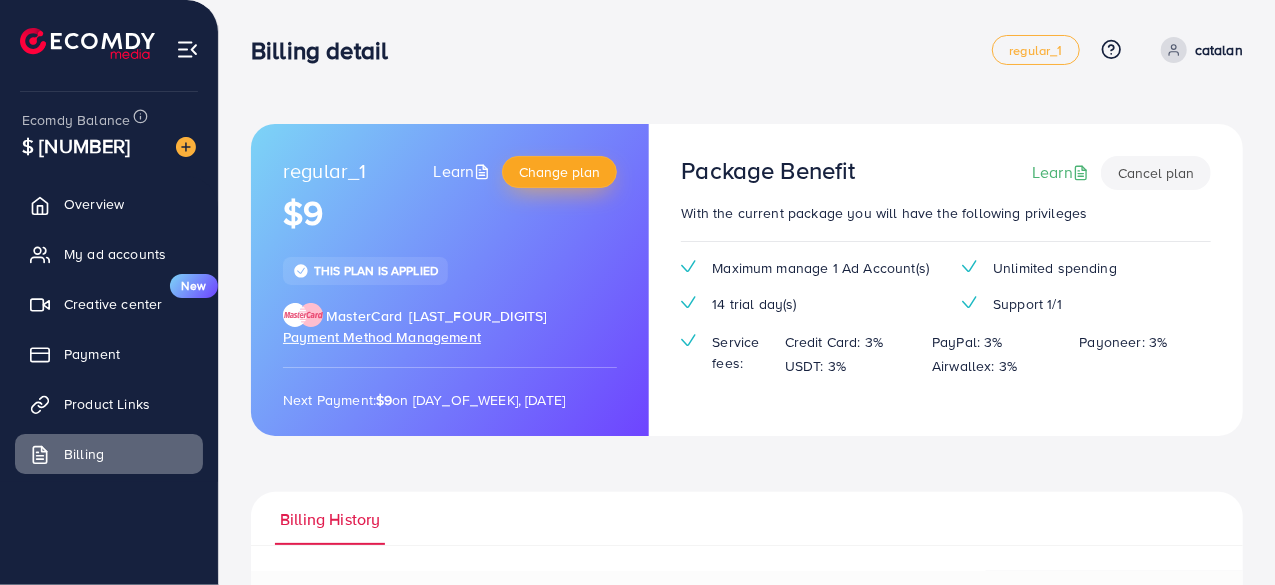 click on "Change plan" at bounding box center (559, 172) 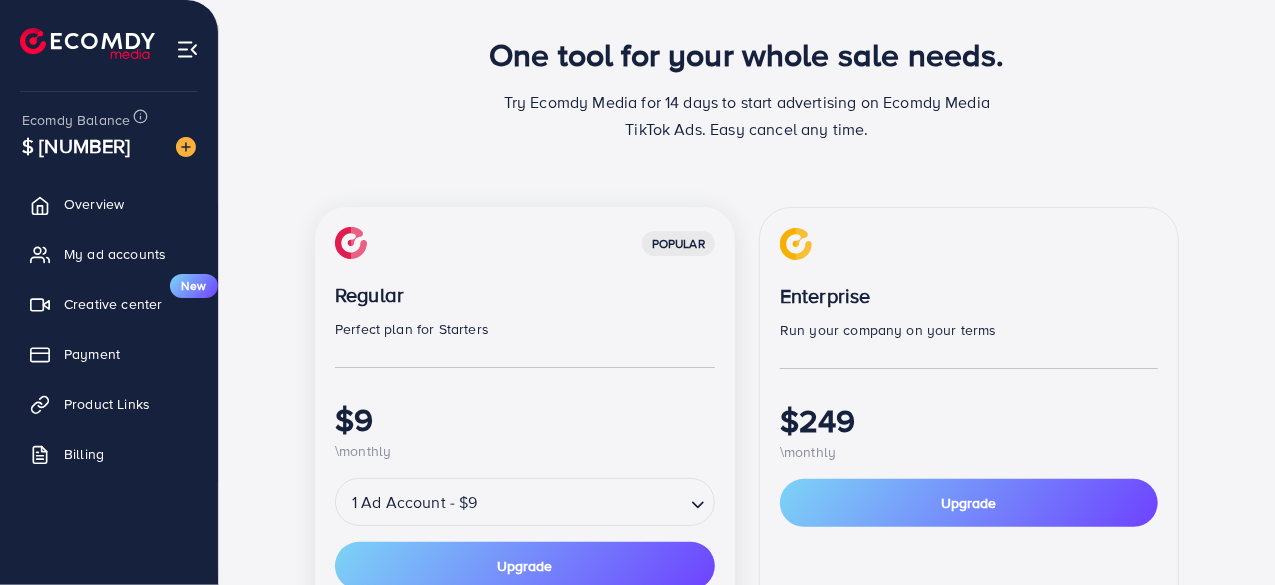scroll, scrollTop: 0, scrollLeft: 0, axis: both 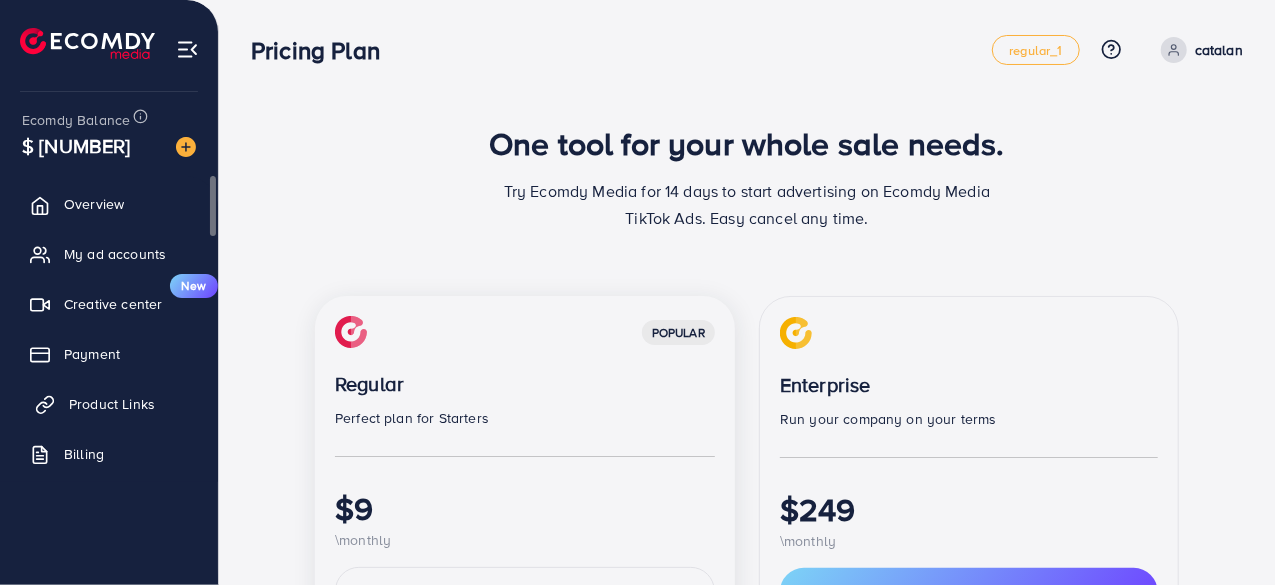 click on "Product Links" at bounding box center (112, 404) 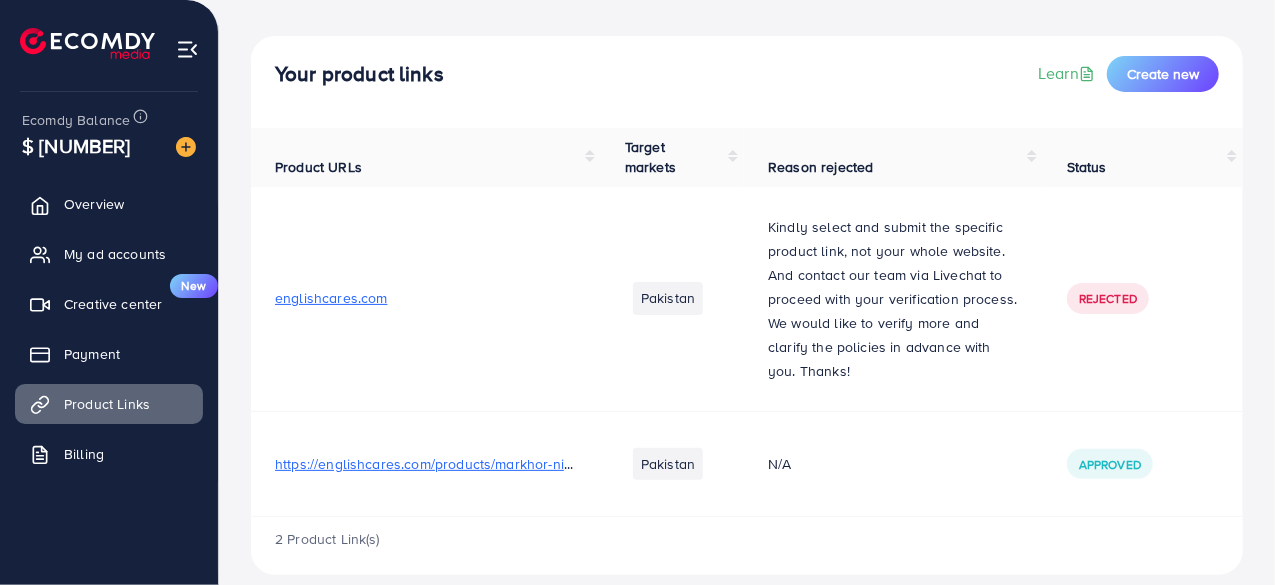 scroll, scrollTop: 0, scrollLeft: 0, axis: both 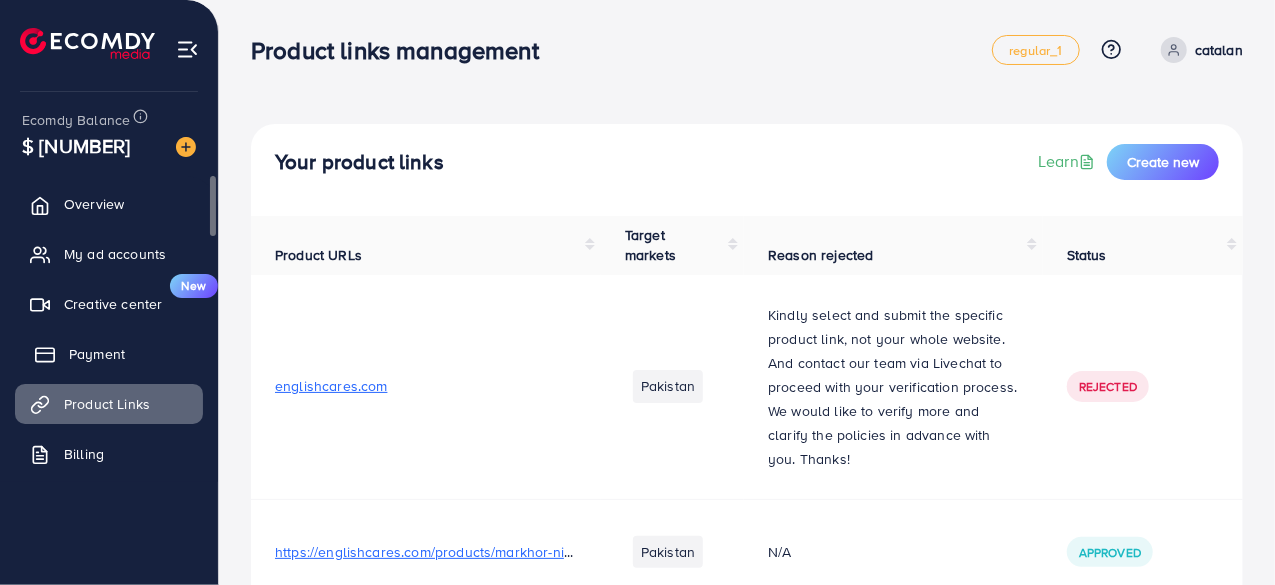 click on "Payment" at bounding box center (97, 354) 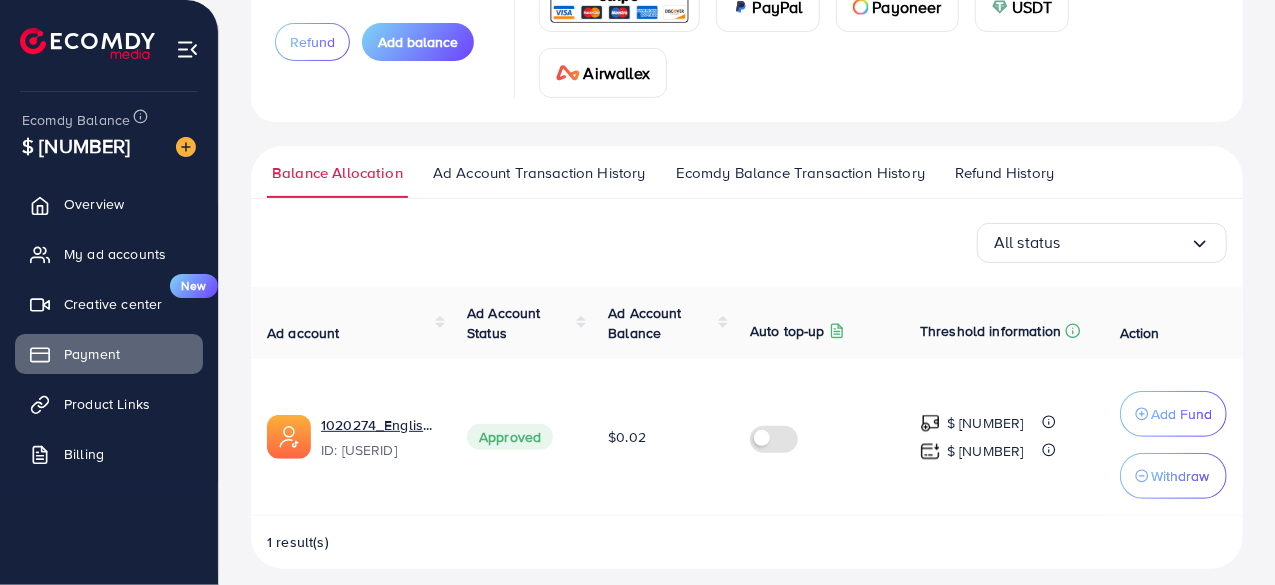 scroll, scrollTop: 218, scrollLeft: 0, axis: vertical 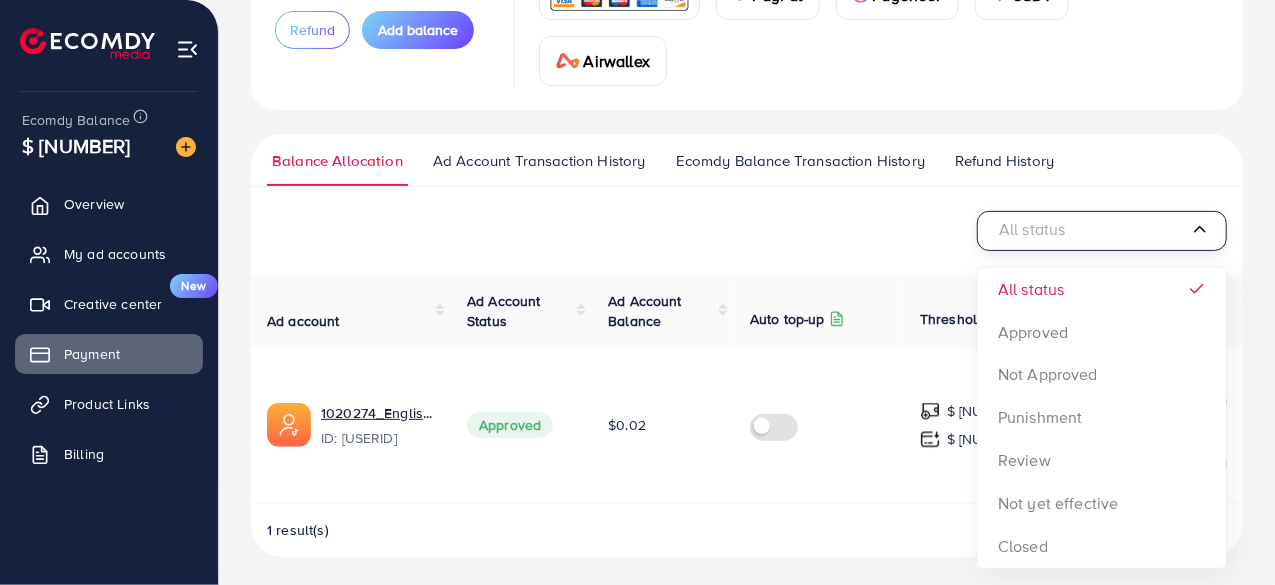 click 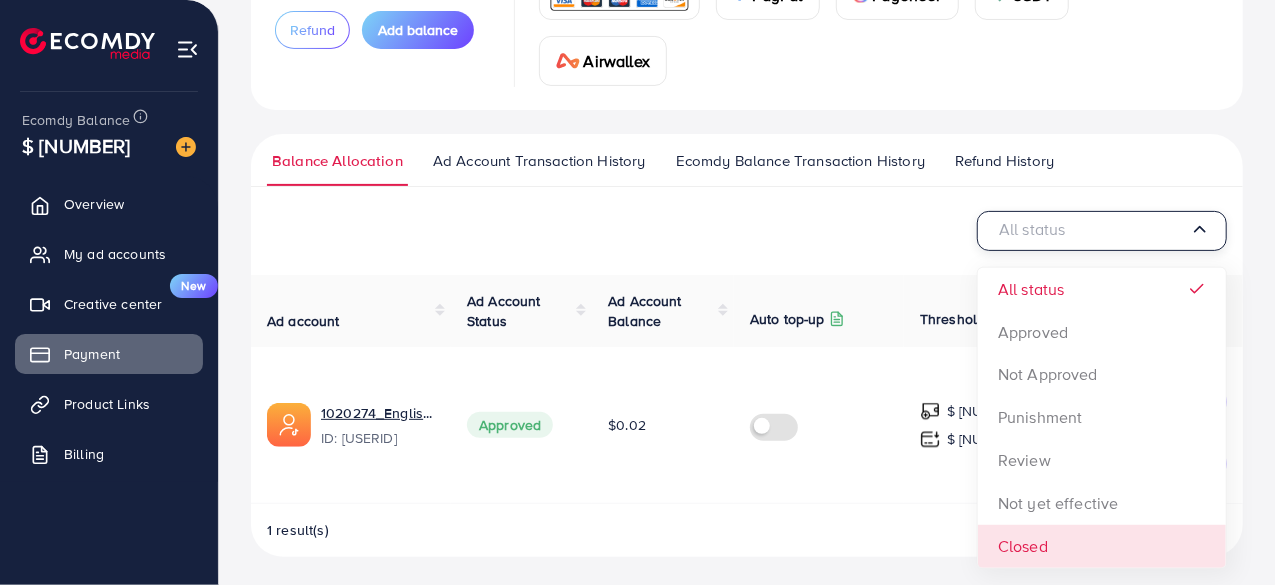 click on "1 result(s)" at bounding box center [747, 538] 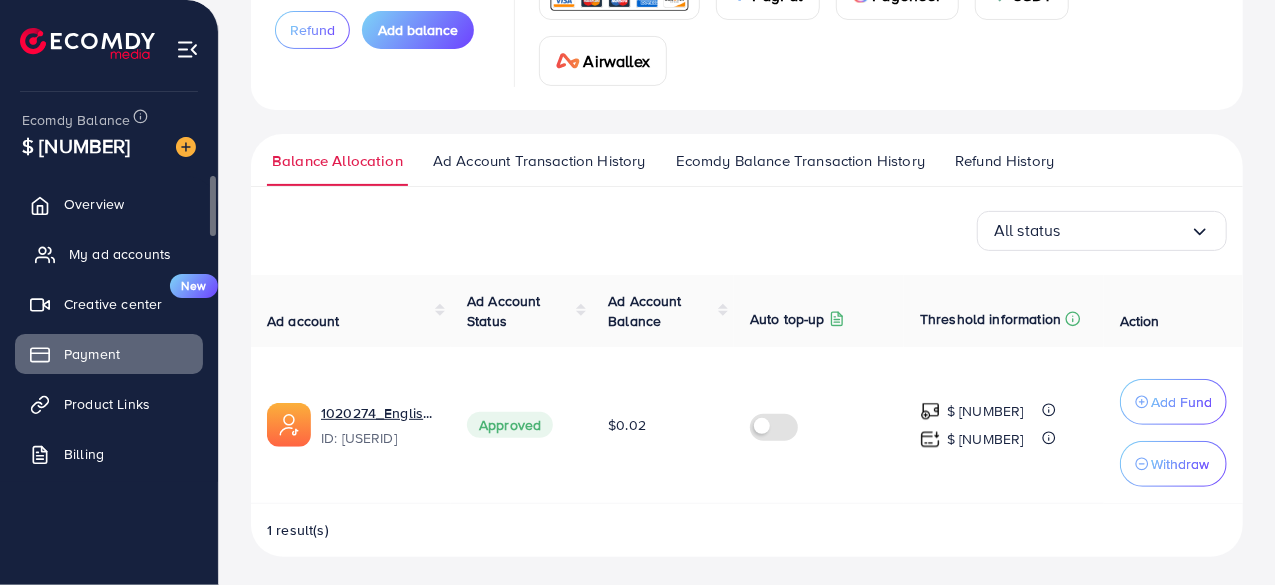 click on "My ad accounts" at bounding box center [120, 254] 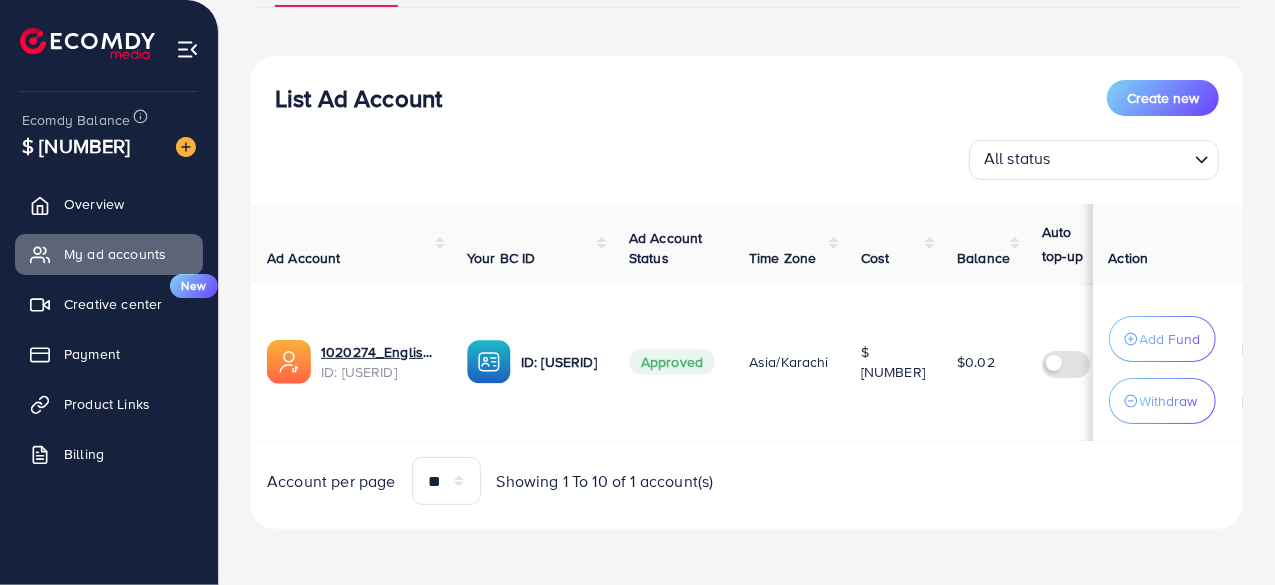 scroll, scrollTop: 196, scrollLeft: 0, axis: vertical 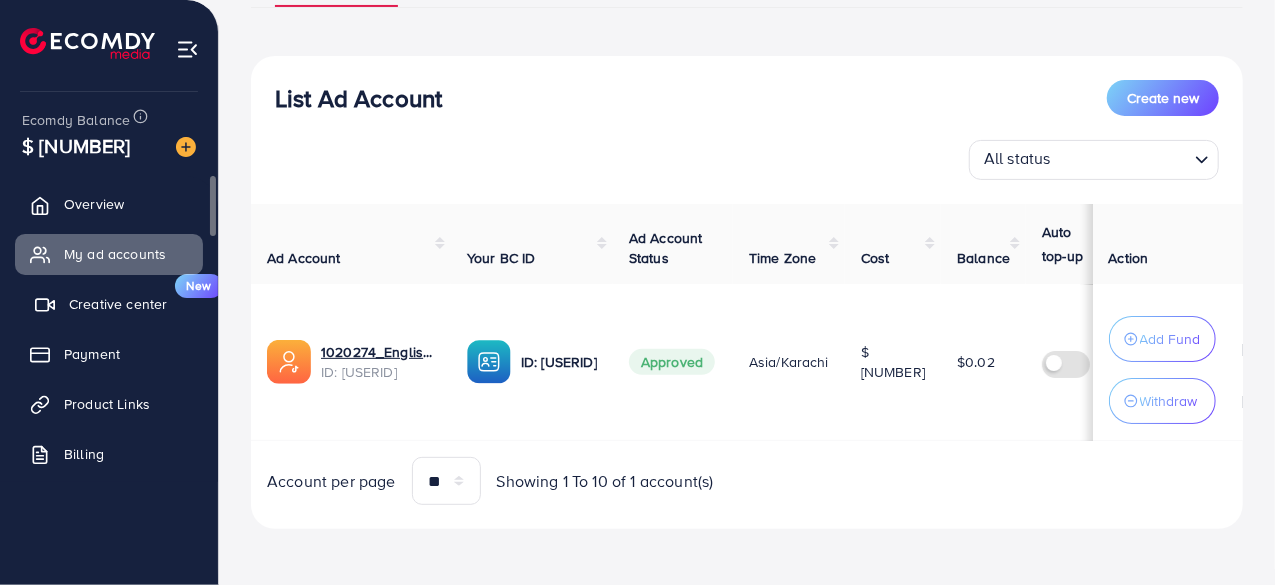 click on "Creative center" at bounding box center (118, 304) 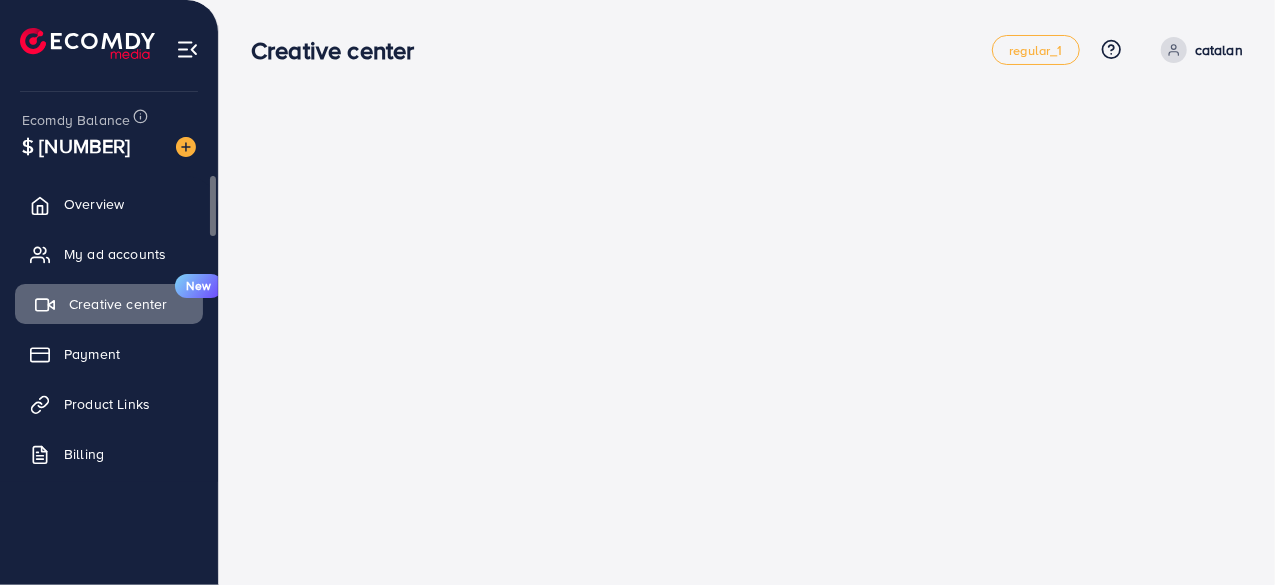 scroll, scrollTop: 0, scrollLeft: 0, axis: both 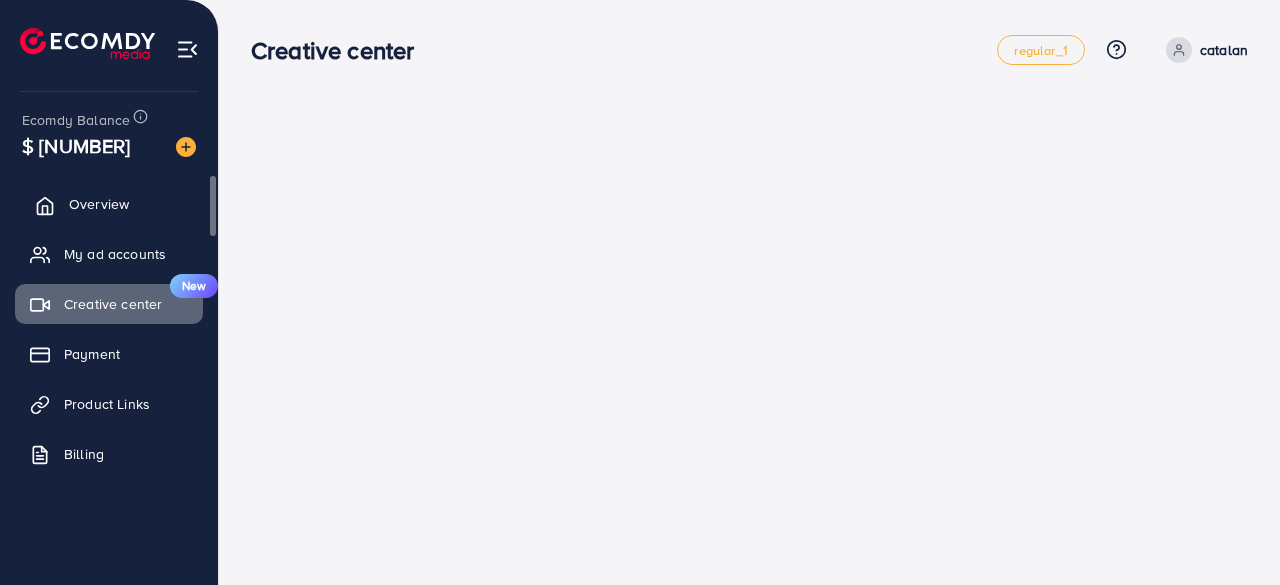 click on "Overview" at bounding box center [99, 204] 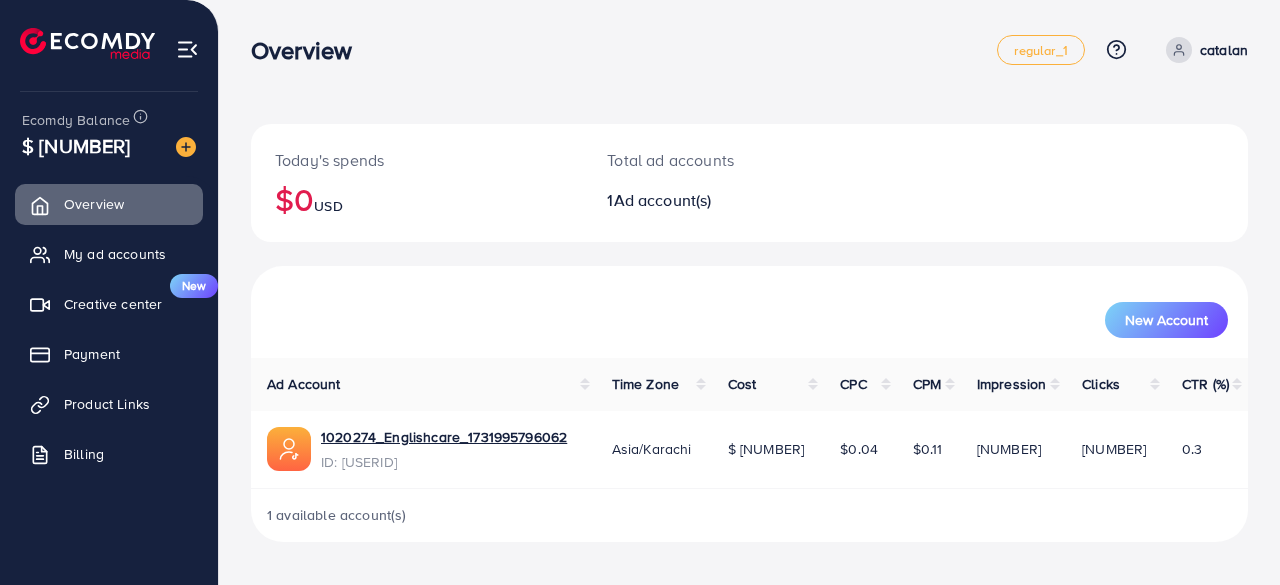 click on "1 available account(s)" at bounding box center [337, 515] 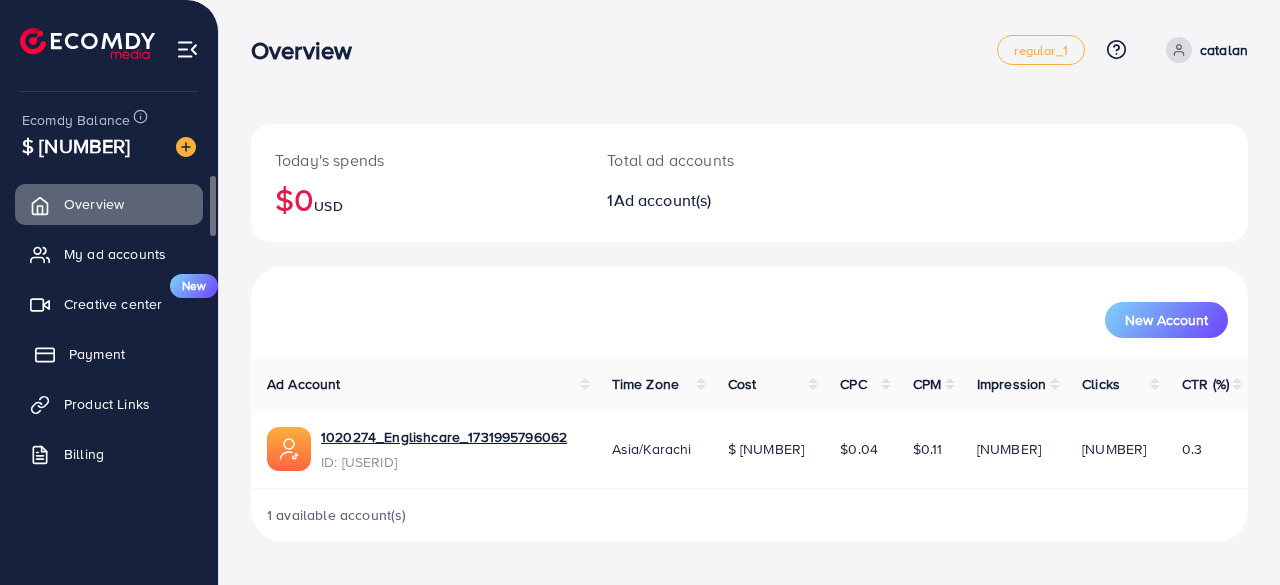 click on "Payment" at bounding box center [97, 354] 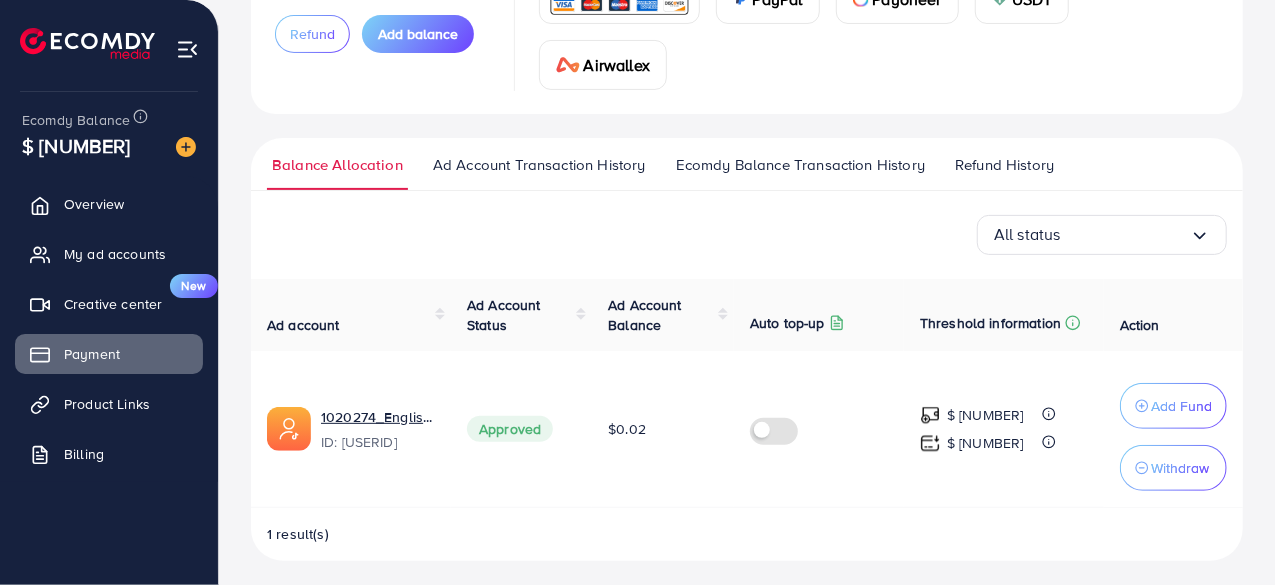 scroll, scrollTop: 218, scrollLeft: 0, axis: vertical 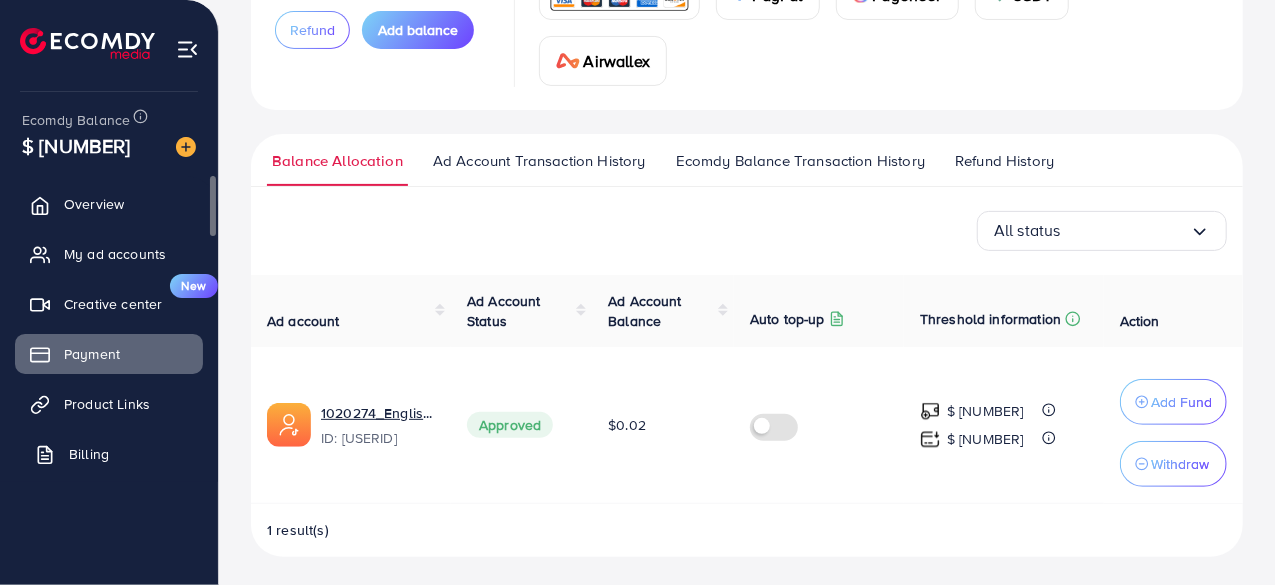 click on "Billing" at bounding box center [89, 454] 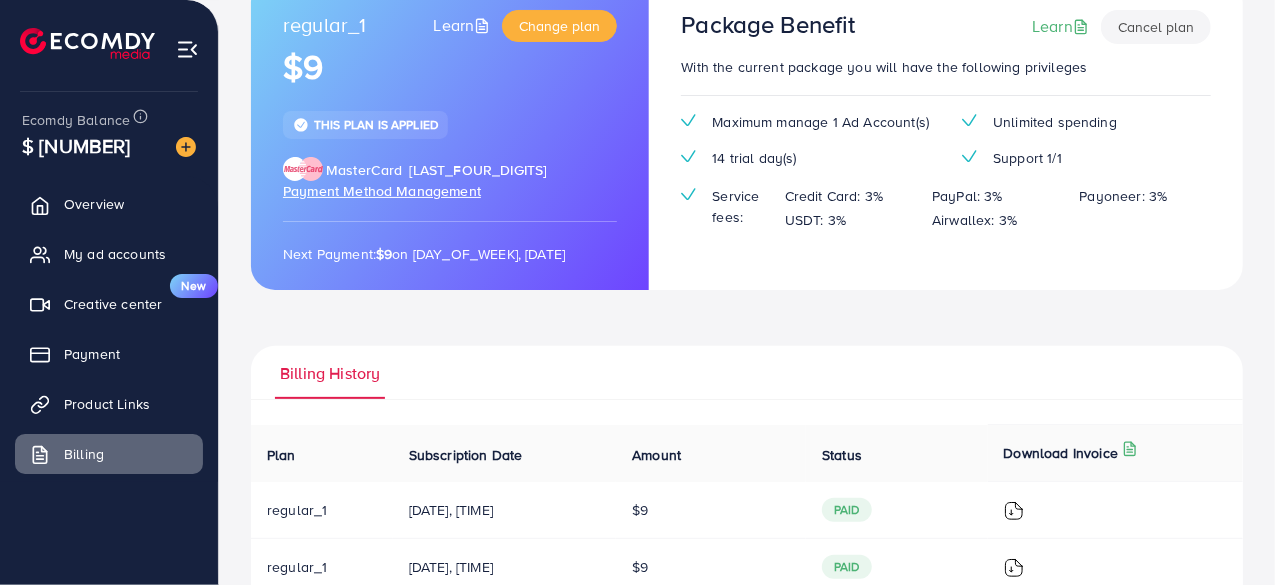 scroll, scrollTop: 148, scrollLeft: 0, axis: vertical 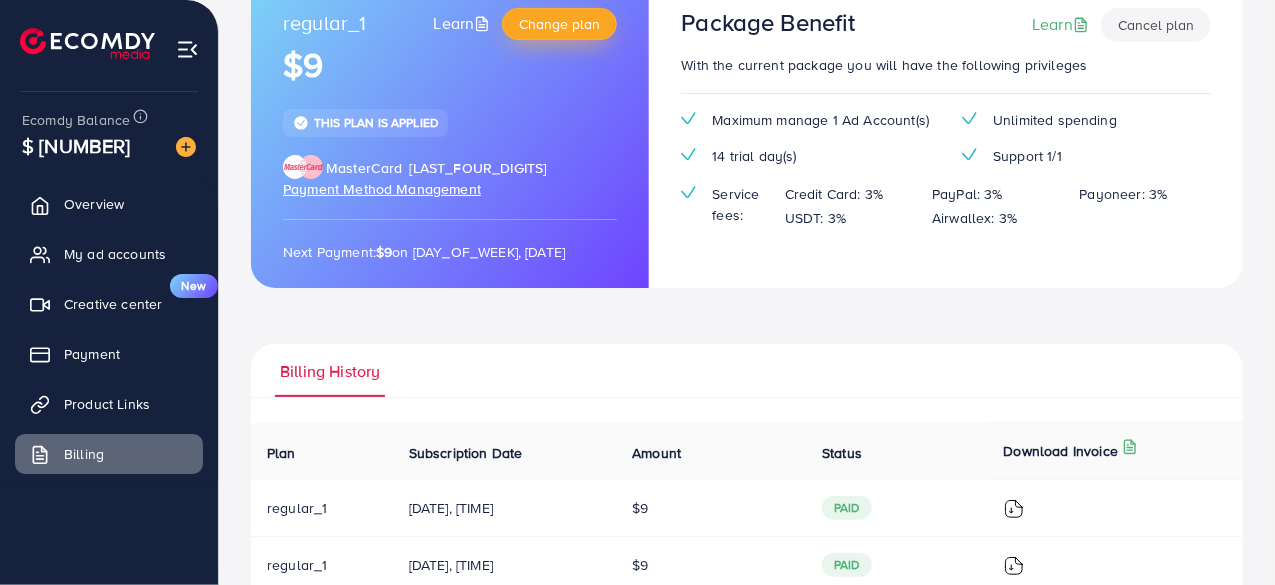 click on "Change plan" at bounding box center [559, 24] 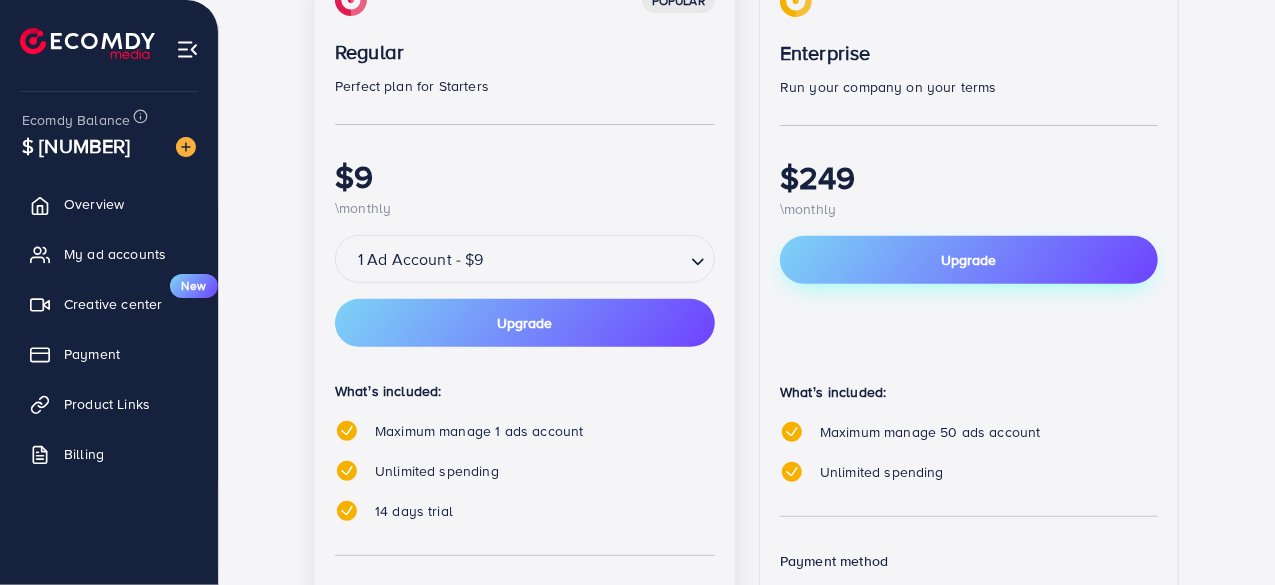 scroll, scrollTop: 340, scrollLeft: 0, axis: vertical 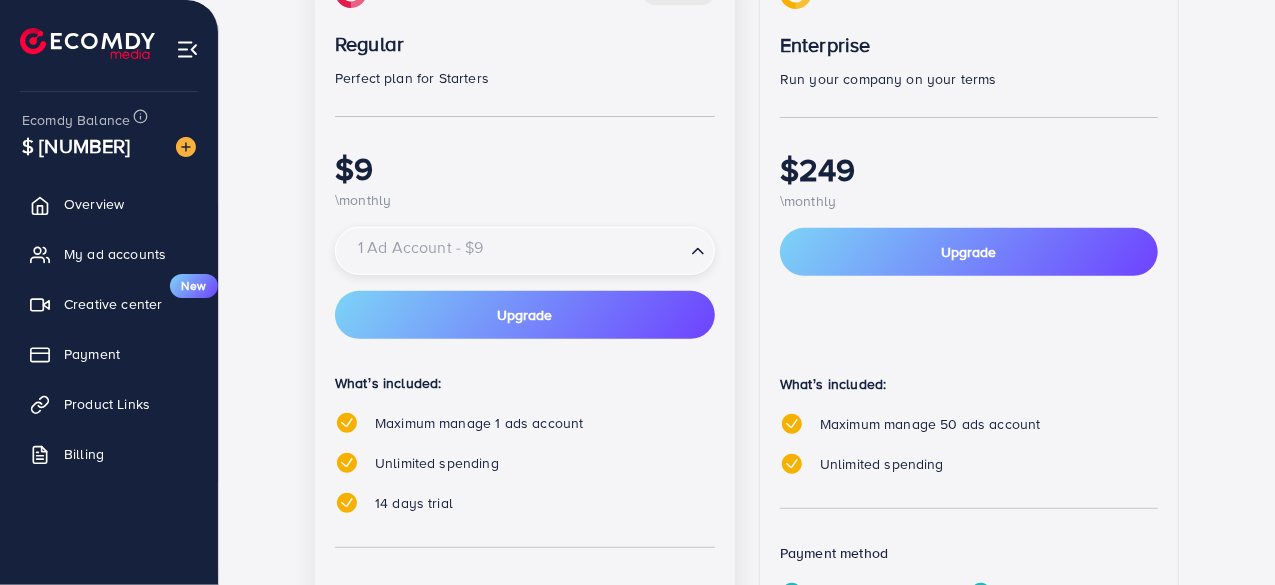 click at bounding box center (513, 253) 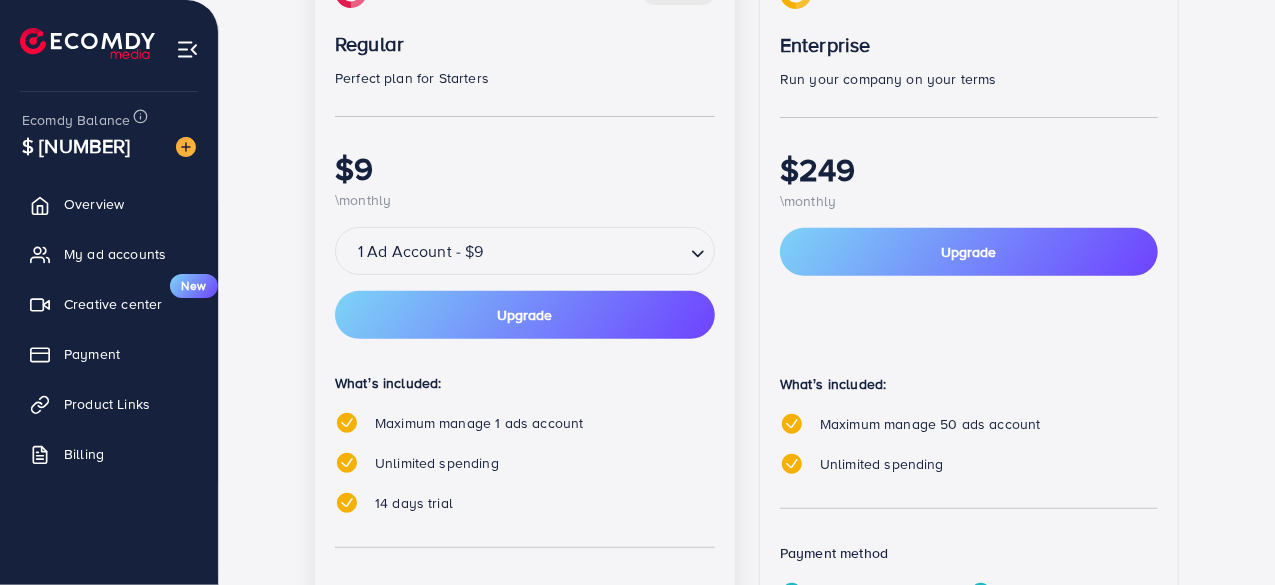 click on "Enterprise   Run your company on your terms   $ [NUMBER]  \monthly  Upgrade   What’s included:  Maximum manage 50 ads account Unlimited spending  Payment method   Credit Card   PayPal   Payoneer   USDT   Airwallex" at bounding box center [969, 358] 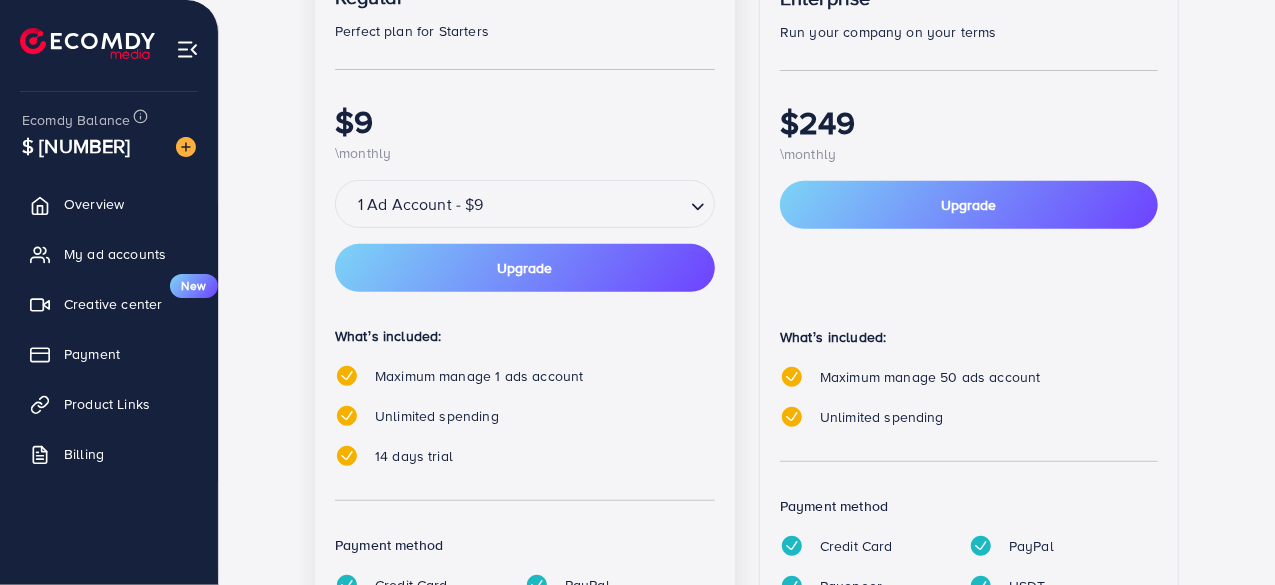 scroll, scrollTop: 389, scrollLeft: 0, axis: vertical 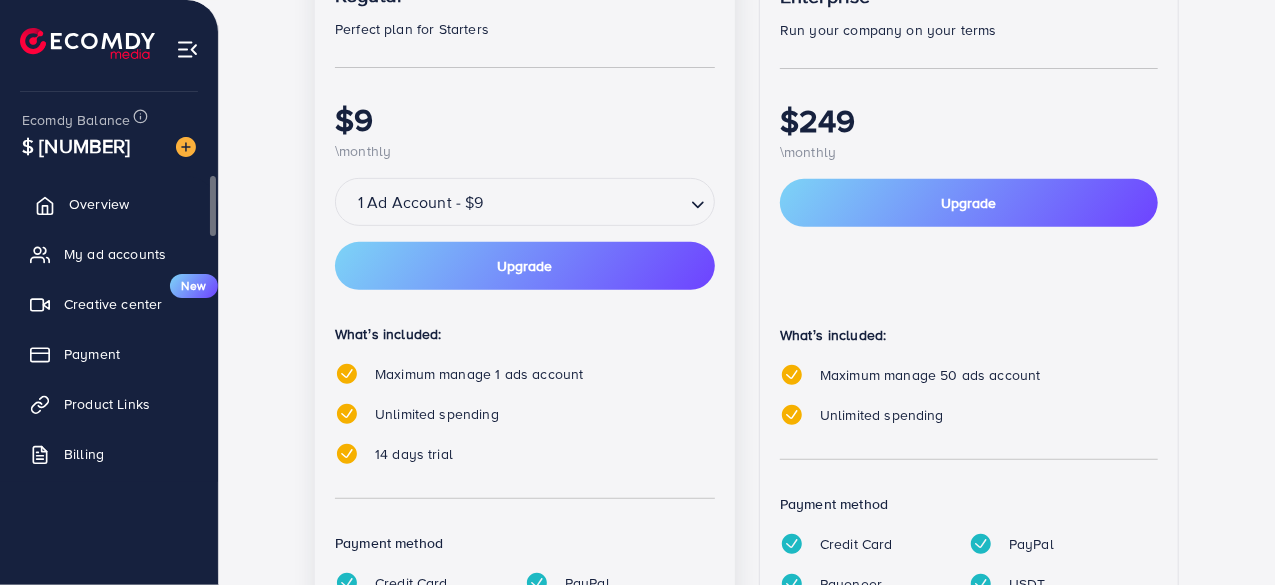 click on "Overview" at bounding box center [109, 204] 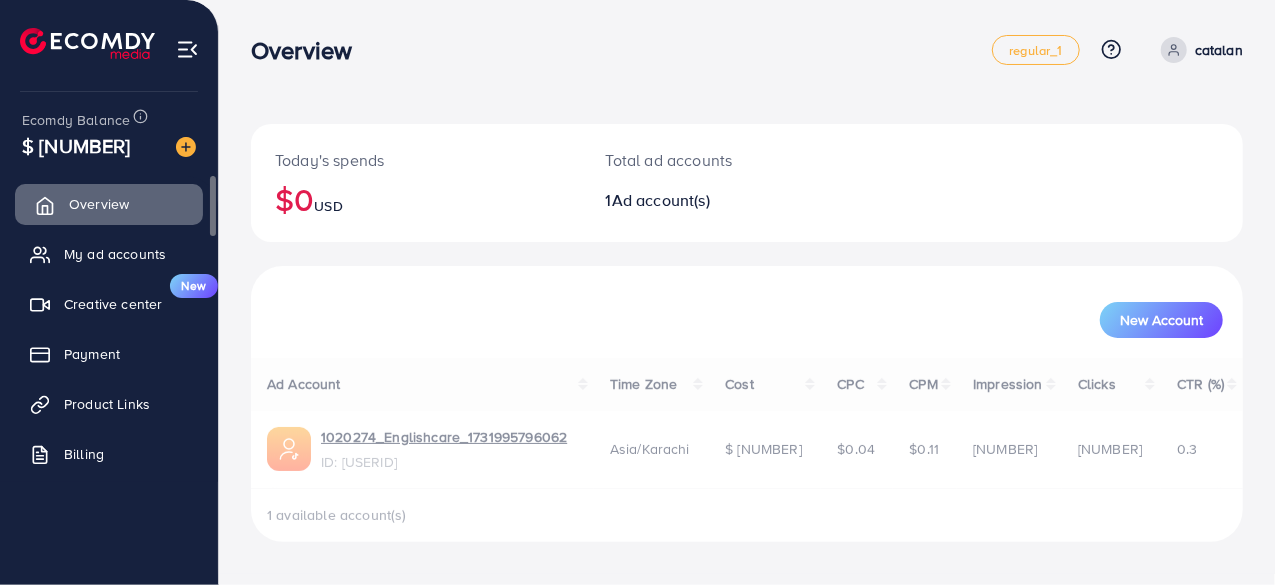 scroll, scrollTop: 0, scrollLeft: 0, axis: both 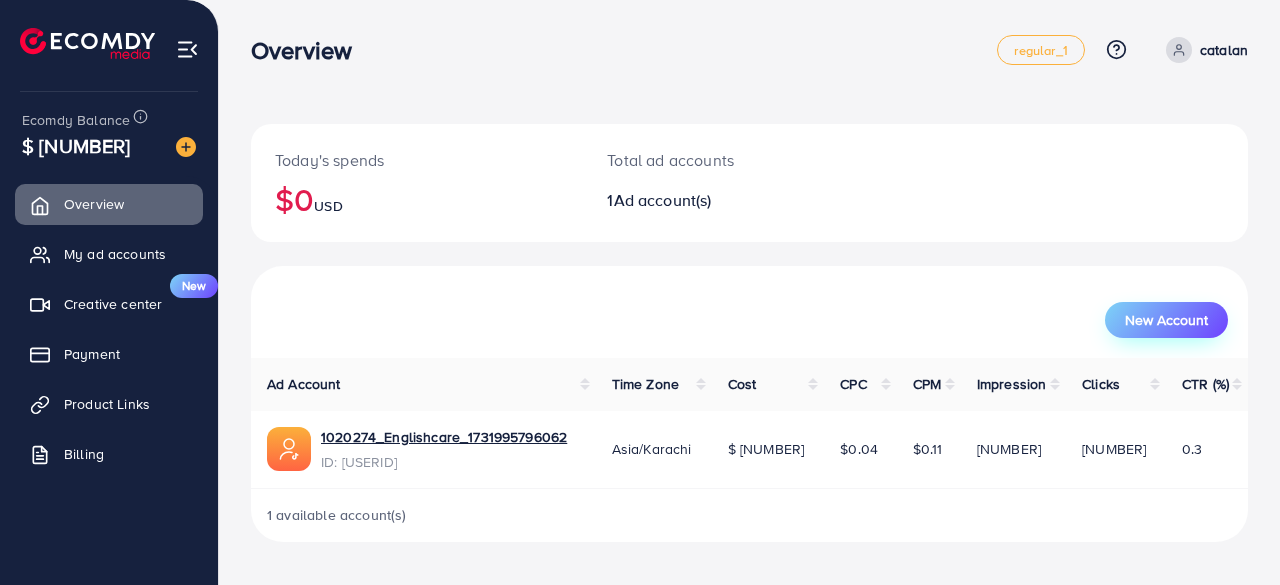 click on "New Account" at bounding box center (1166, 320) 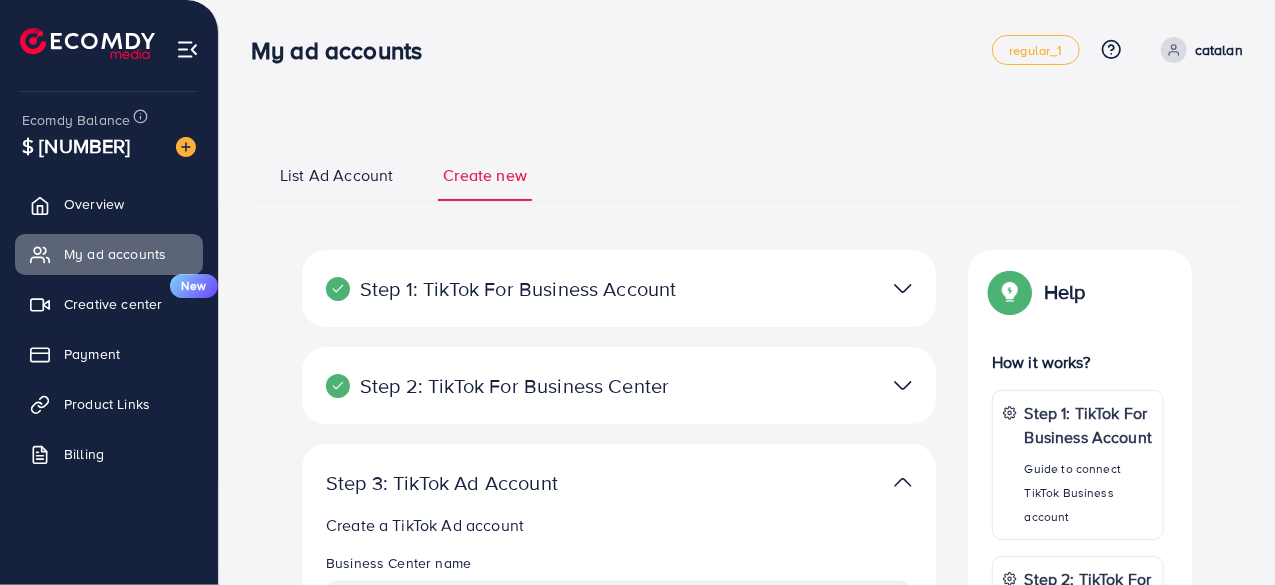 select 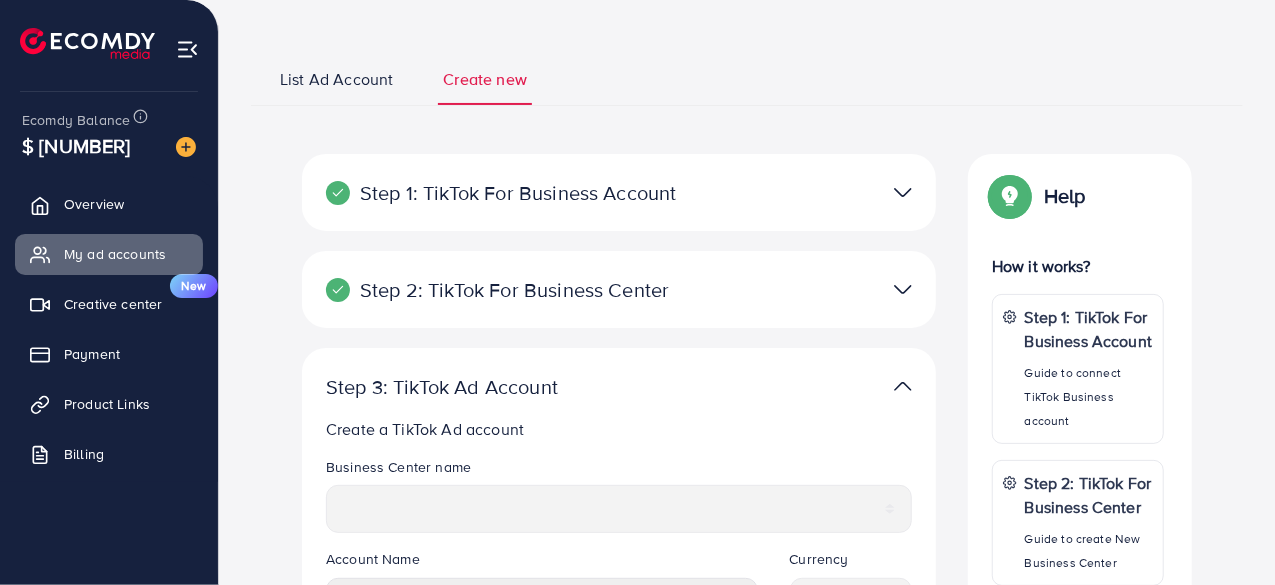 scroll, scrollTop: 0, scrollLeft: 0, axis: both 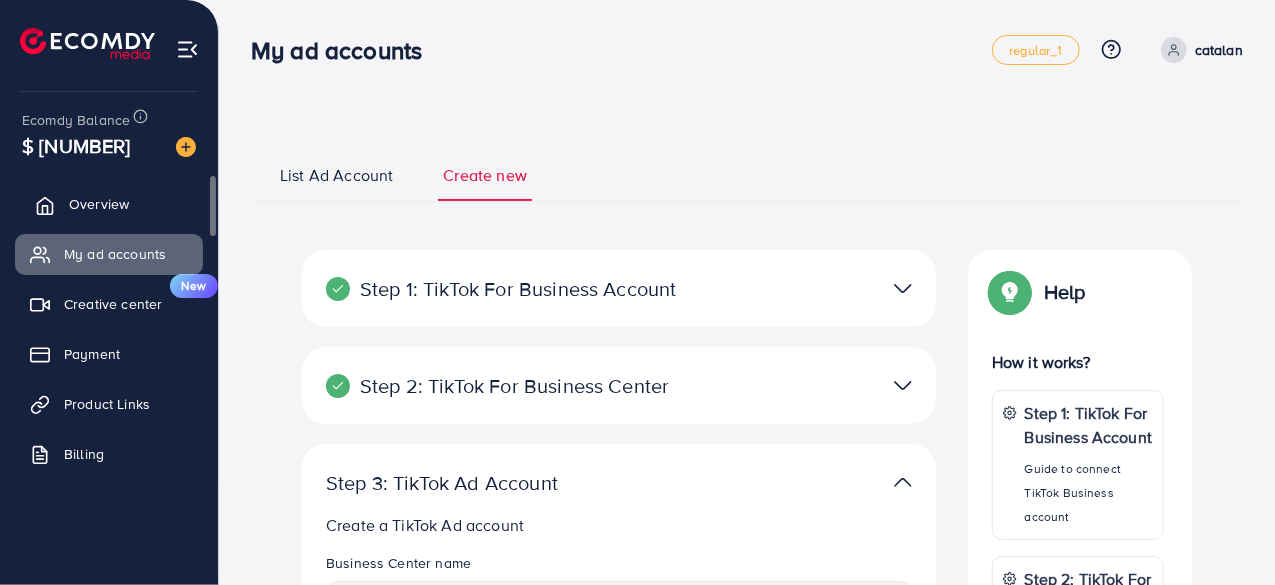 click on "Overview" at bounding box center (99, 204) 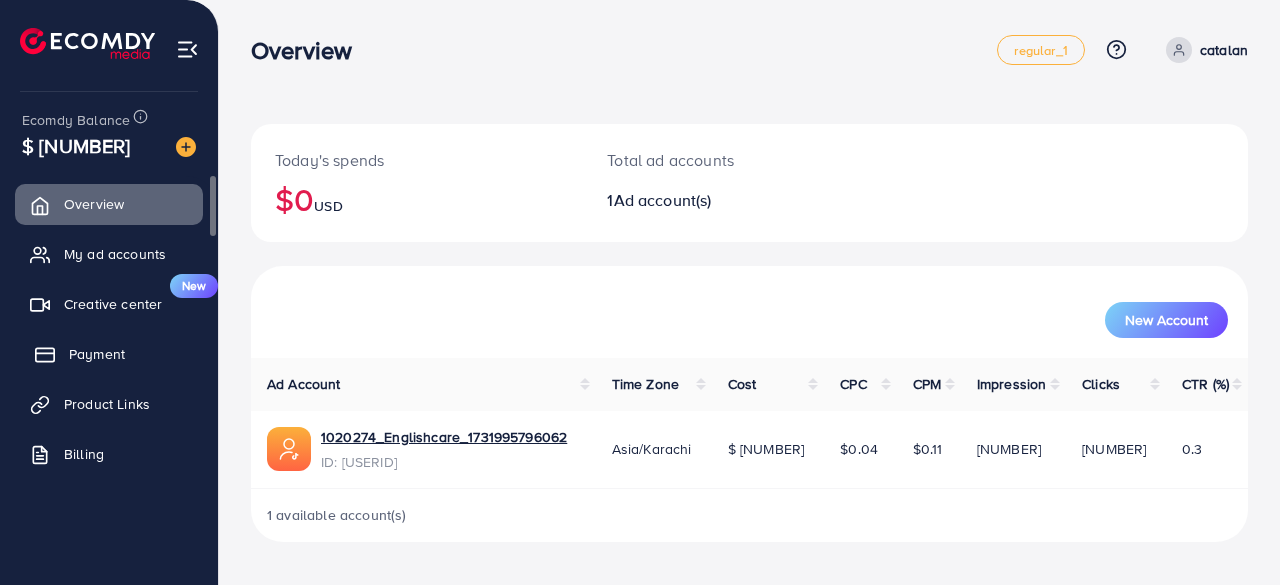 click on "Payment" at bounding box center [97, 354] 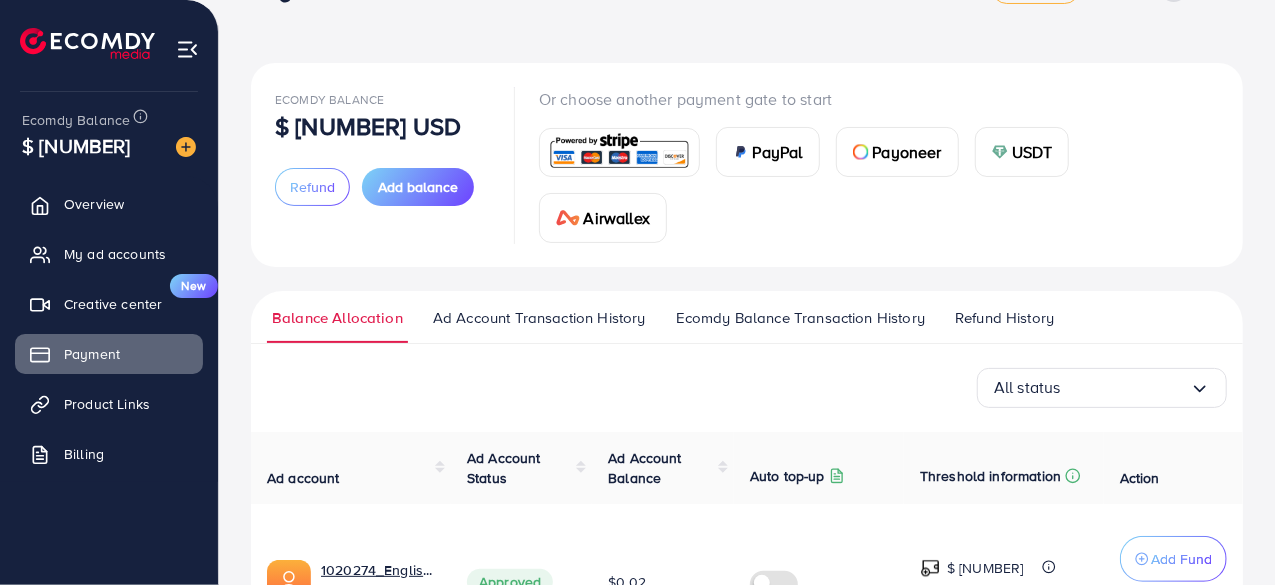 scroll, scrollTop: 76, scrollLeft: 0, axis: vertical 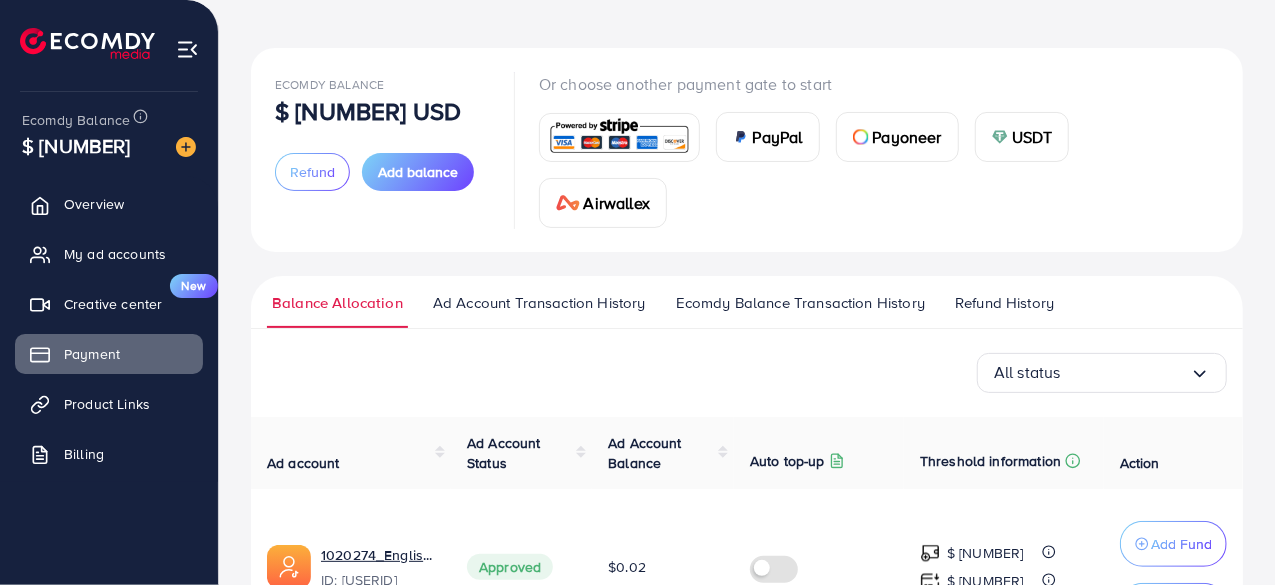 click on "Payoneer" at bounding box center [907, 137] 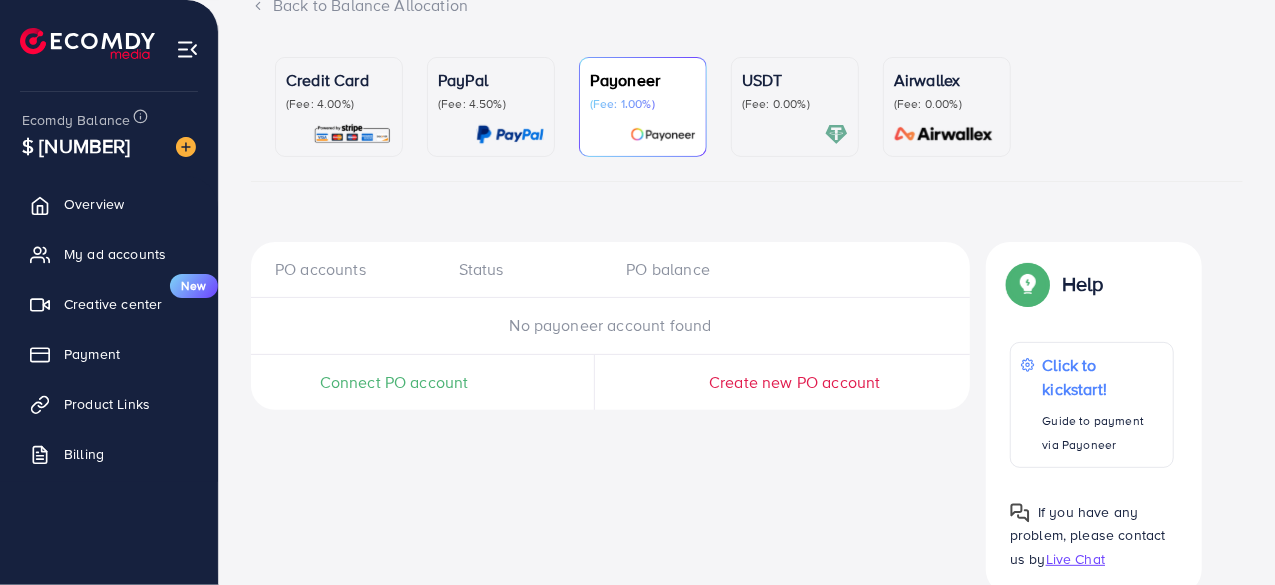 scroll, scrollTop: 155, scrollLeft: 0, axis: vertical 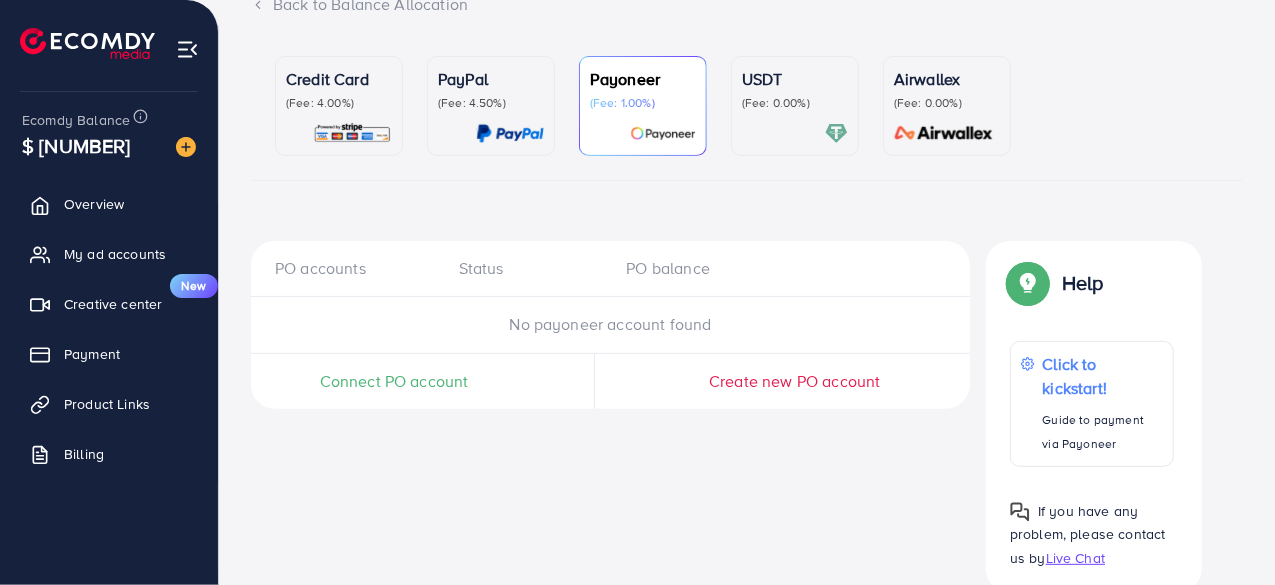 click on "PayPal" at bounding box center (491, 79) 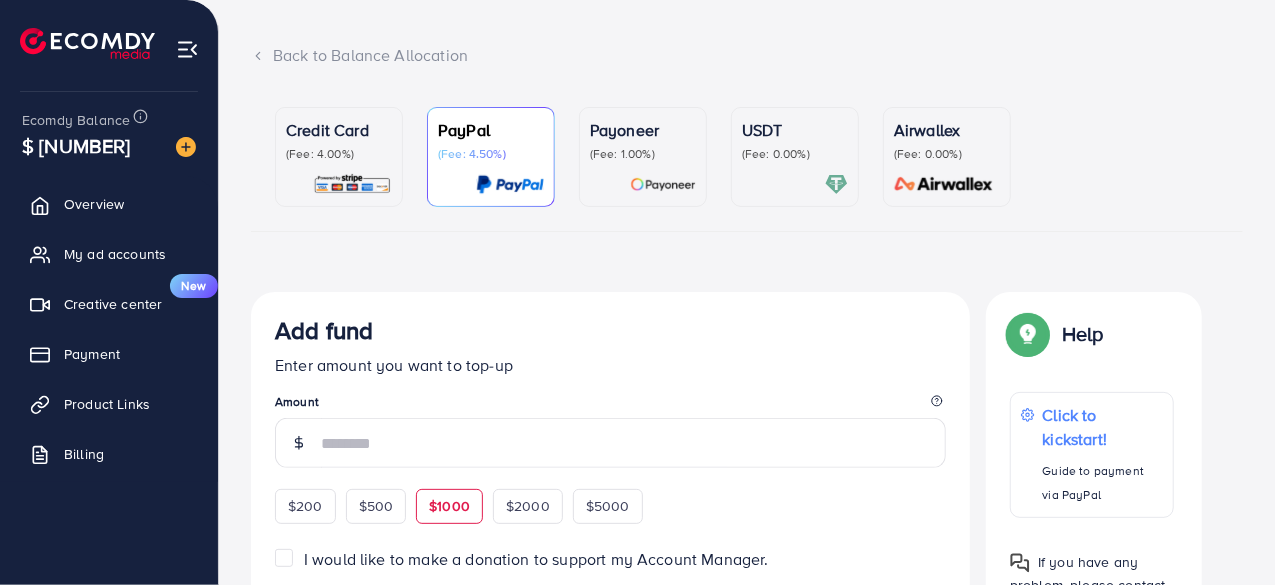 scroll, scrollTop: 103, scrollLeft: 0, axis: vertical 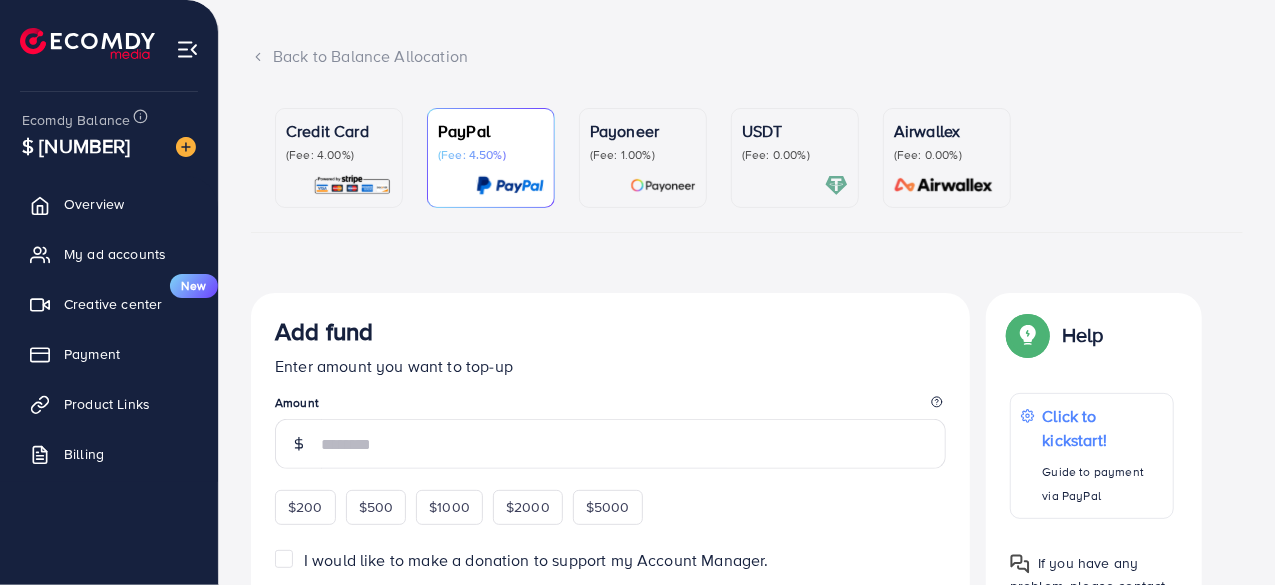 click on "Credit Card" at bounding box center [339, 131] 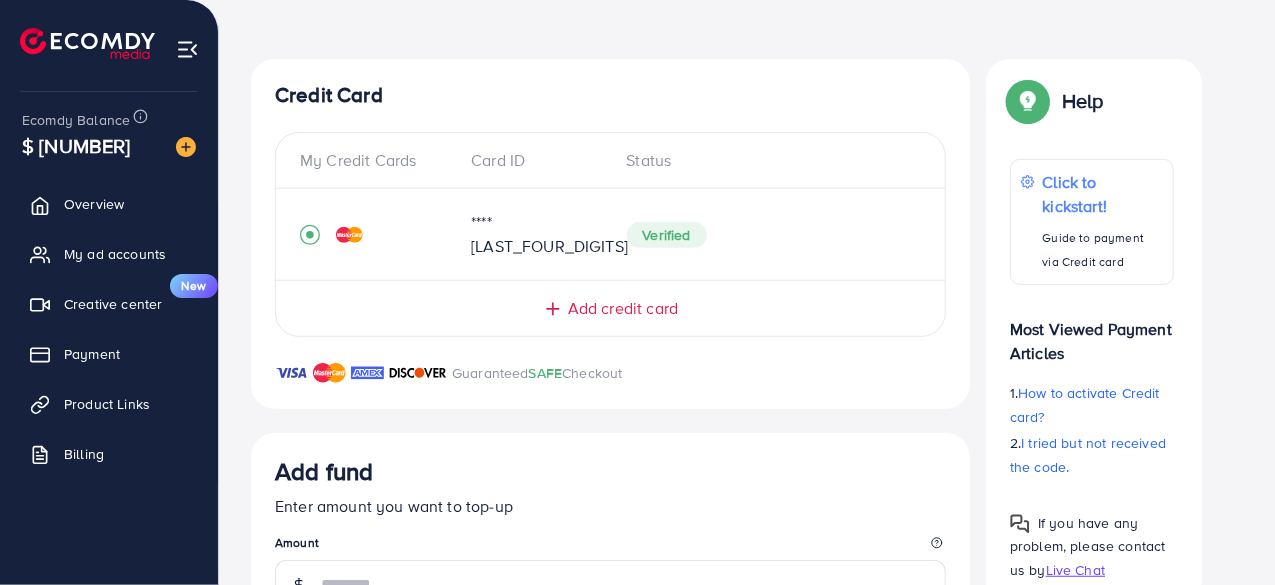 scroll, scrollTop: 335, scrollLeft: 0, axis: vertical 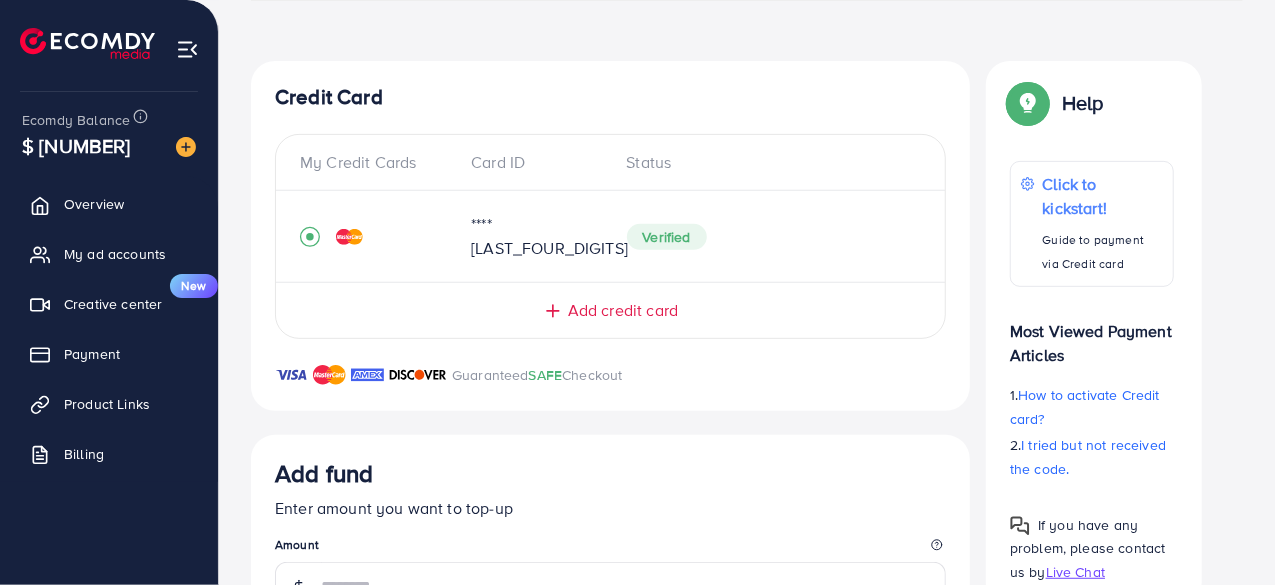 click on "Add credit card" at bounding box center (623, 310) 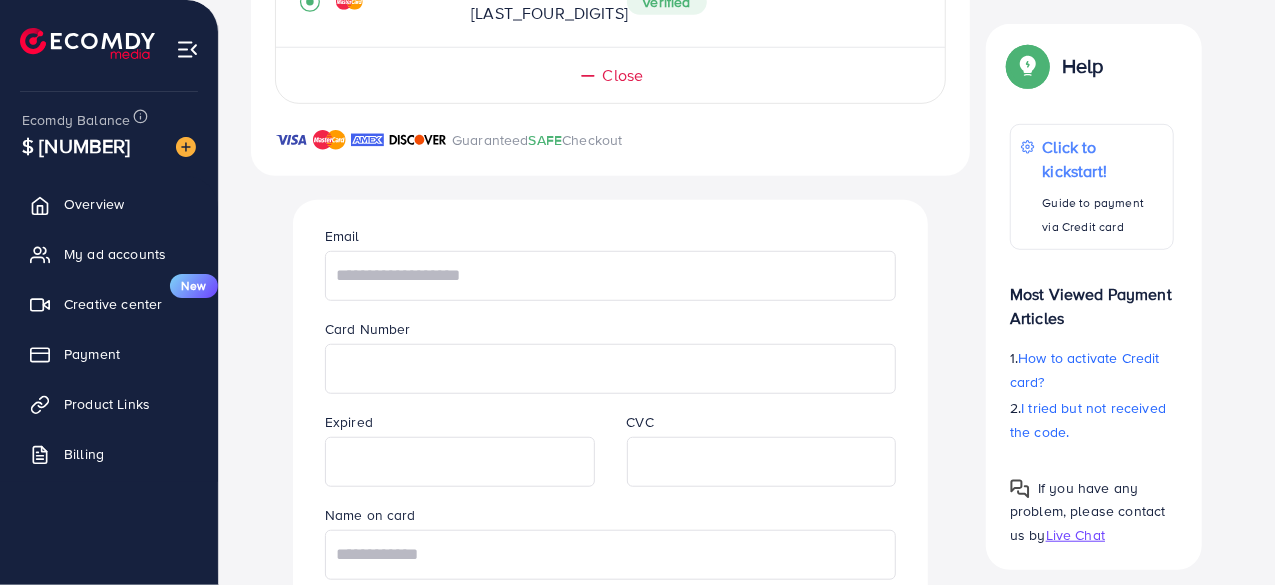 scroll, scrollTop: 571, scrollLeft: 0, axis: vertical 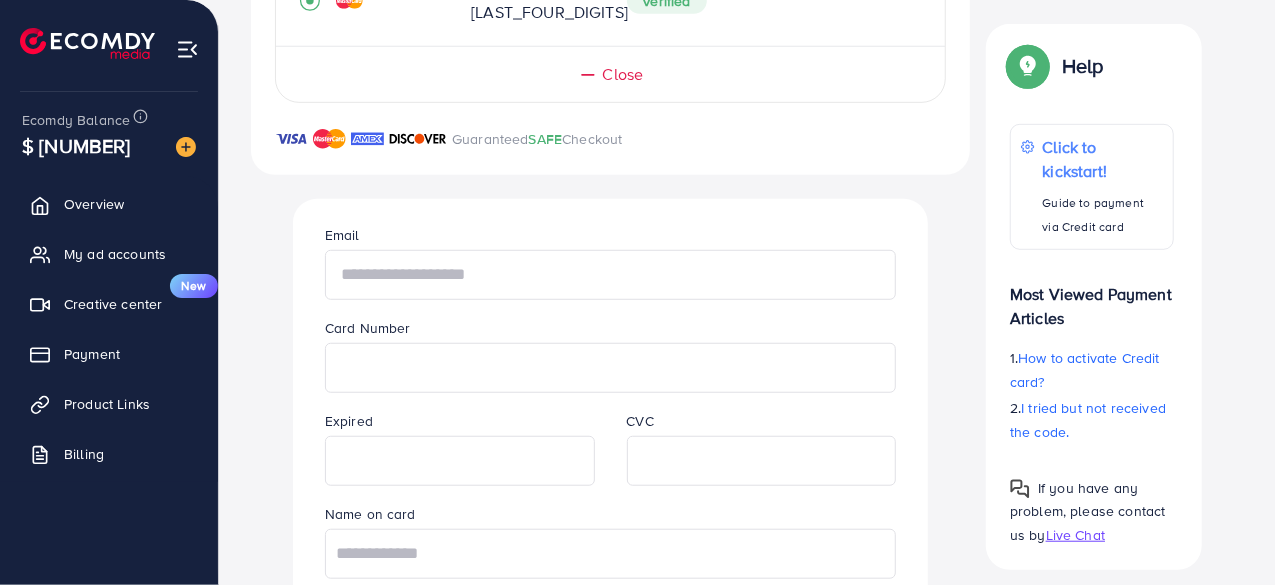 click at bounding box center [610, 275] 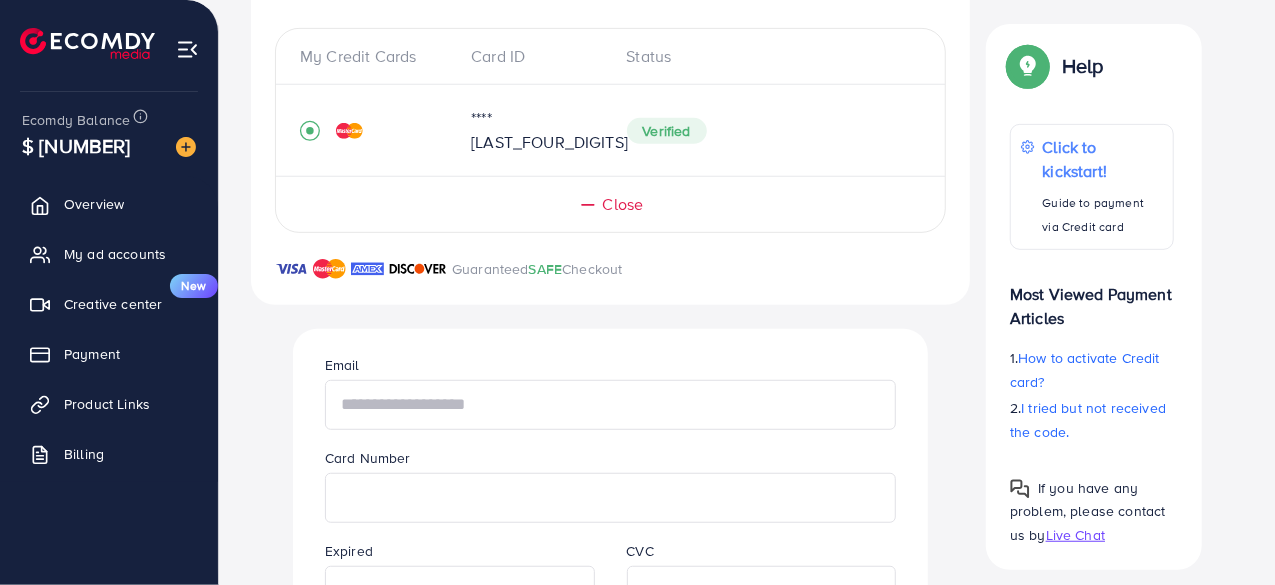 scroll, scrollTop: 465, scrollLeft: 0, axis: vertical 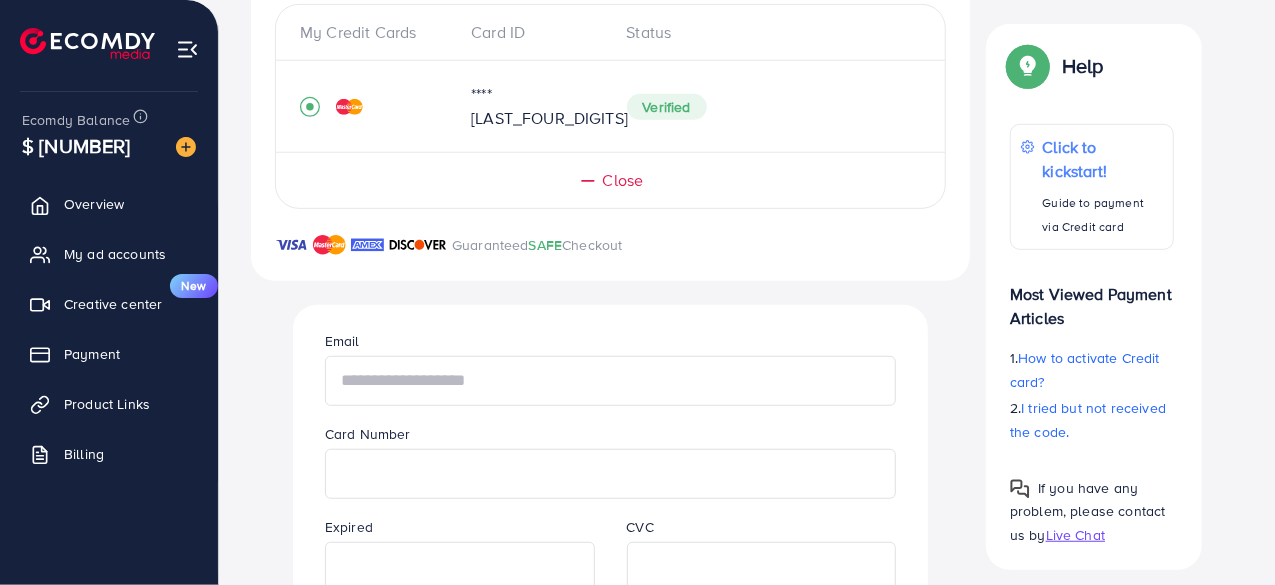type on "*" 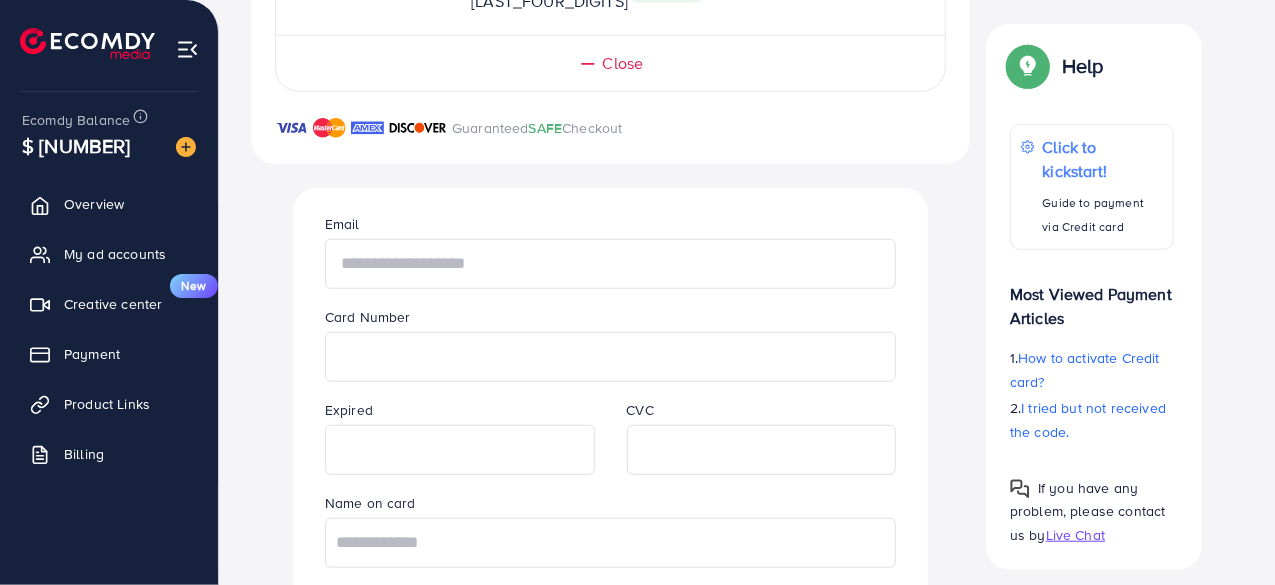 scroll, scrollTop: 572, scrollLeft: 0, axis: vertical 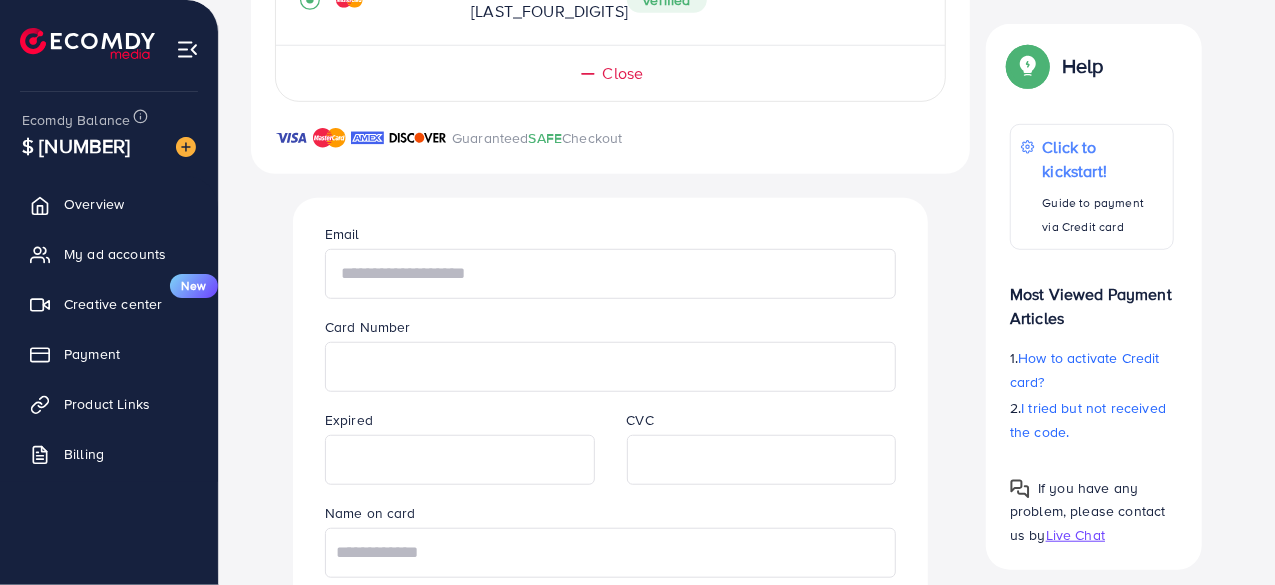 click at bounding box center [610, 274] 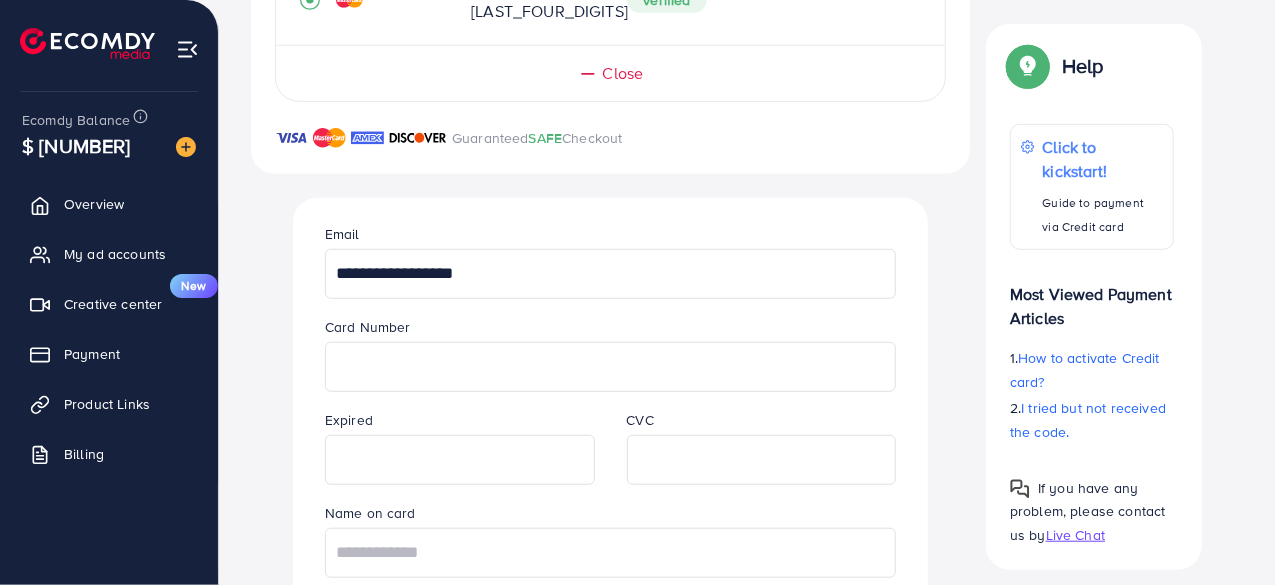 type on "**********" 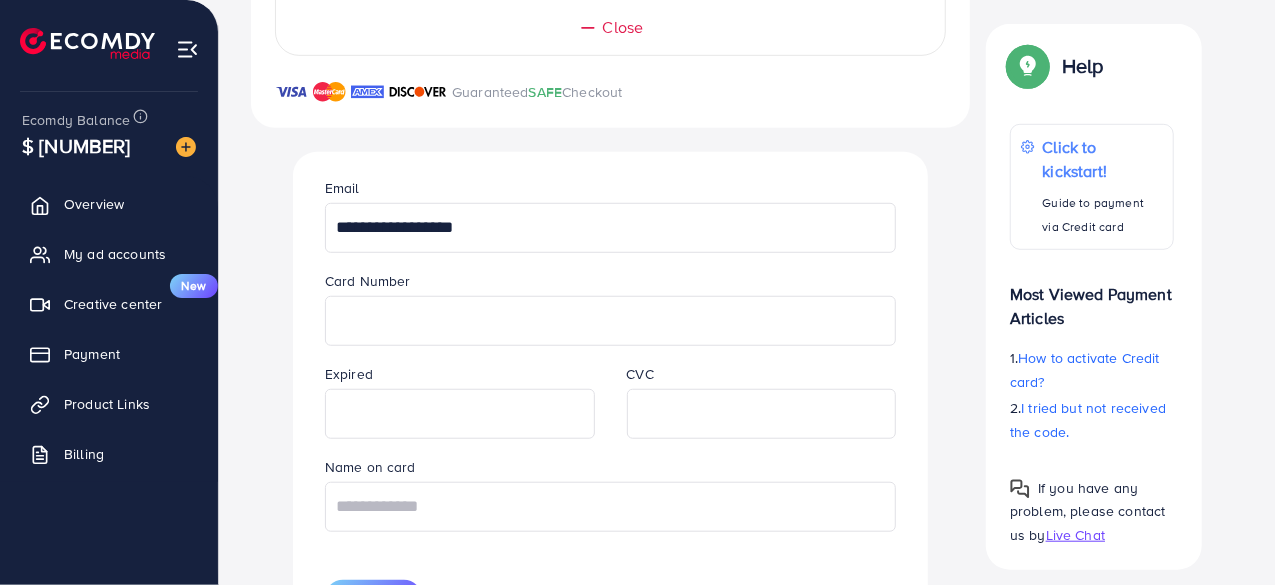 scroll, scrollTop: 622, scrollLeft: 0, axis: vertical 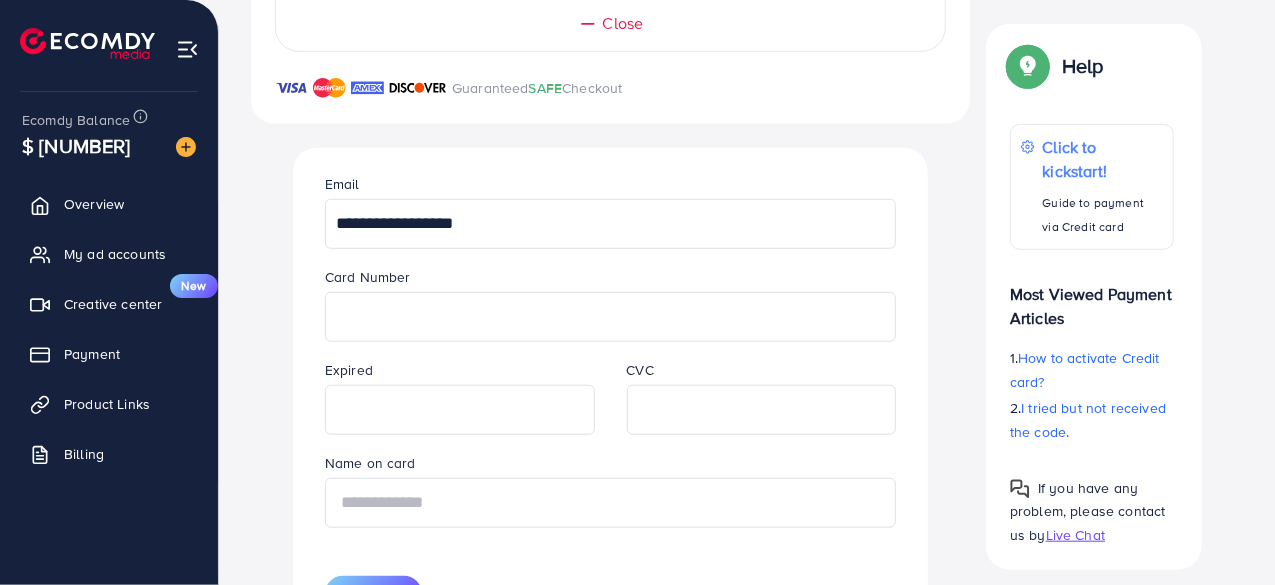 click at bounding box center (610, 503) 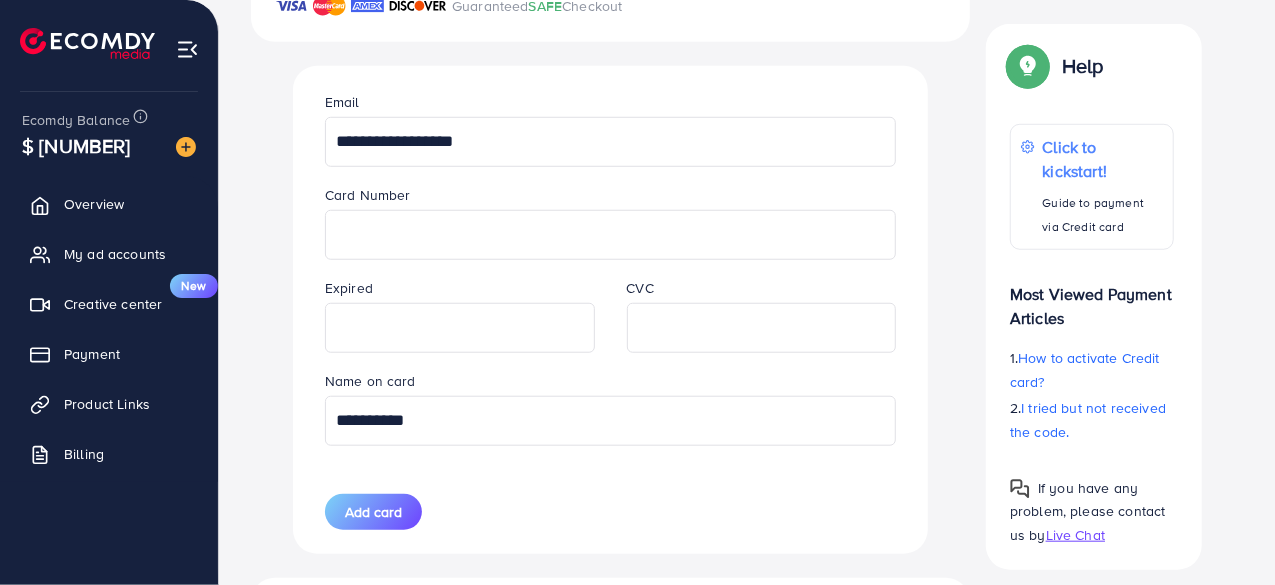 scroll, scrollTop: 709, scrollLeft: 0, axis: vertical 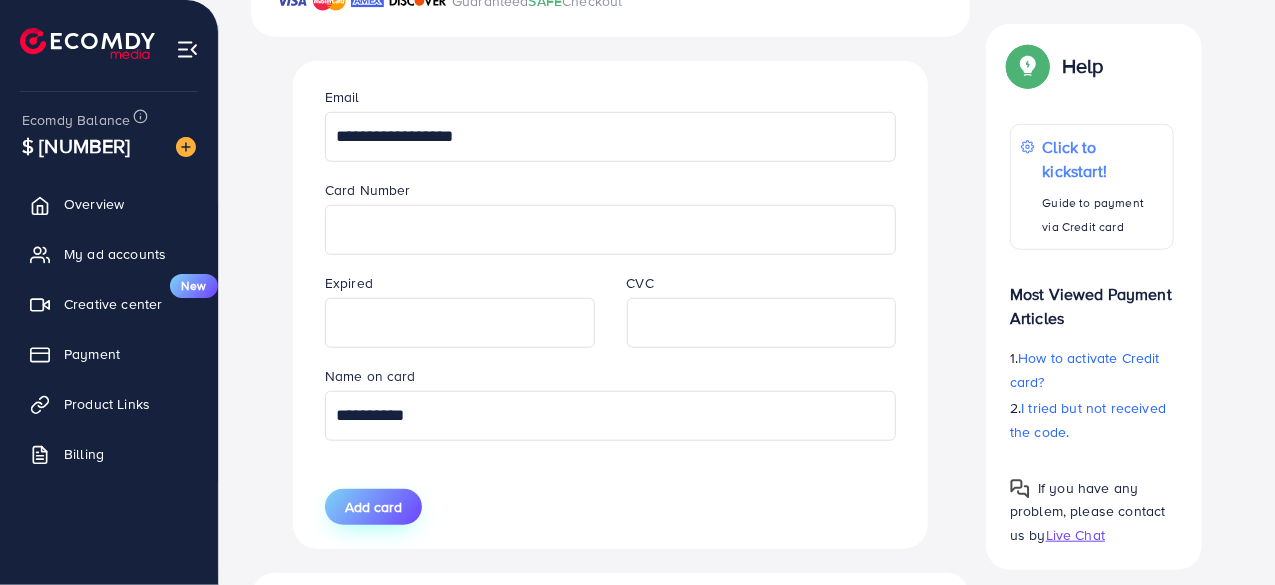 type on "**********" 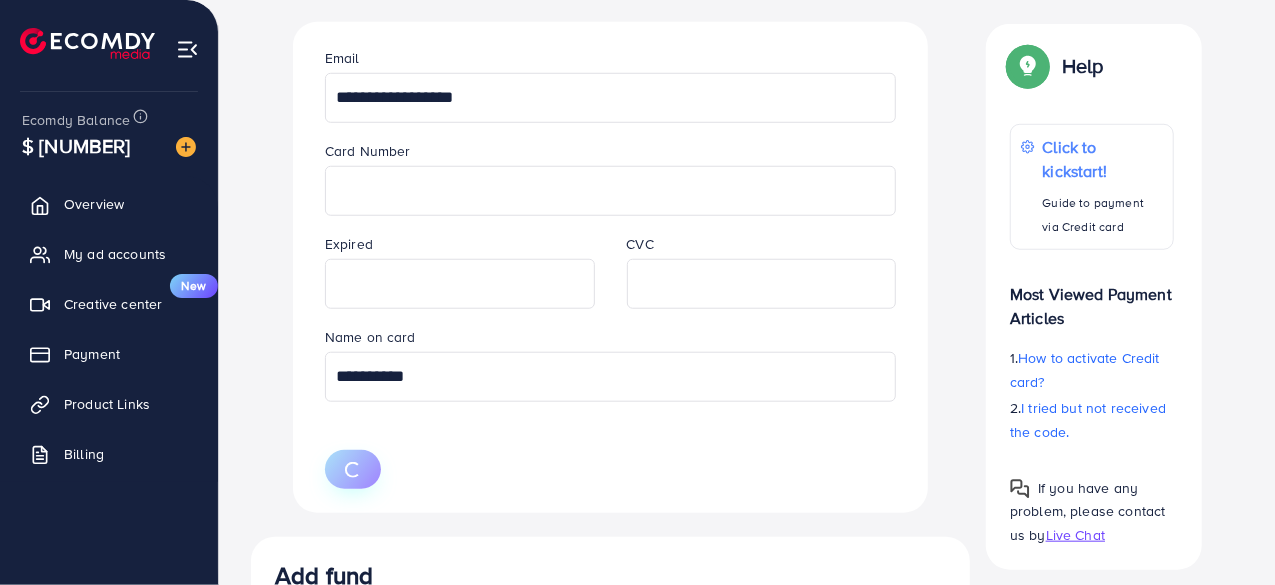 scroll, scrollTop: 756, scrollLeft: 0, axis: vertical 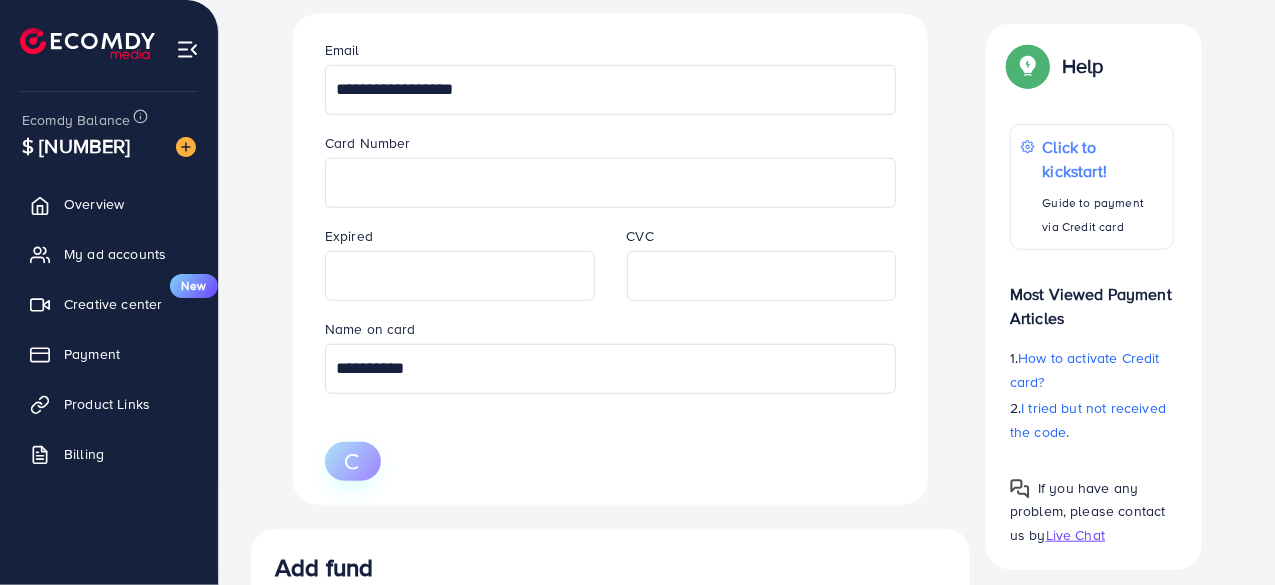 type 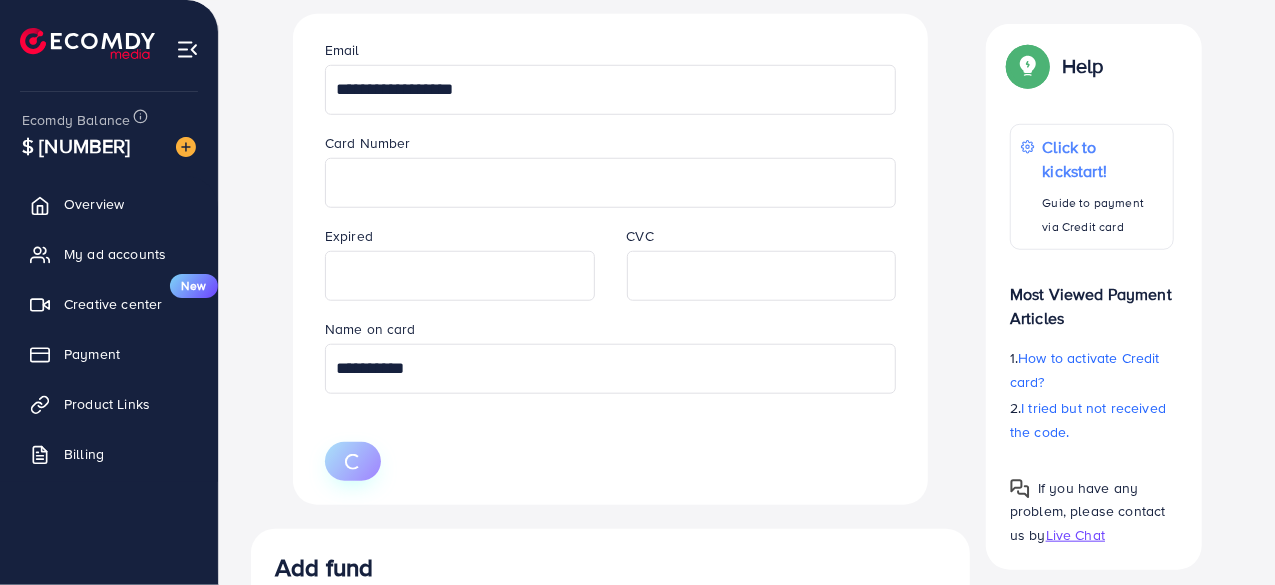 type 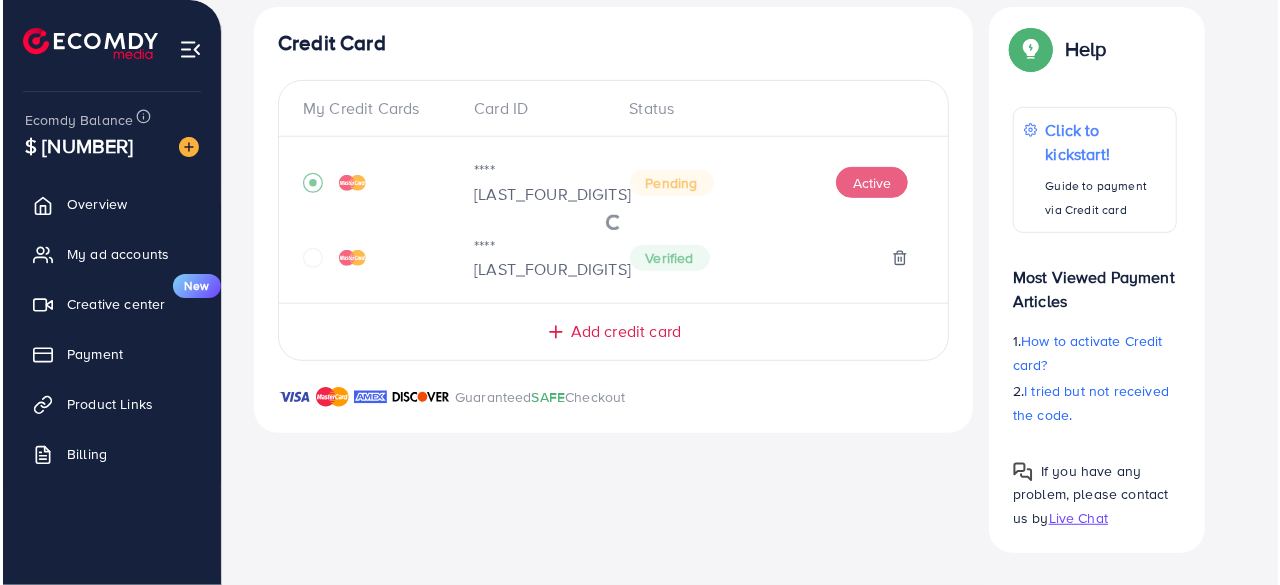 scroll, scrollTop: 388, scrollLeft: 0, axis: vertical 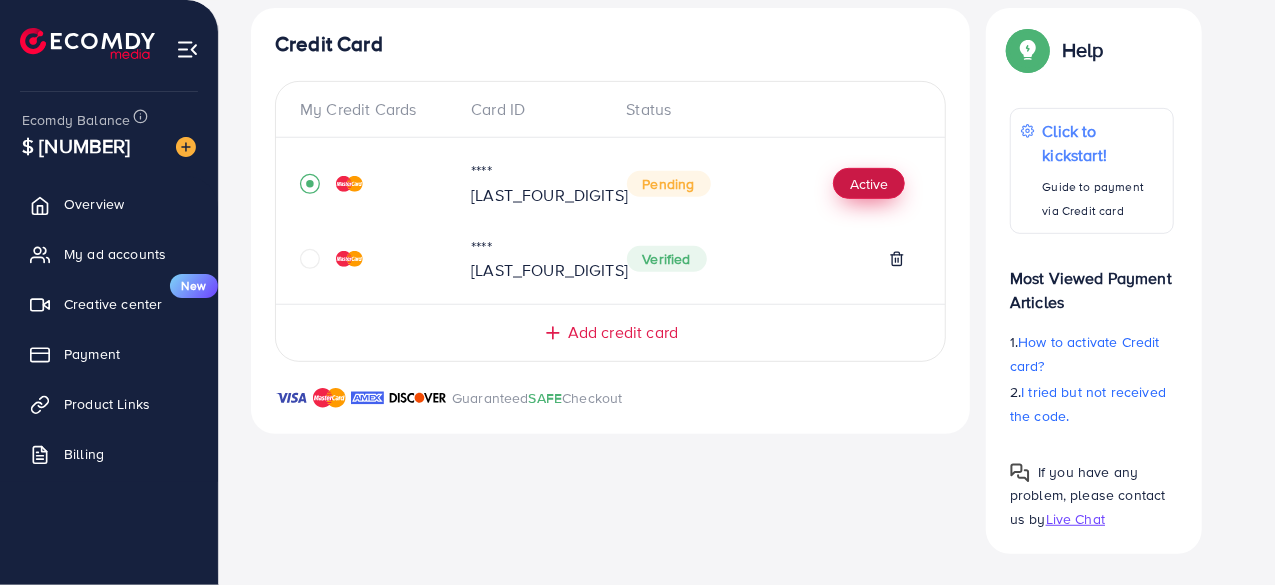 click on "Active" at bounding box center (869, 184) 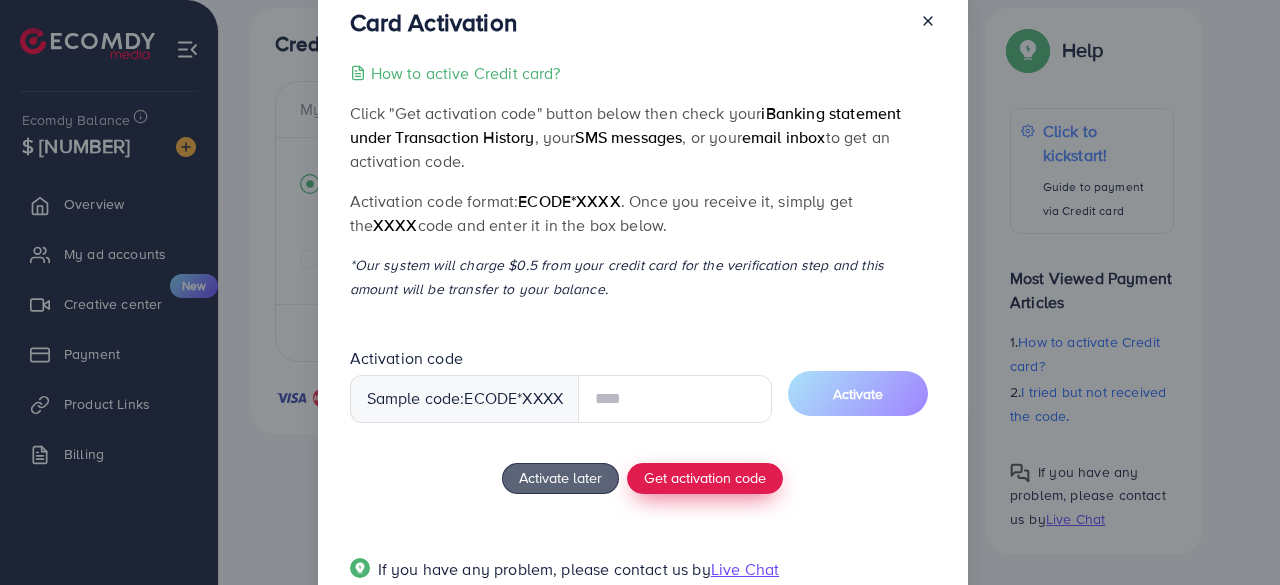scroll, scrollTop: 65, scrollLeft: 0, axis: vertical 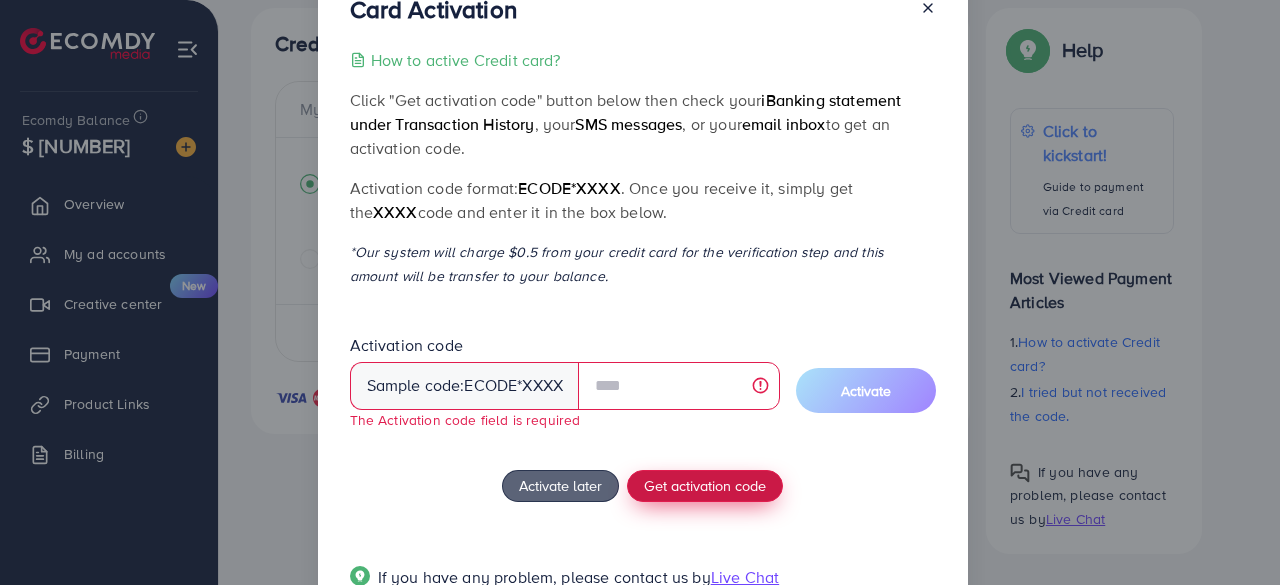 click on "How to active Credit card?   Click "Get activation code" button below then check your  iBanking statement under Transaction History , your  SMS messages , or your  email inbox  to get an activation code.   Activation code format:  ecode*XXXX . Once you receive it, simply get the  XXXX  code and enter it in the box below.   *Our system will charge $0.5 from your credit card for the verification step and this amount will be transfer to your balance.   Activation code   Sample code:  ecode *XXXX  The Activation code field is required  Activate   Activate later   Get activation code   If you have any problem, please contact us by   Live Chat" at bounding box center [643, 330] 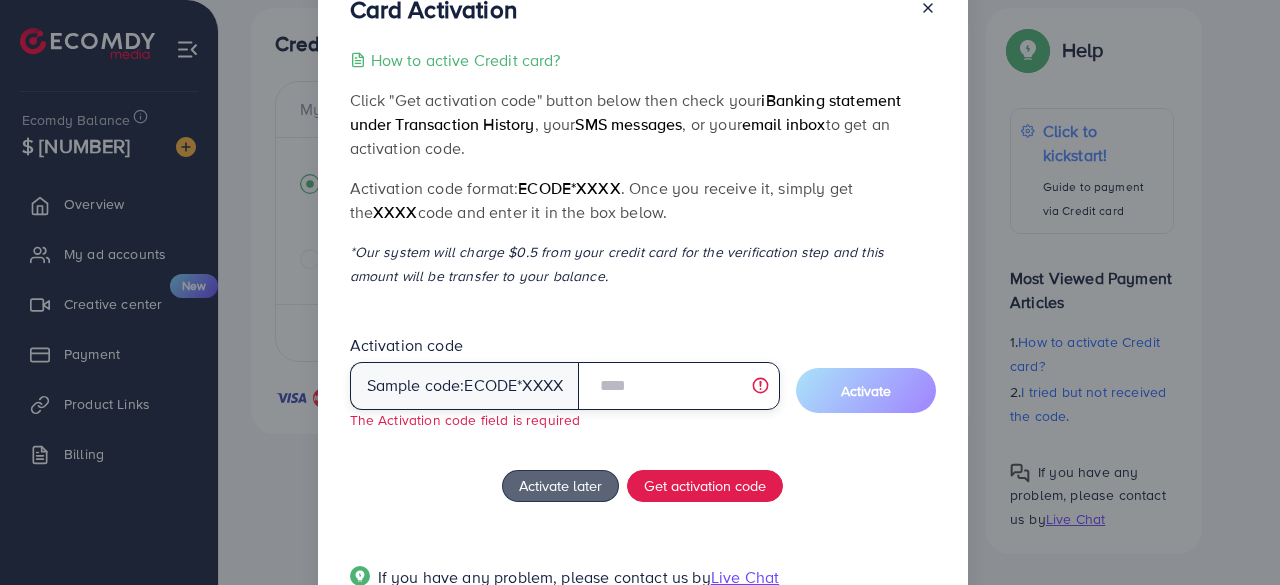 click at bounding box center (678, 386) 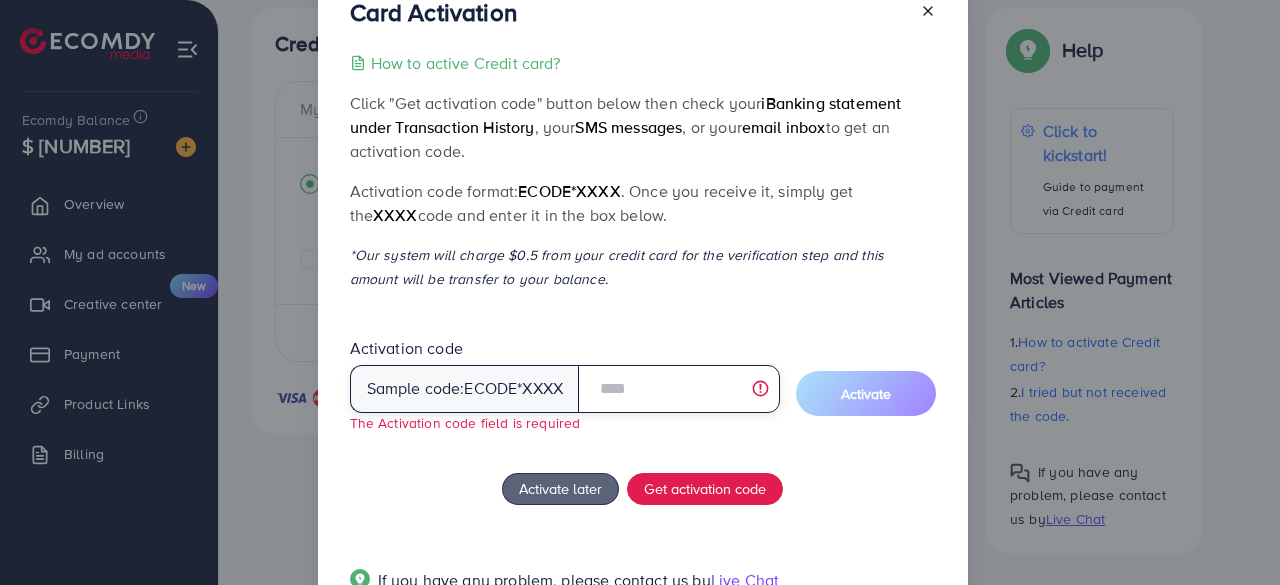 scroll, scrollTop: 80, scrollLeft: 0, axis: vertical 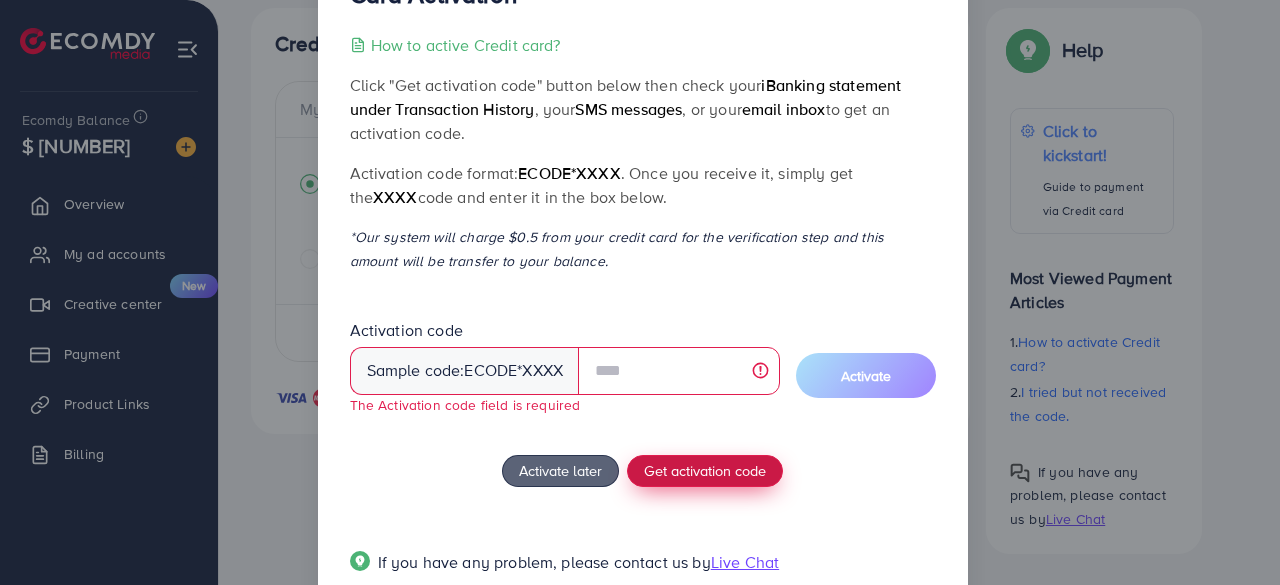click on "Get activation code" at bounding box center [705, 470] 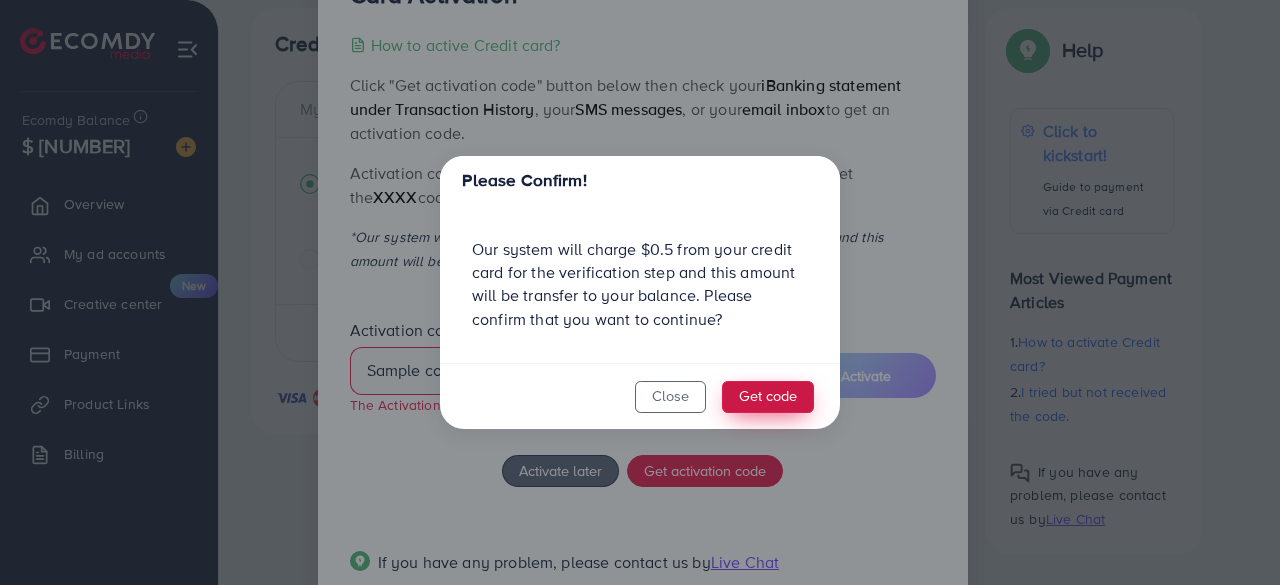 click on "Get code" at bounding box center [768, 397] 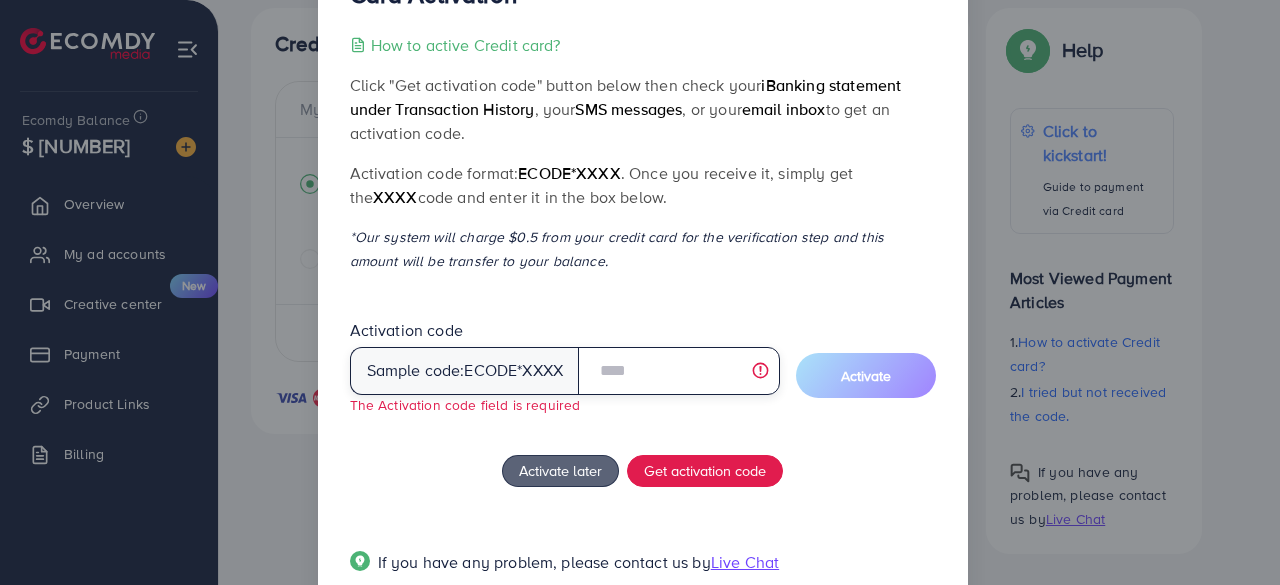 click at bounding box center [678, 371] 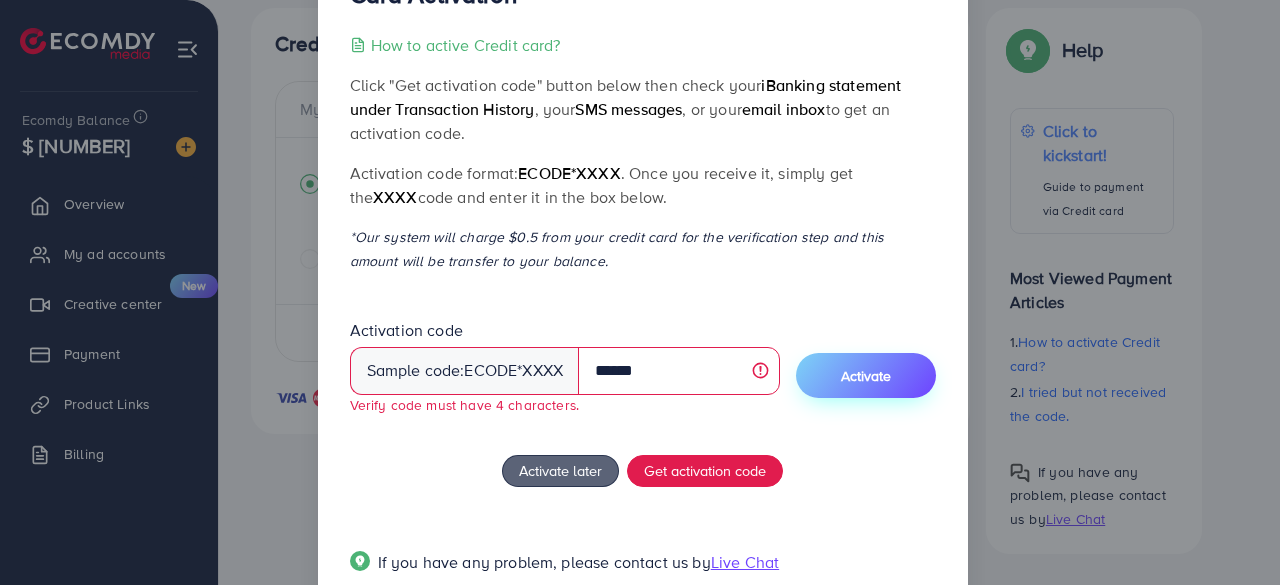 click on "Activate" at bounding box center (866, 376) 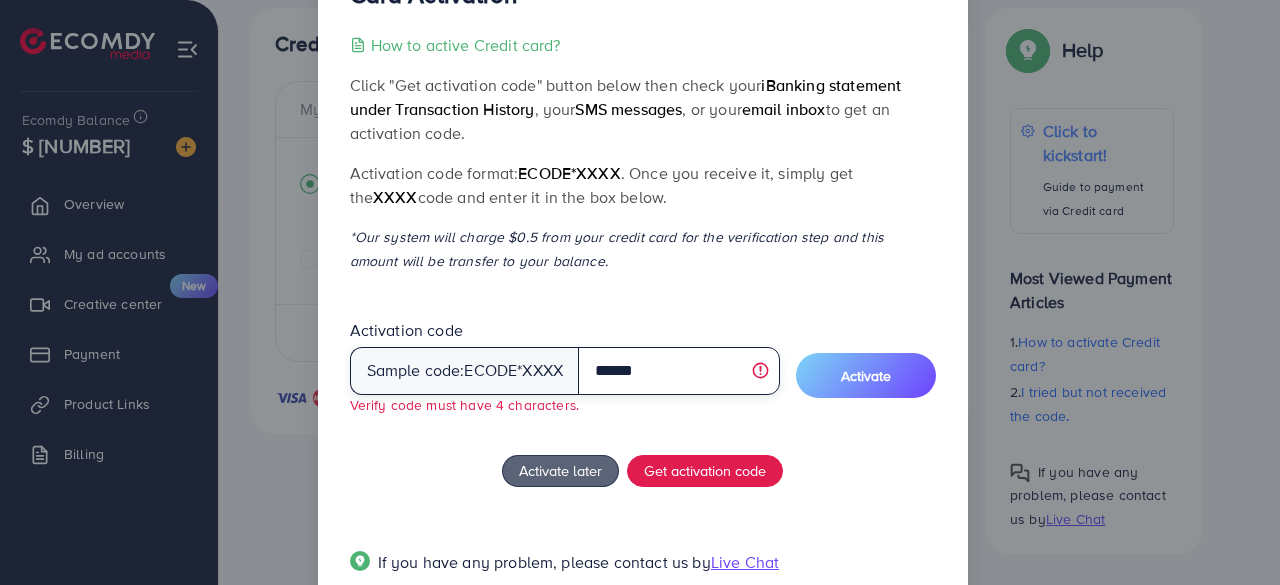 click on "******" at bounding box center (678, 371) 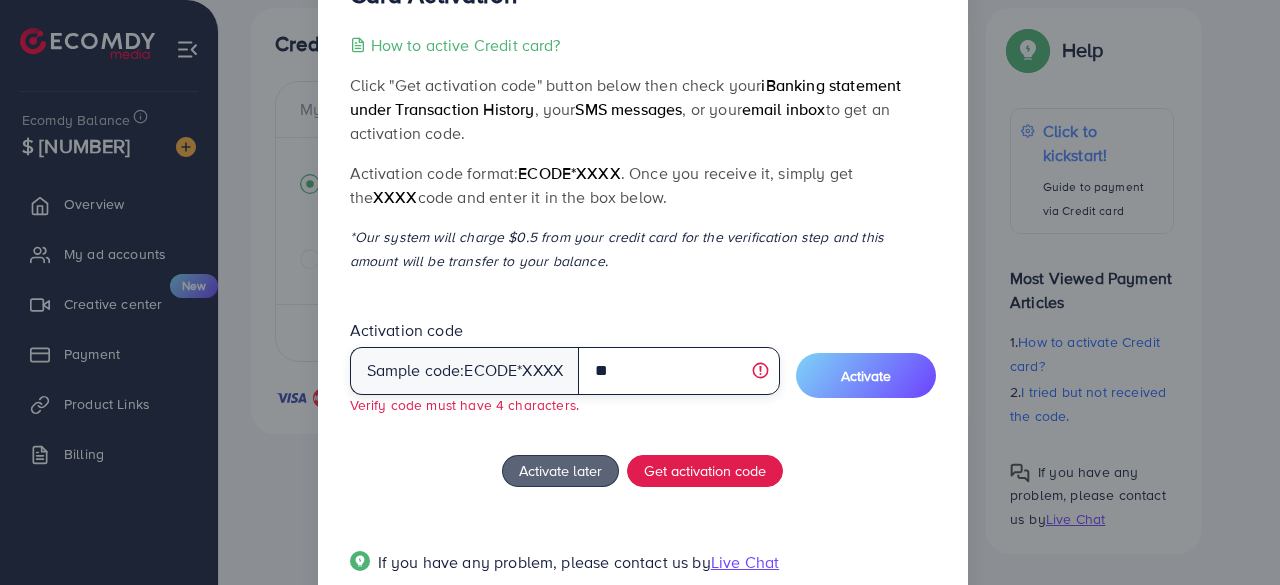 type on "*" 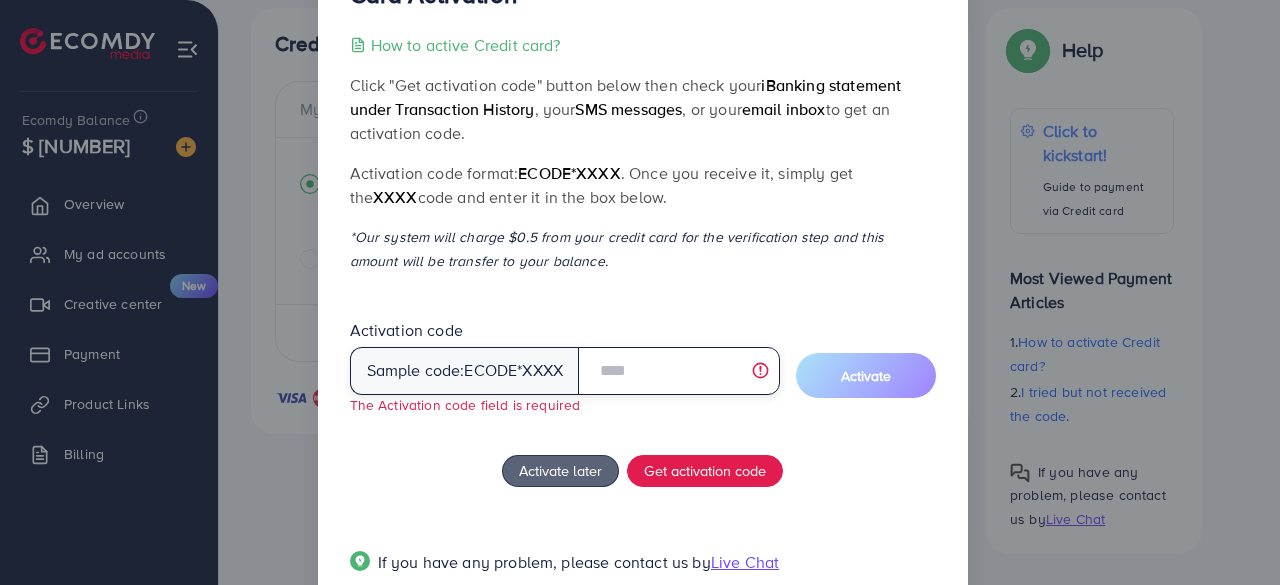 click at bounding box center [678, 371] 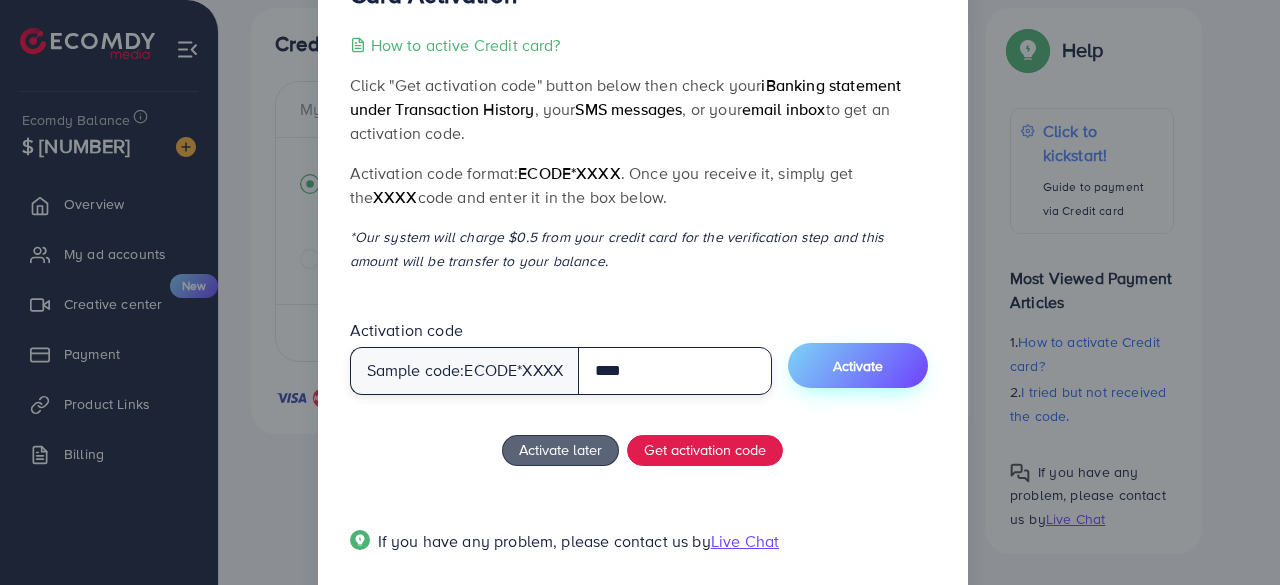 type on "****" 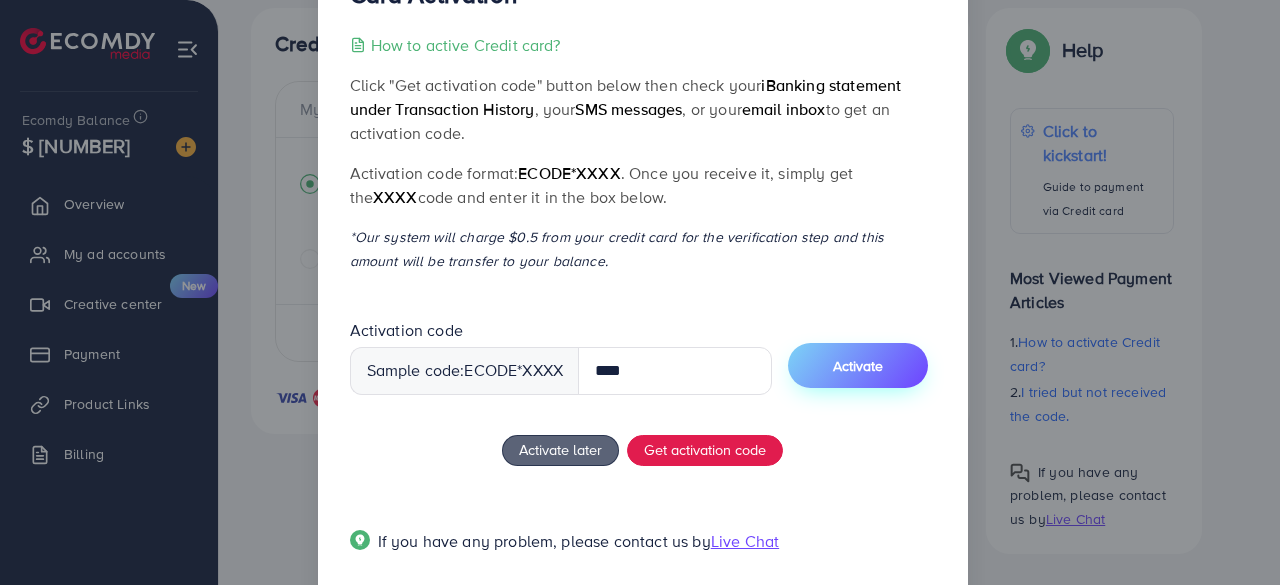 click on "Activate" at bounding box center (858, 365) 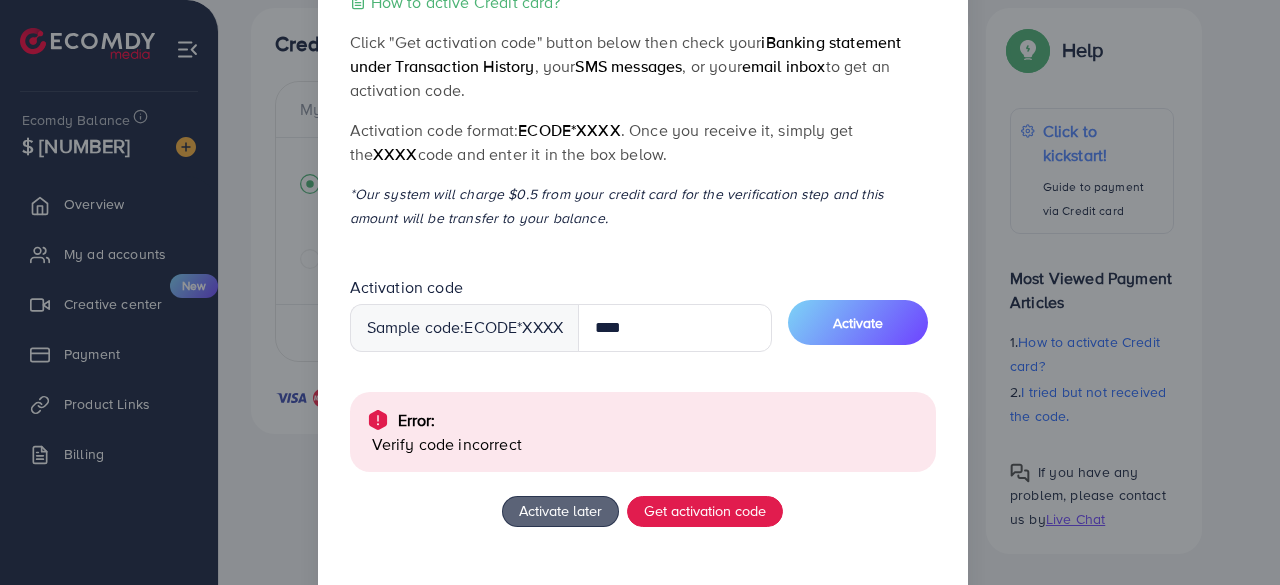 scroll, scrollTop: 122, scrollLeft: 0, axis: vertical 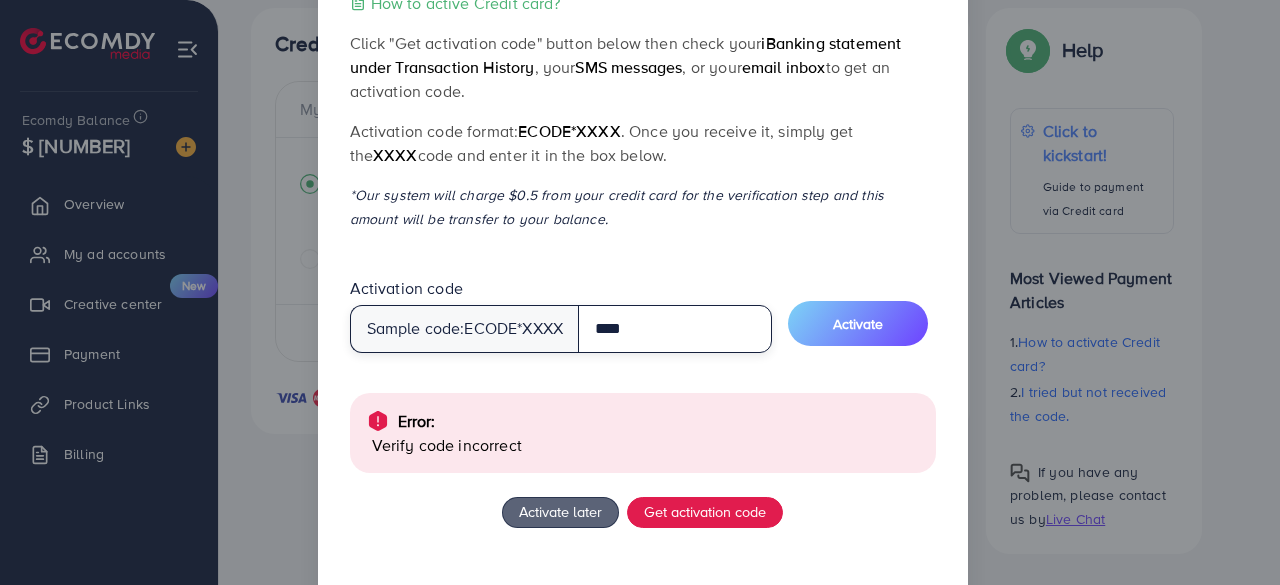 click on "****" at bounding box center [675, 329] 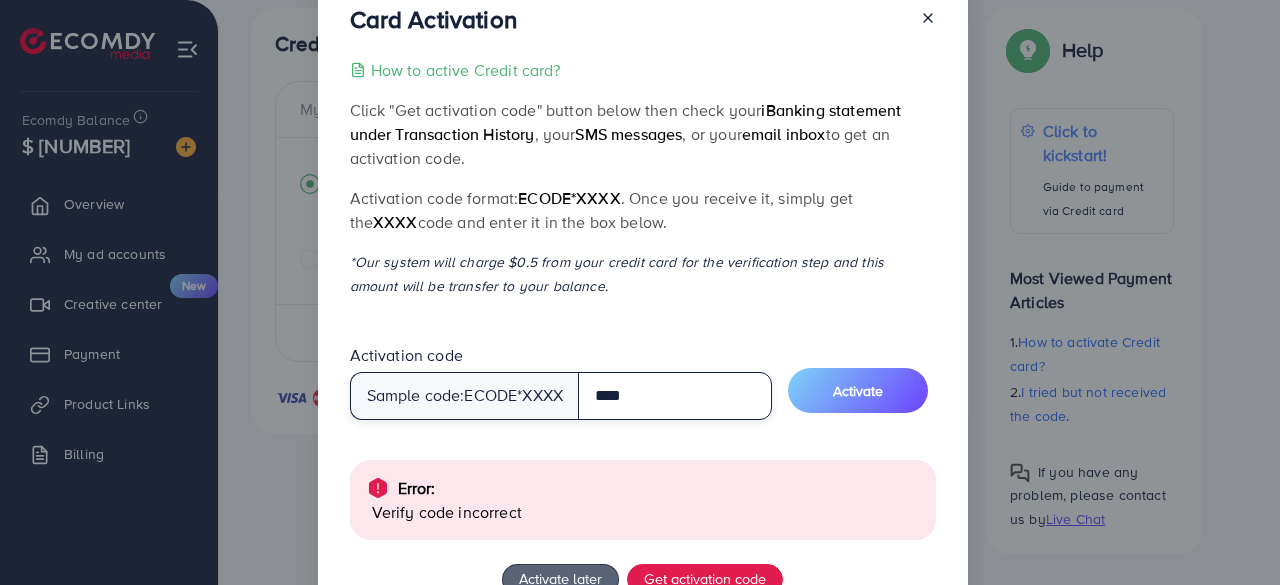 scroll, scrollTop: 50, scrollLeft: 0, axis: vertical 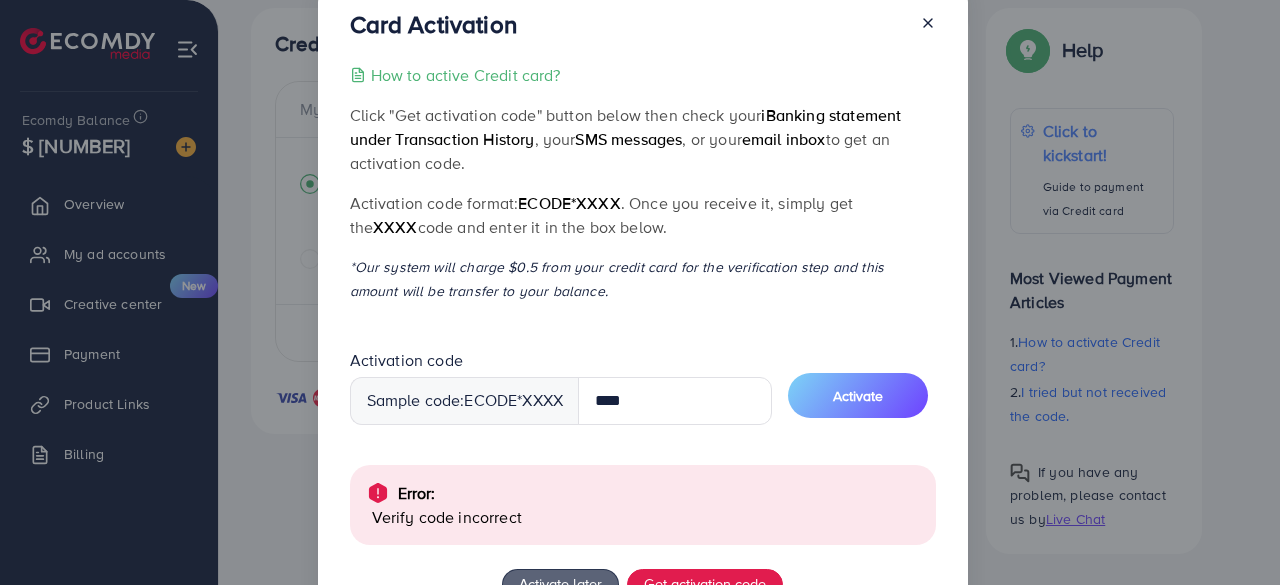 click 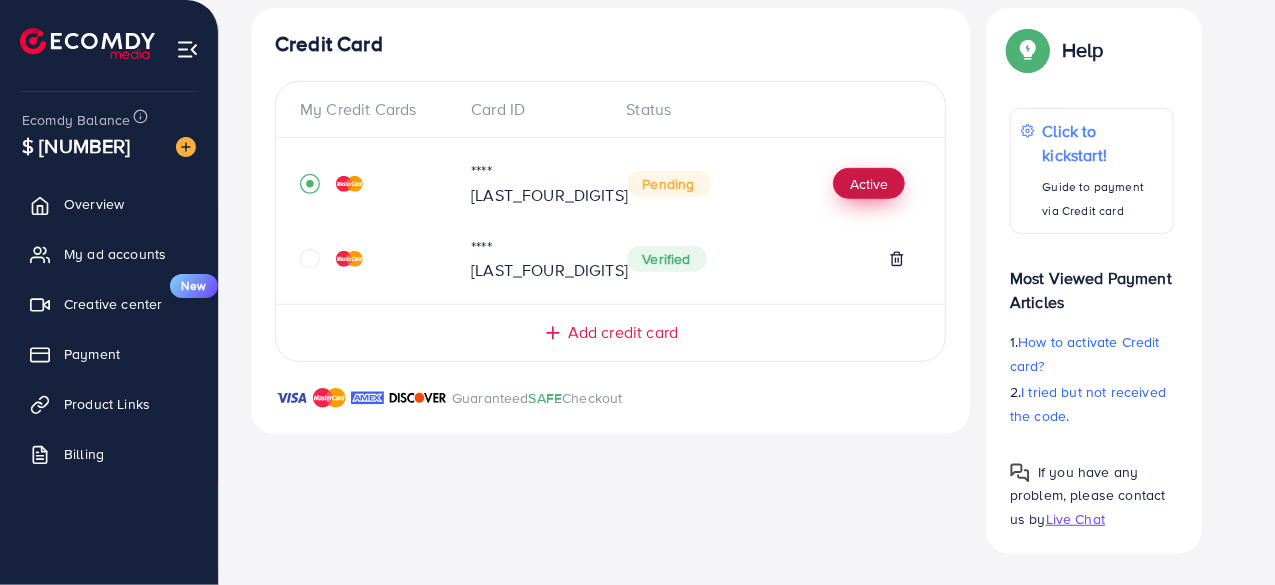 click on "Active" at bounding box center [869, 184] 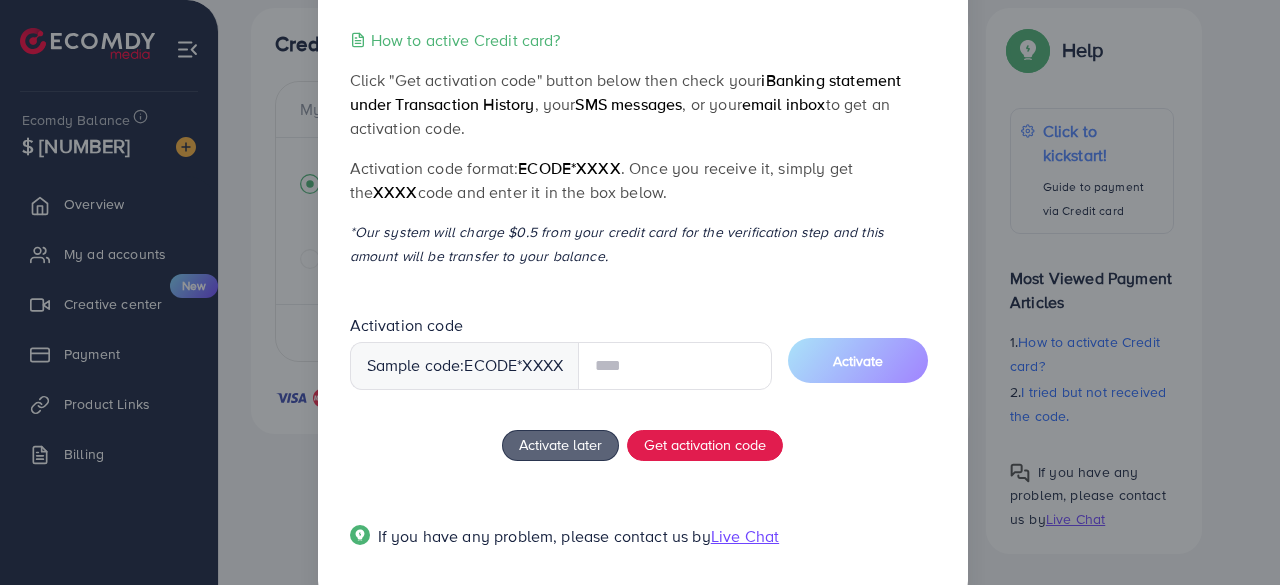 scroll, scrollTop: 99, scrollLeft: 0, axis: vertical 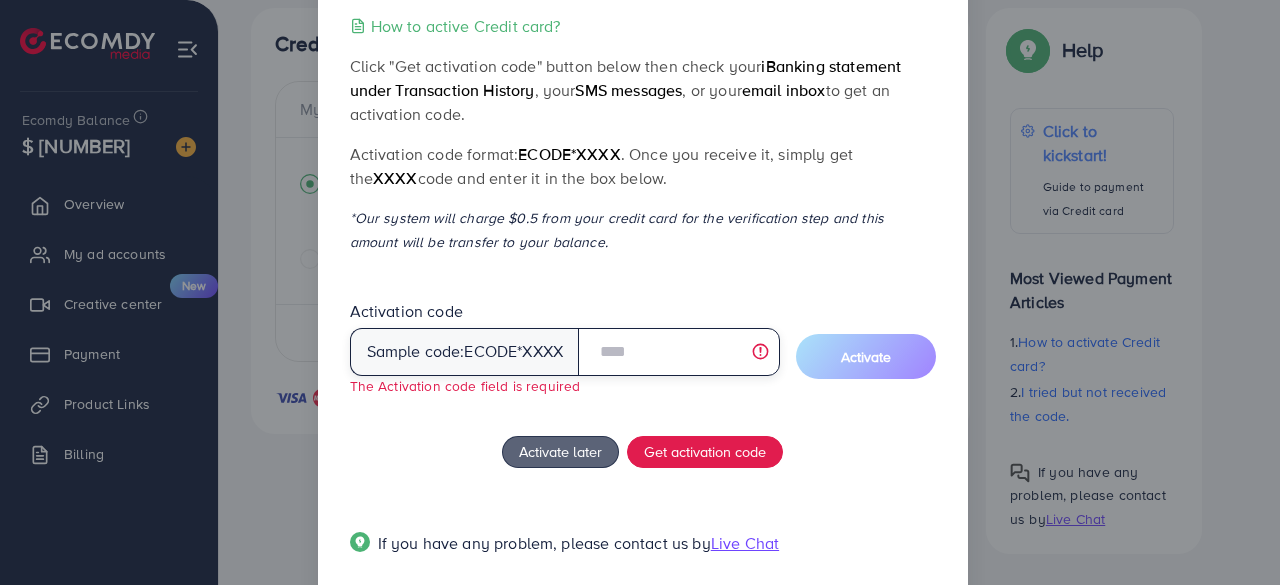 click at bounding box center (678, 352) 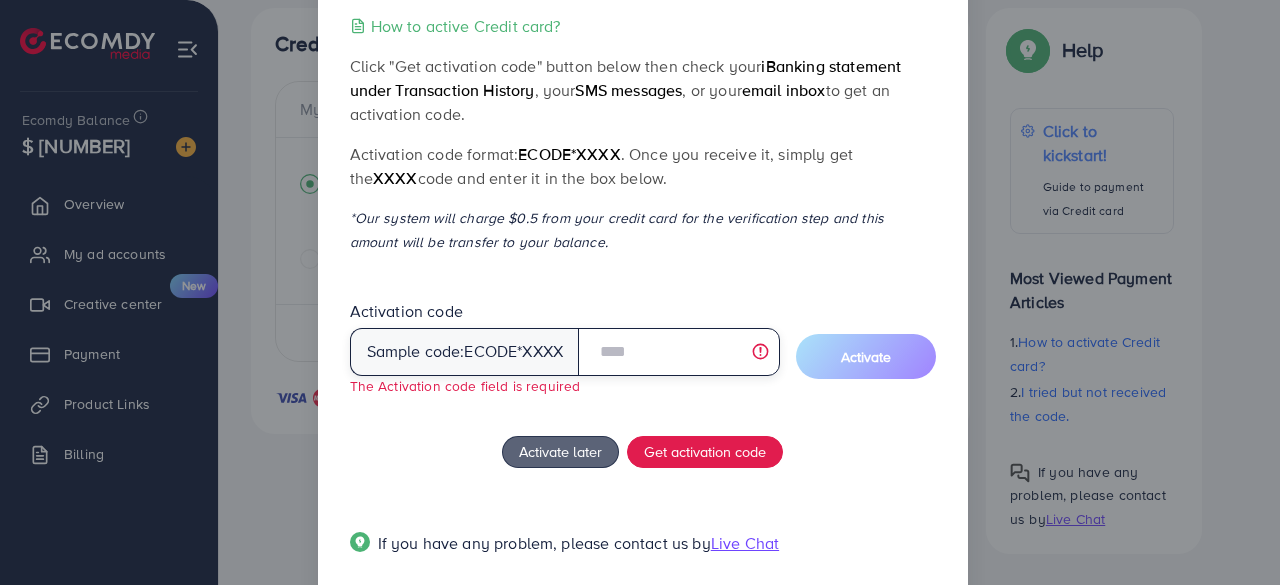 click at bounding box center (678, 352) 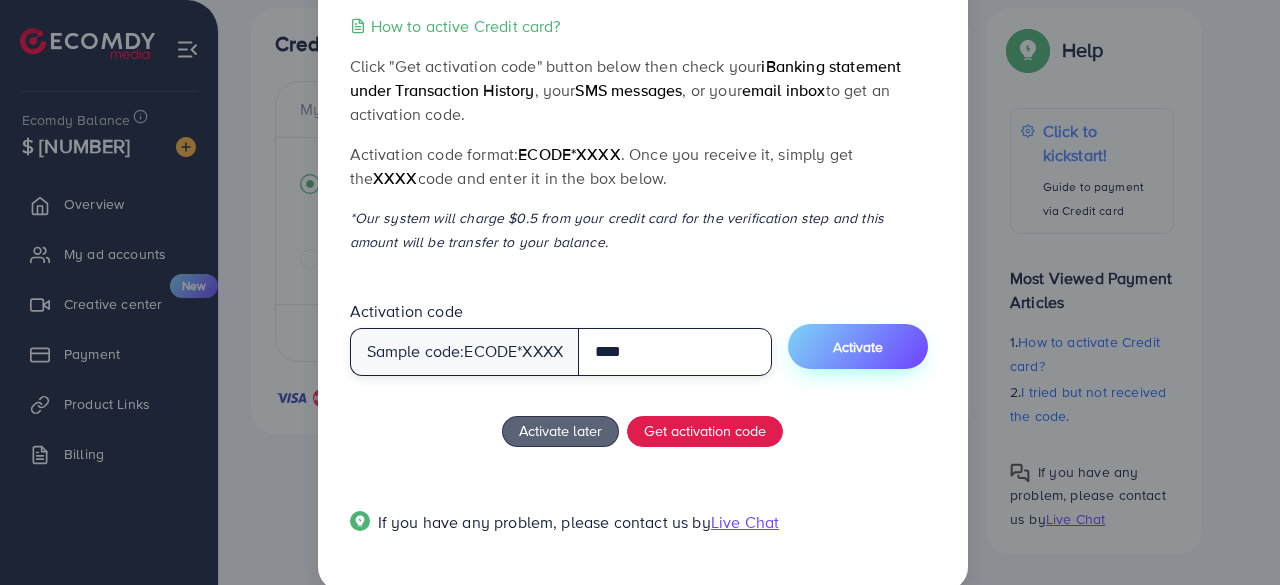 type on "****" 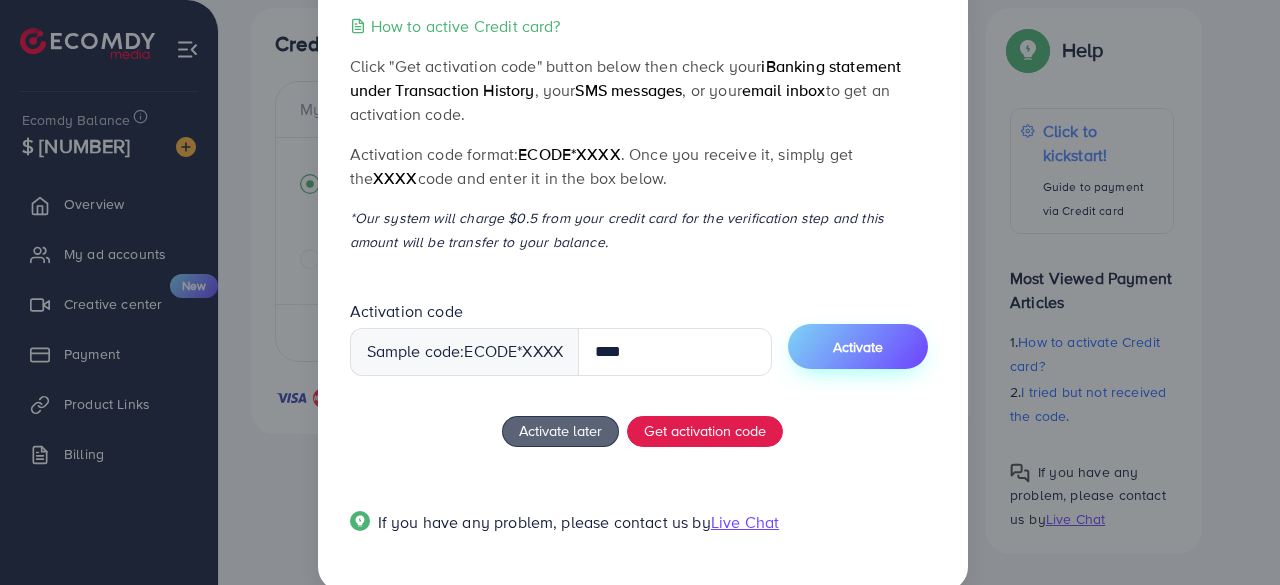 click on "Activate" at bounding box center [858, 347] 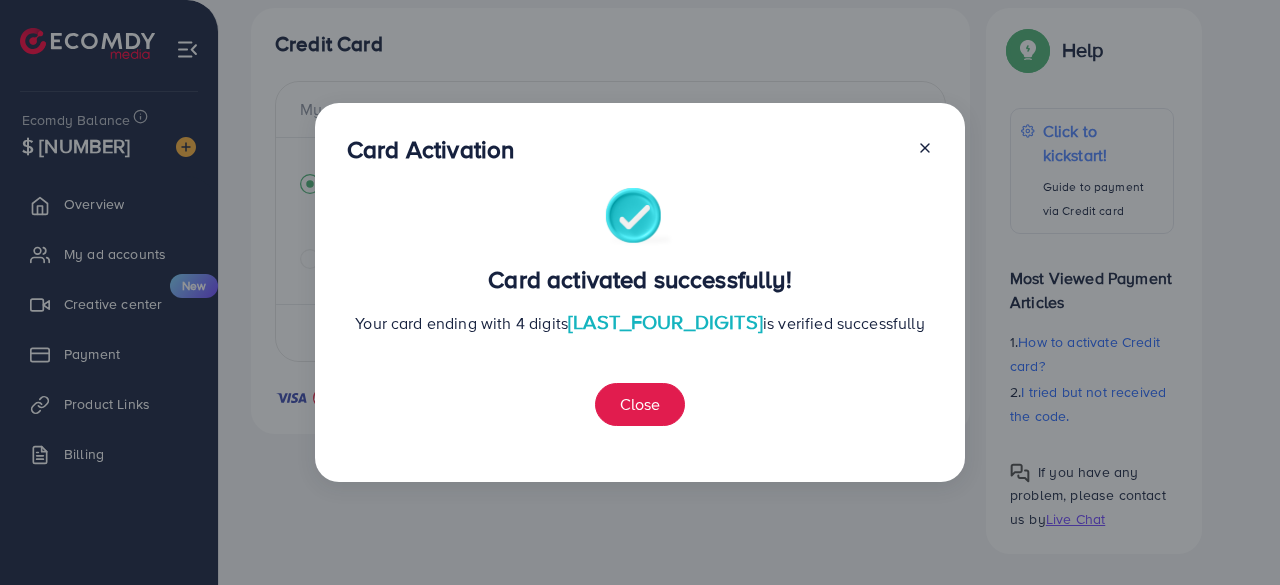 scroll, scrollTop: 0, scrollLeft: 0, axis: both 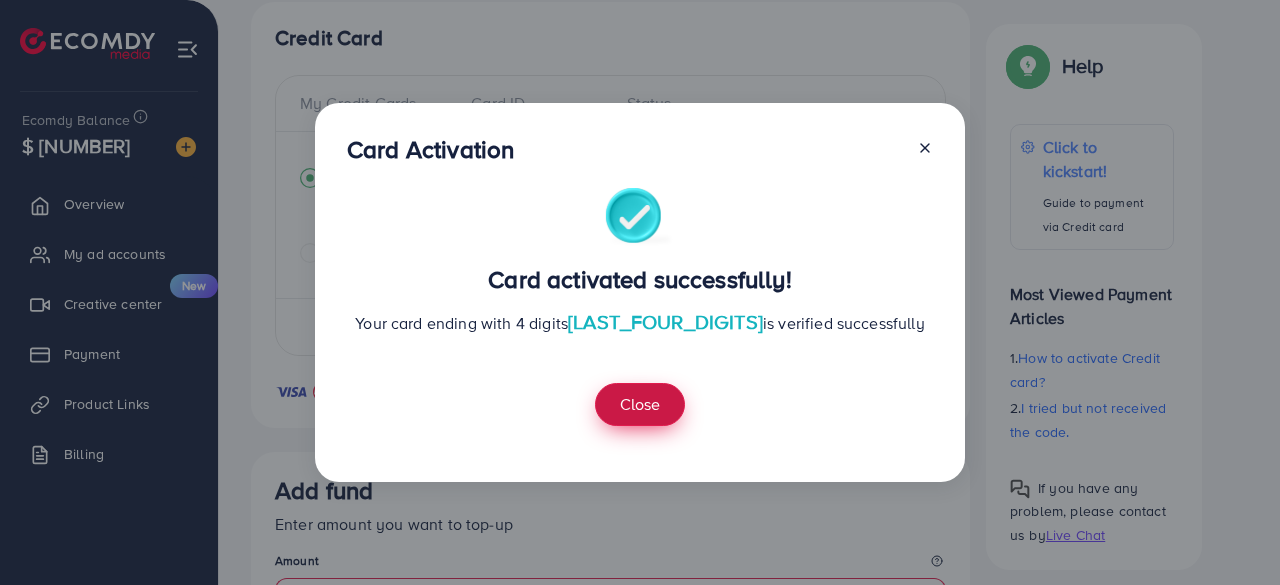 click on "Close" at bounding box center (640, 404) 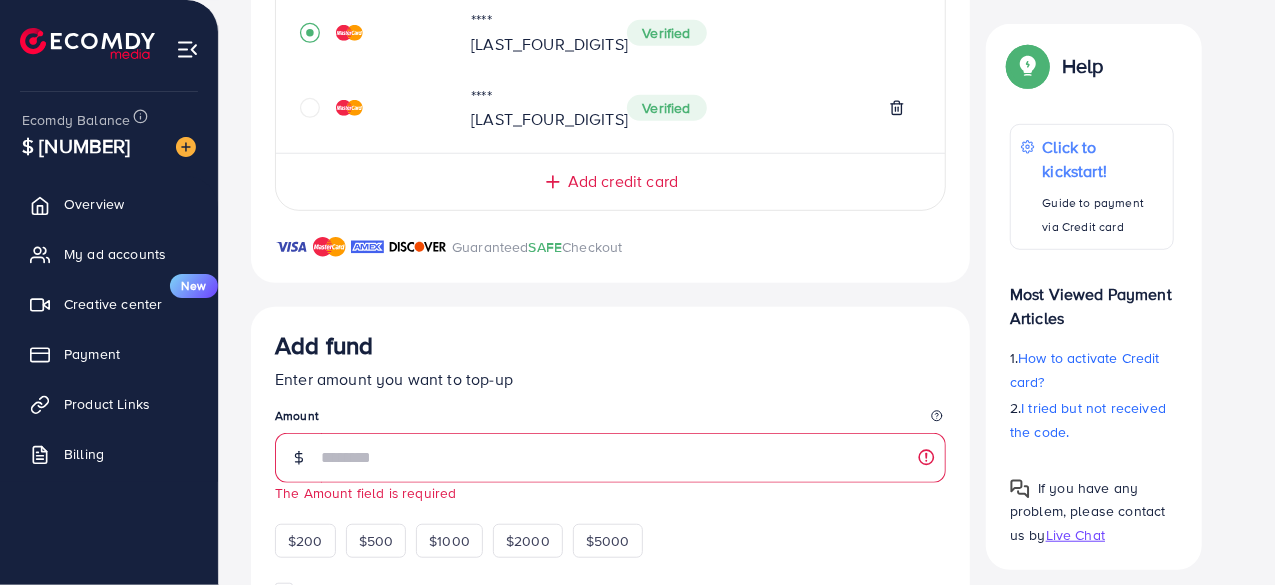 scroll, scrollTop: 544, scrollLeft: 0, axis: vertical 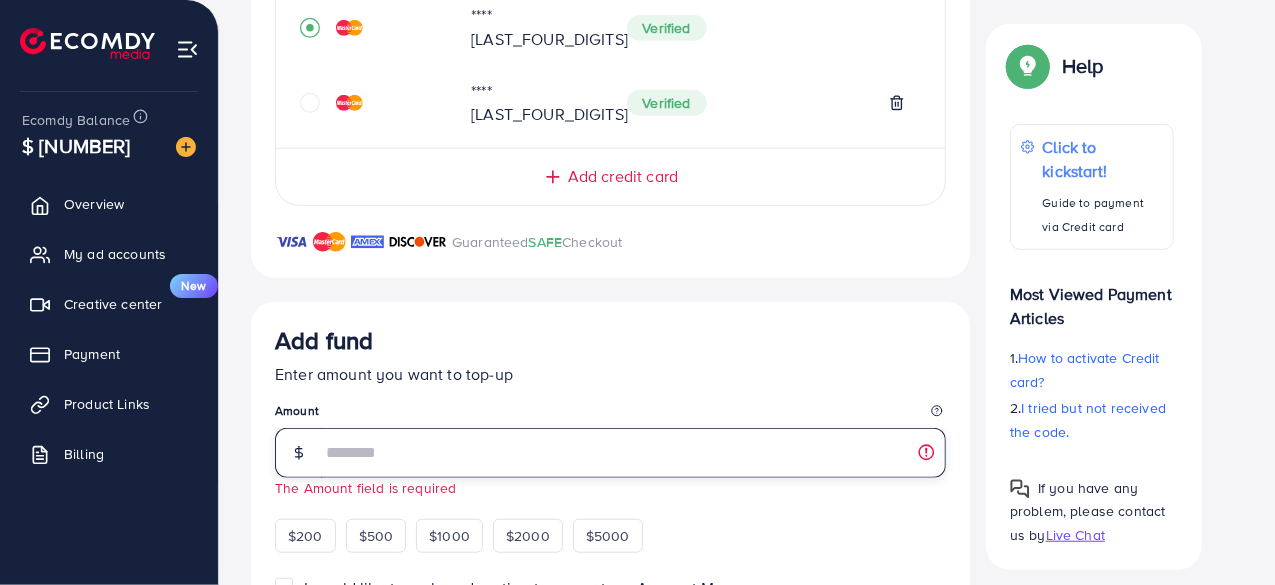 click at bounding box center [633, 453] 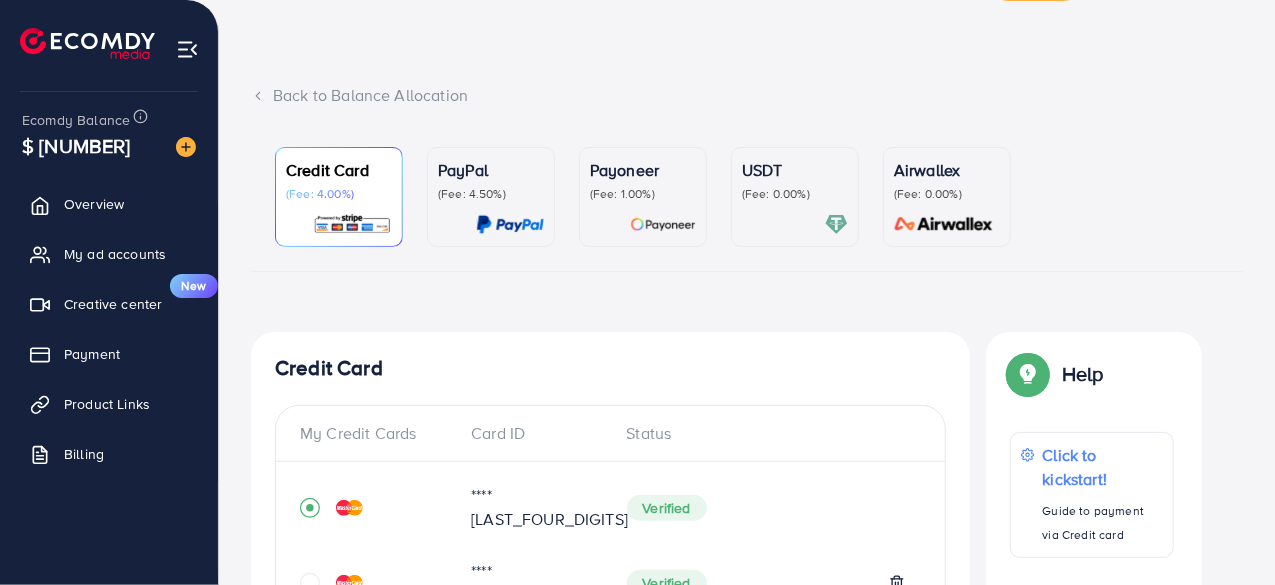 scroll, scrollTop: 63, scrollLeft: 0, axis: vertical 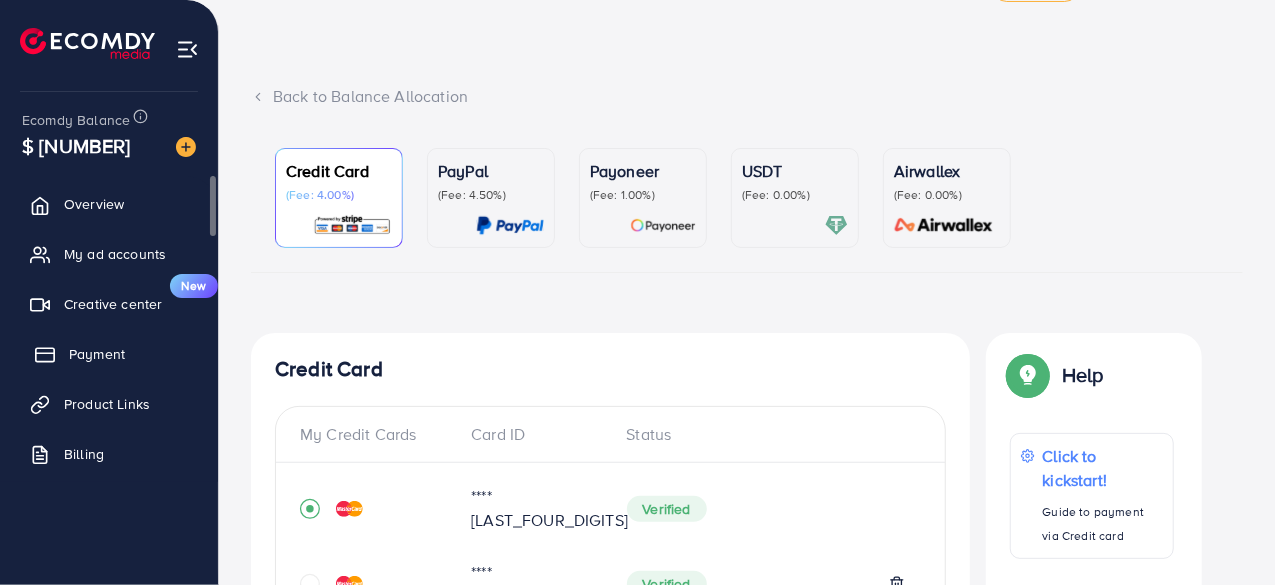 click on "Payment" at bounding box center (97, 354) 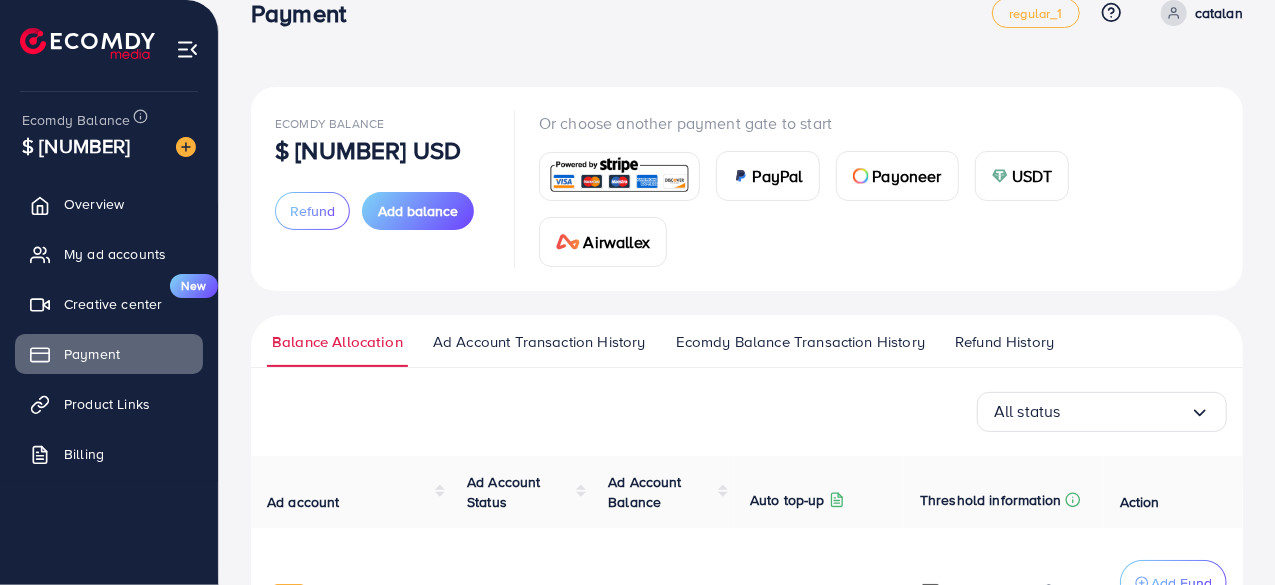 scroll, scrollTop: 36, scrollLeft: 0, axis: vertical 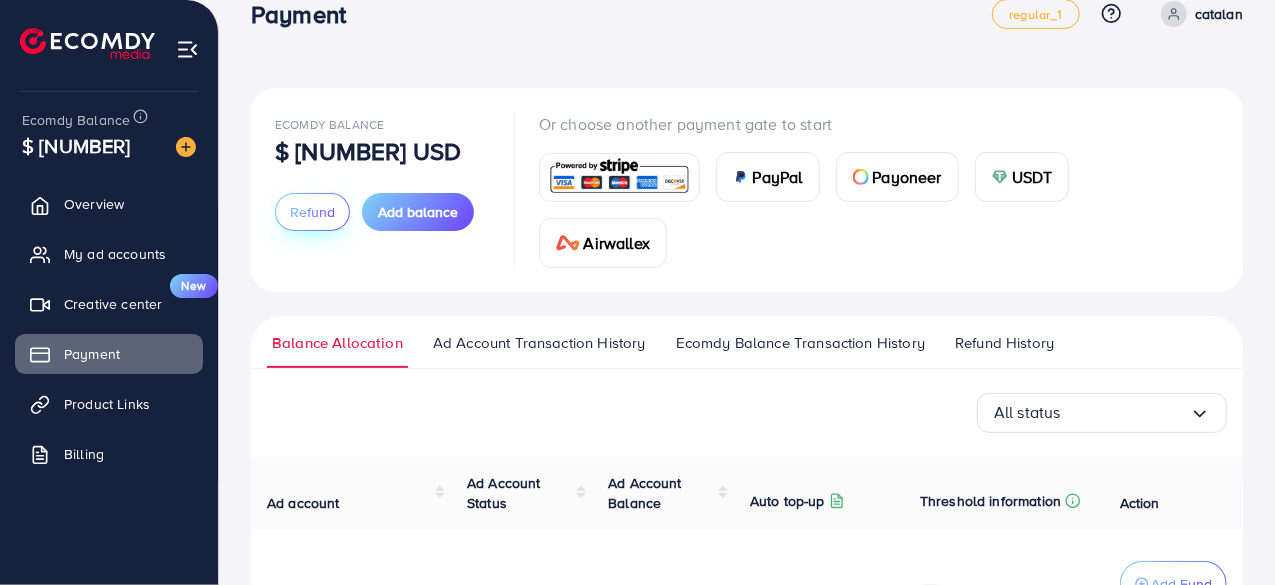 click on "Refund" at bounding box center [312, 212] 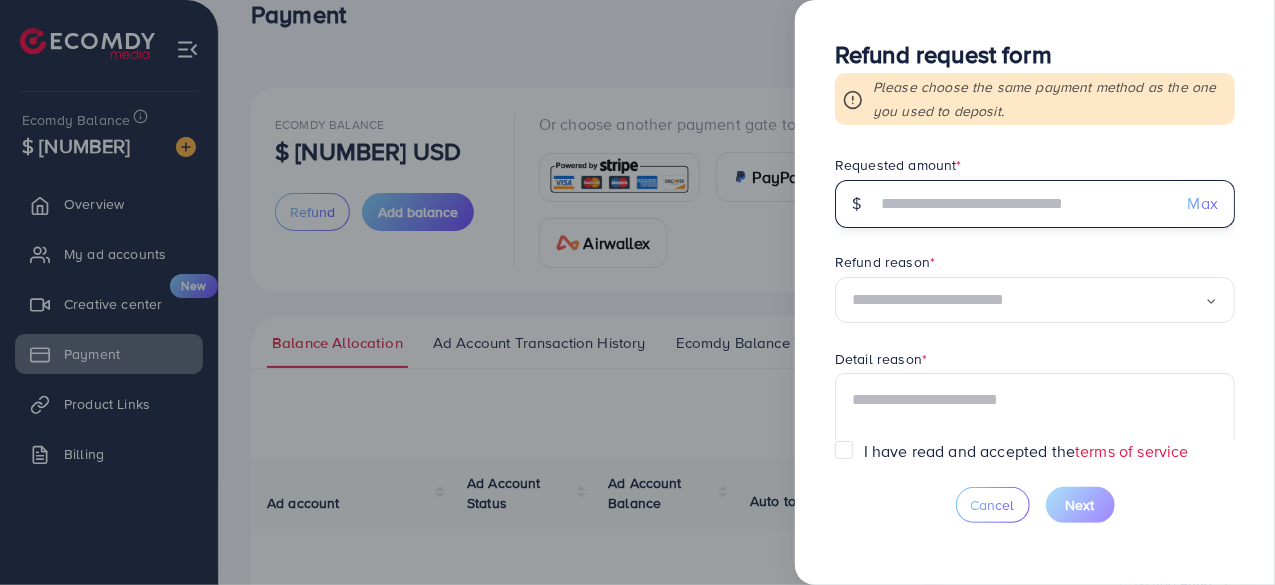click at bounding box center [1024, 204] 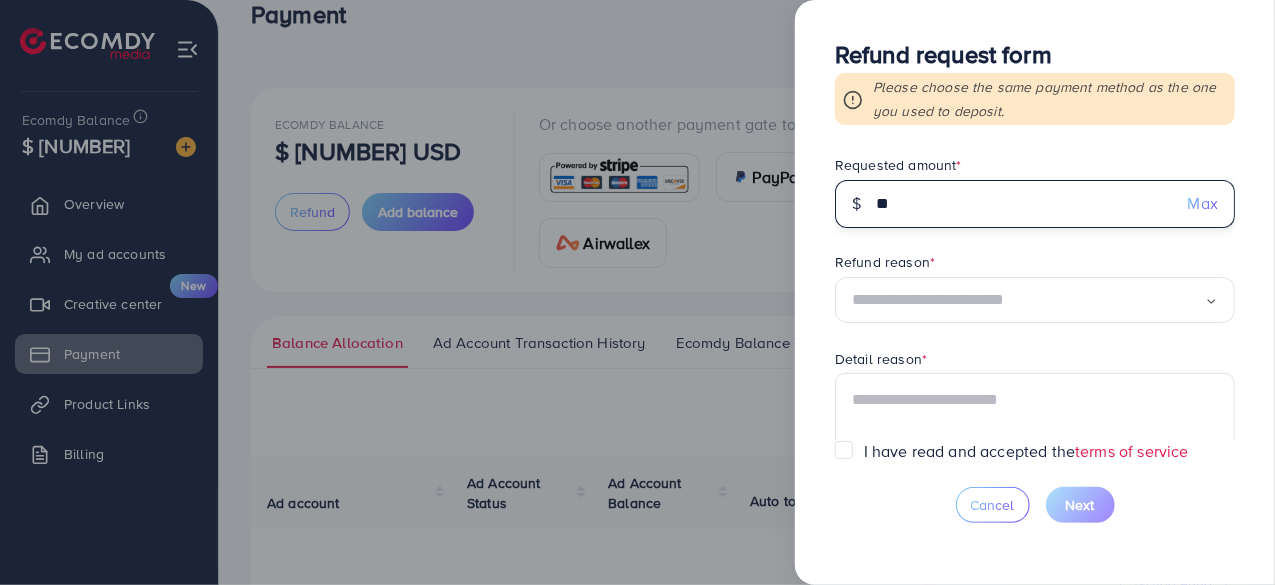 type on "**" 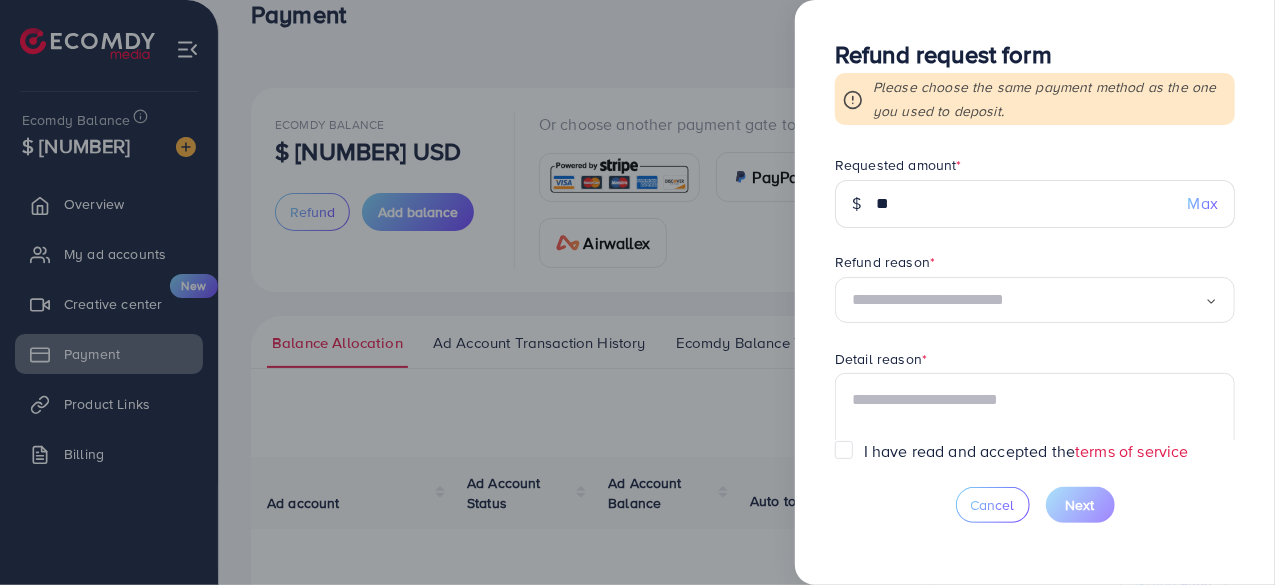 click at bounding box center (1028, 300) 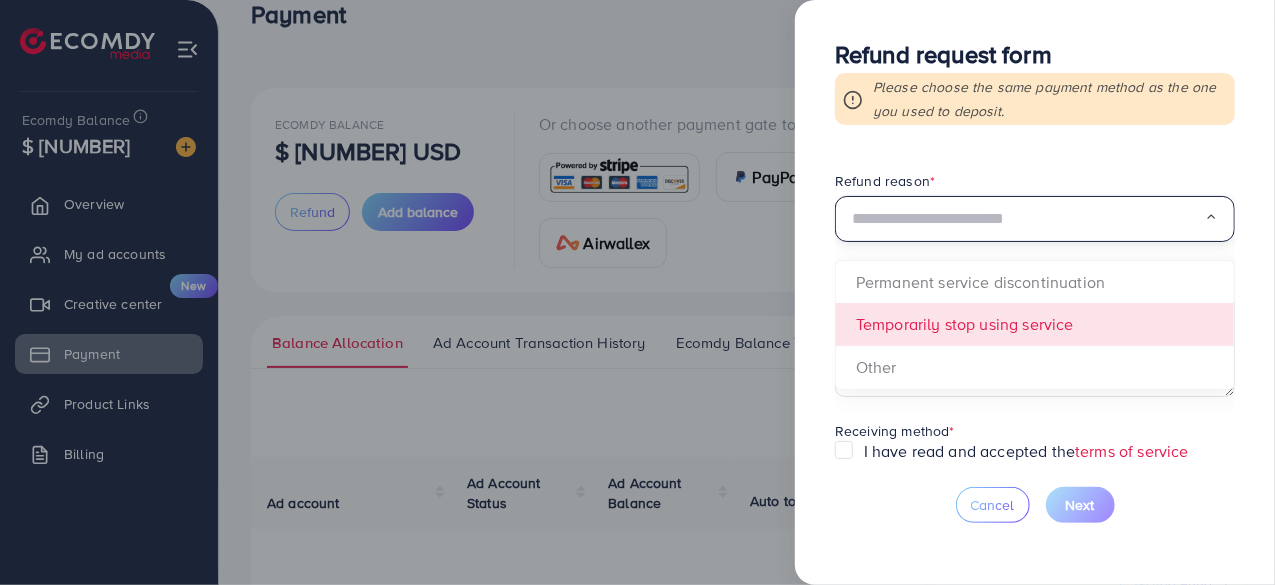 scroll, scrollTop: 82, scrollLeft: 0, axis: vertical 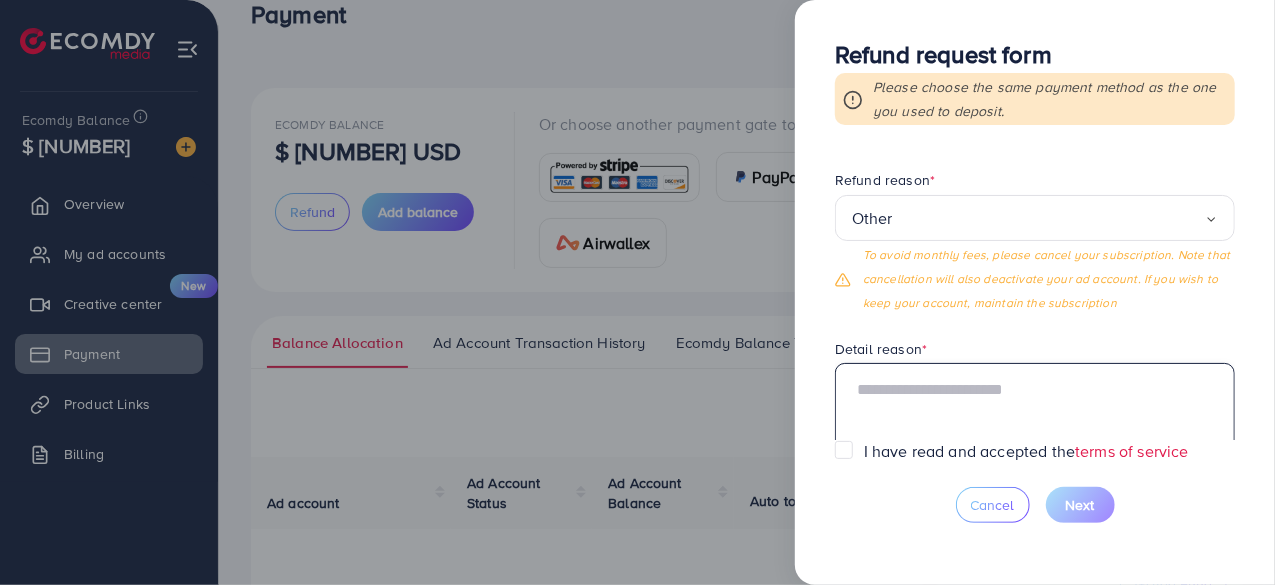 click at bounding box center [1035, 415] 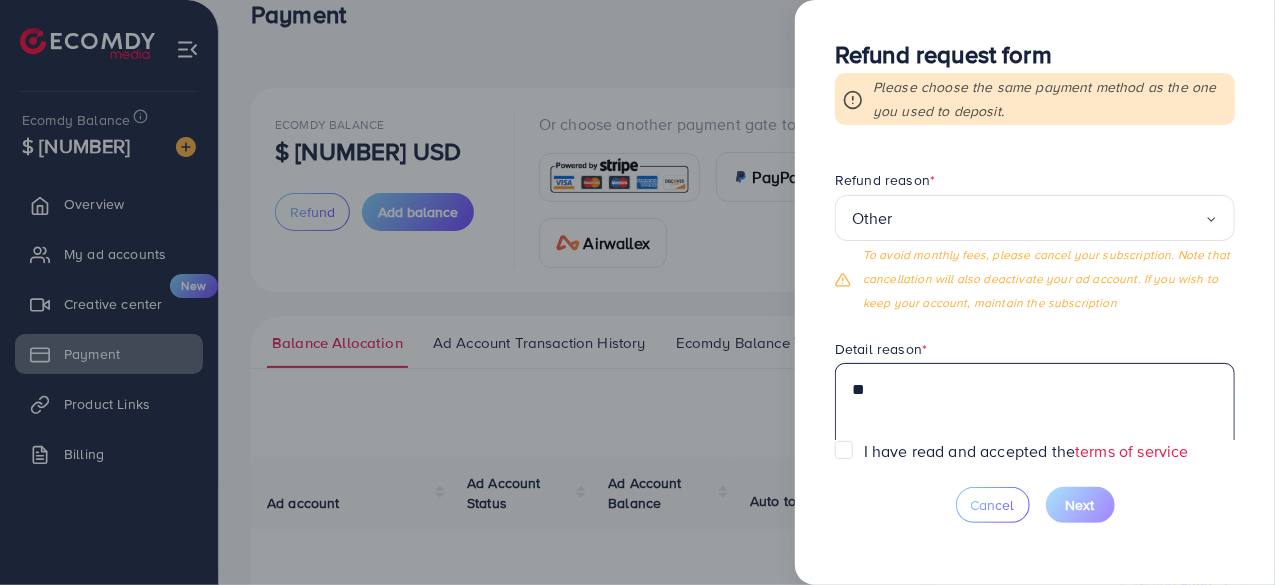 type on "*" 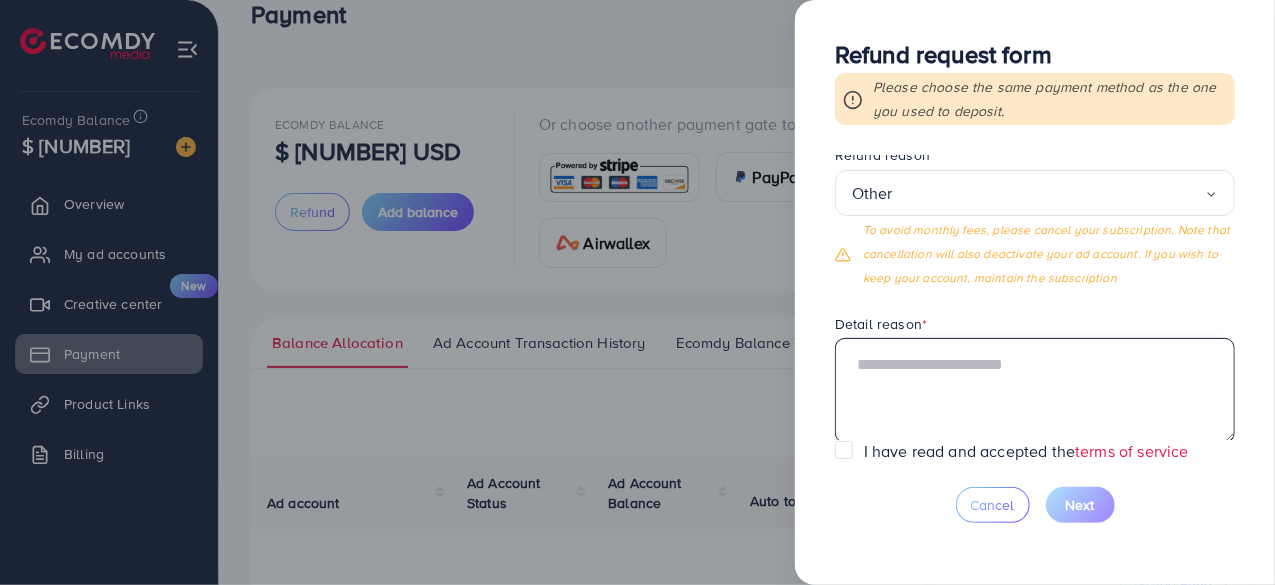 scroll, scrollTop: 106, scrollLeft: 0, axis: vertical 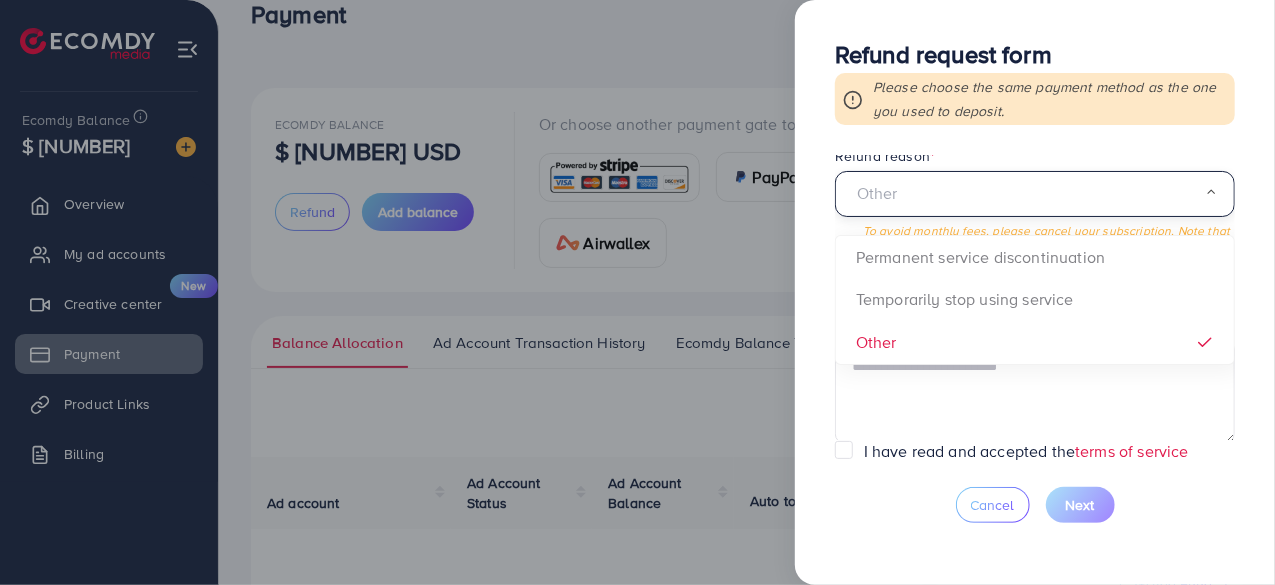 click at bounding box center (1028, 194) 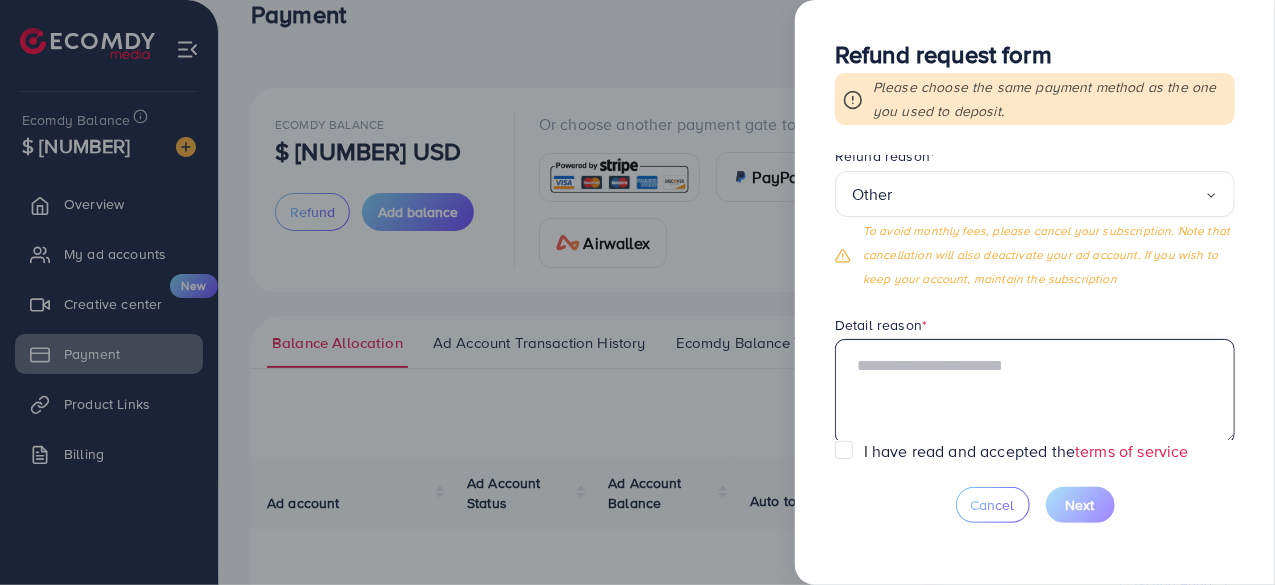 click at bounding box center (1035, 391) 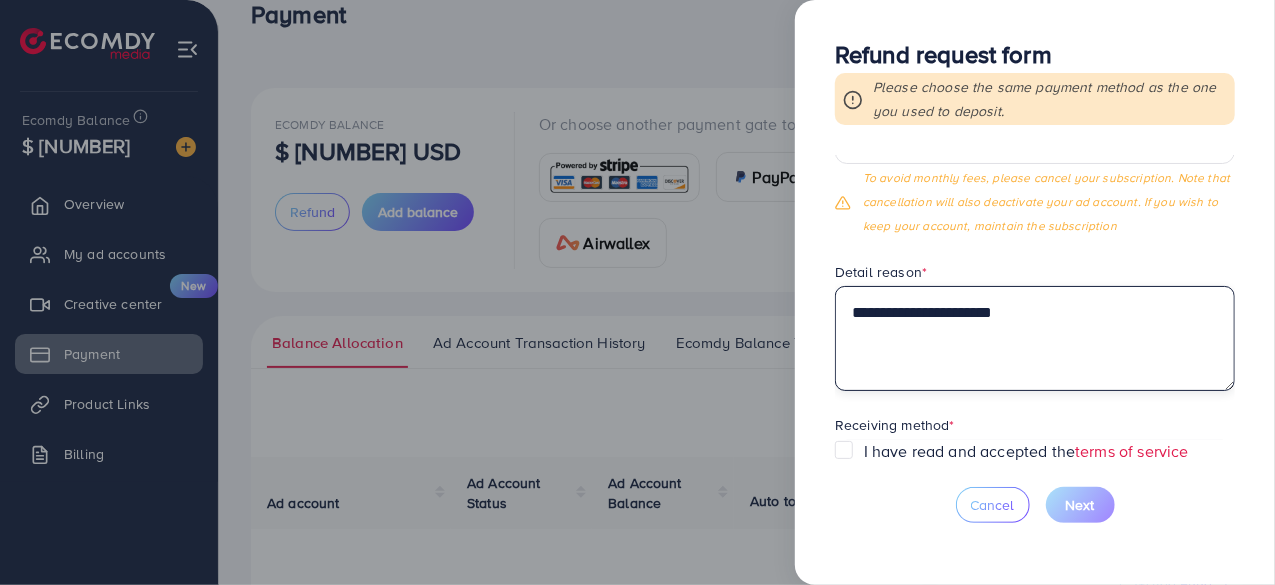 scroll, scrollTop: 160, scrollLeft: 0, axis: vertical 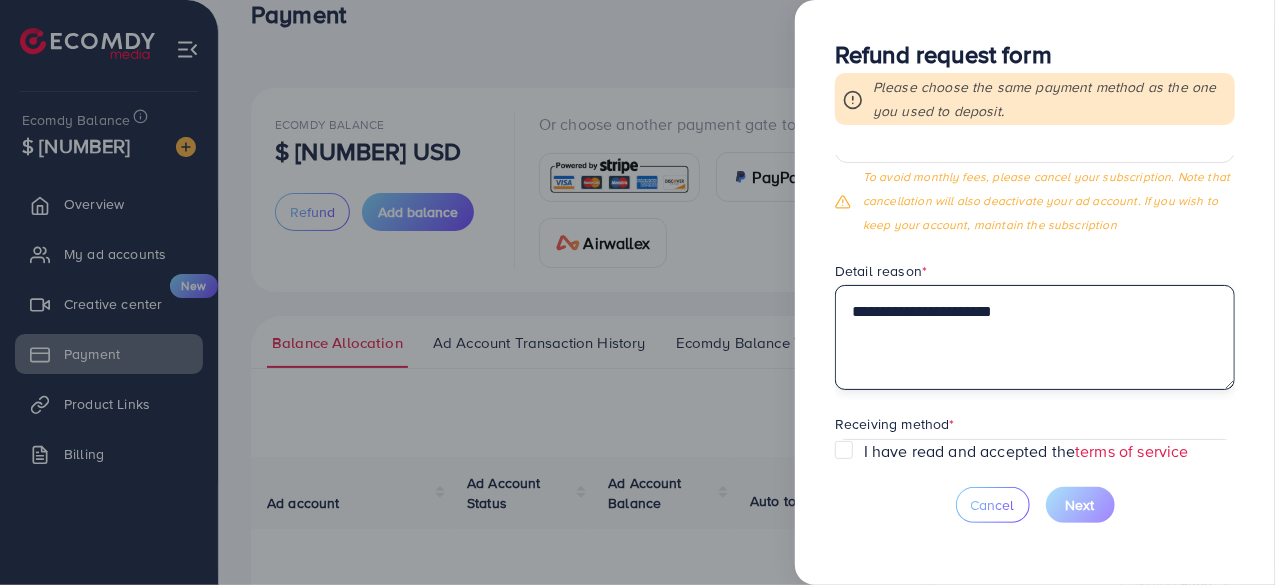 click on "**********" at bounding box center (1035, 337) 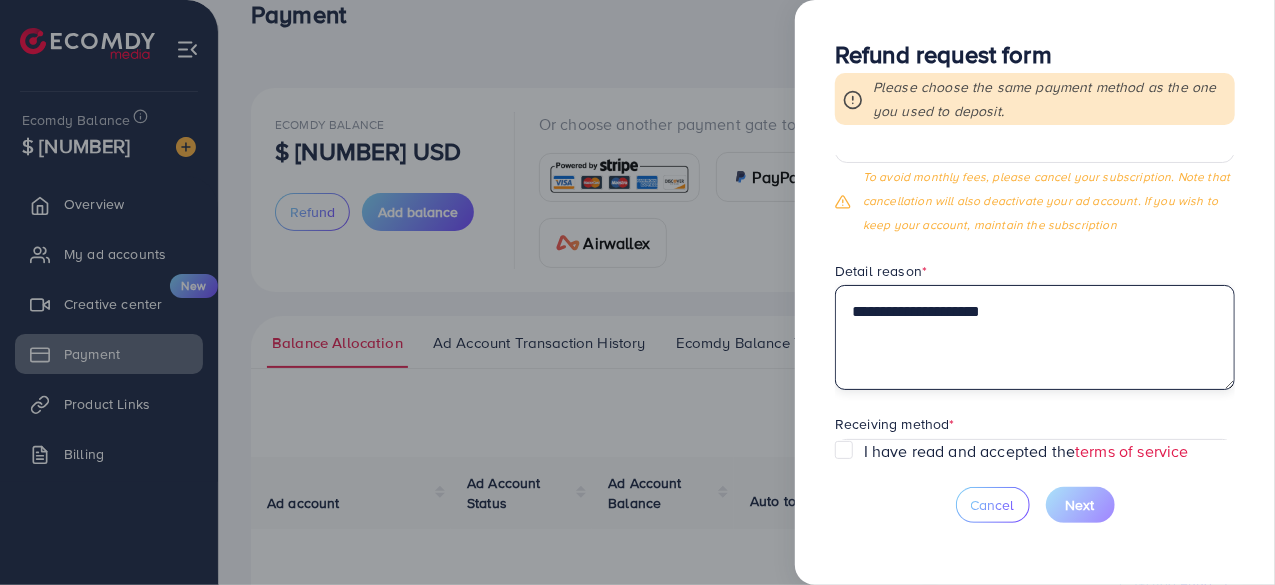click on "**********" at bounding box center (1035, 337) 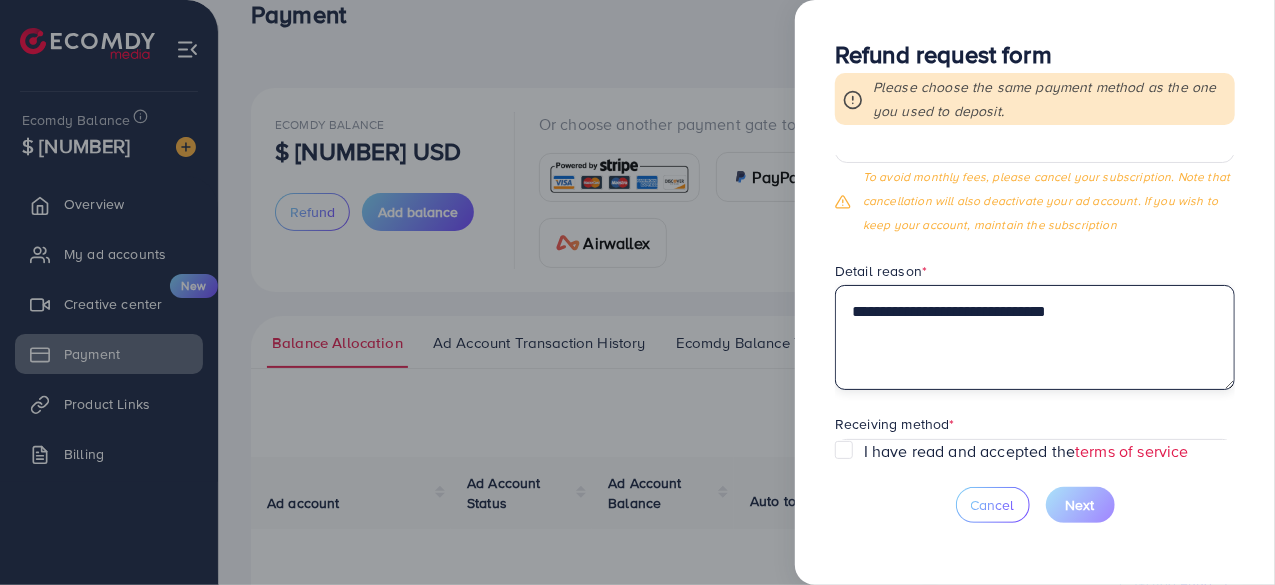 click on "**********" at bounding box center (1035, 337) 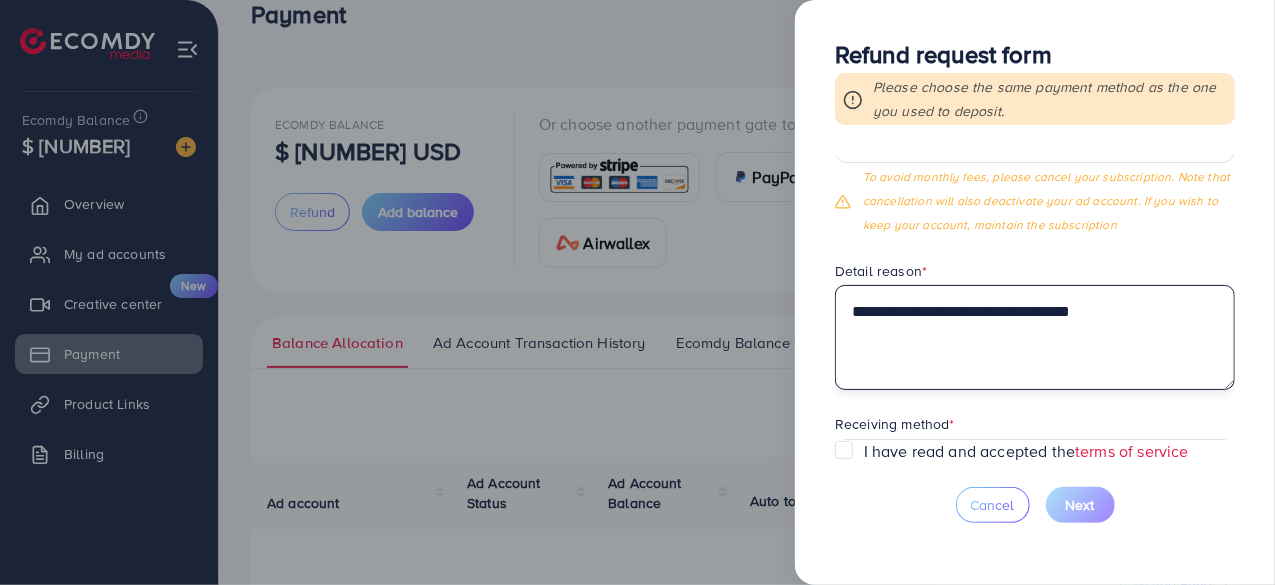 click on "**********" at bounding box center (1035, 337) 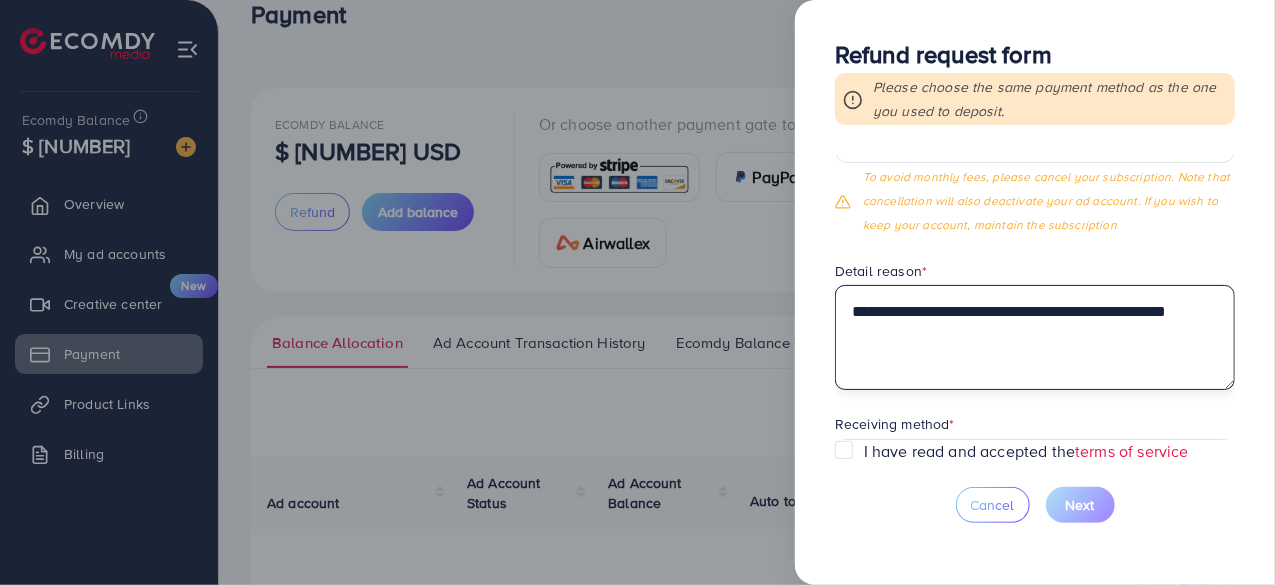 scroll, scrollTop: 230, scrollLeft: 0, axis: vertical 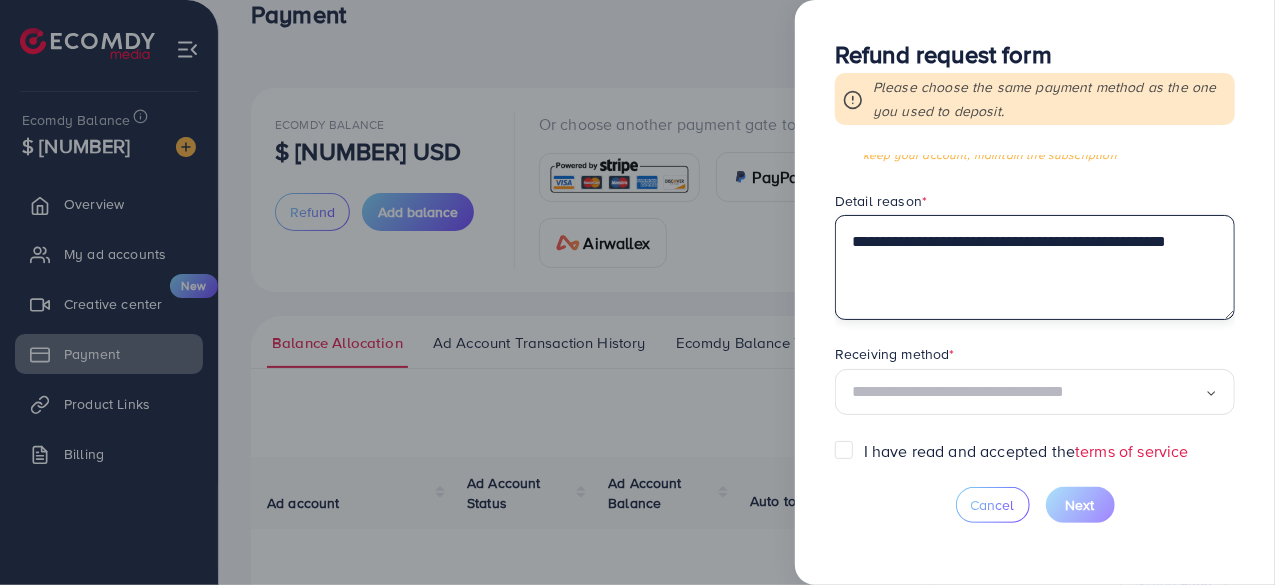 type on "**********" 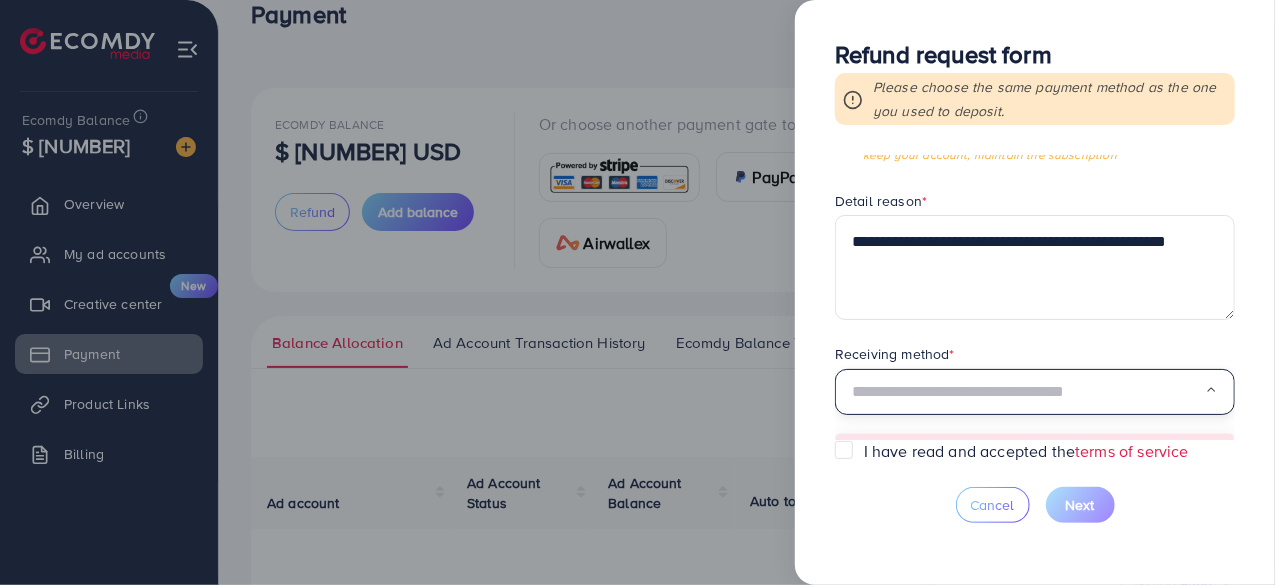 click at bounding box center [1028, 392] 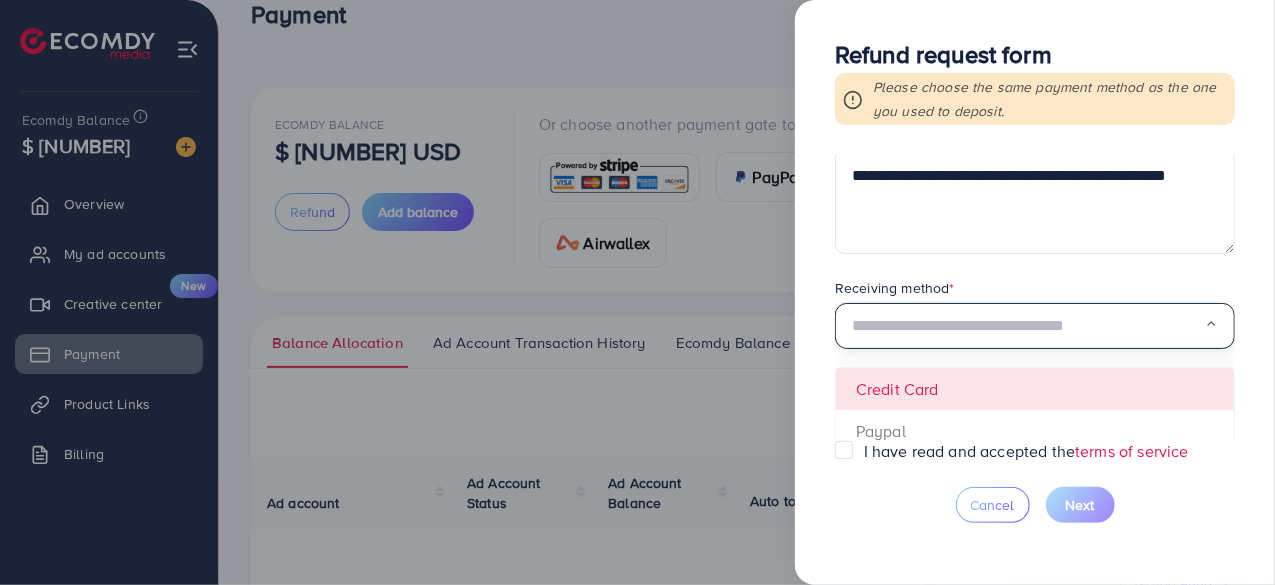 scroll, scrollTop: 308, scrollLeft: 0, axis: vertical 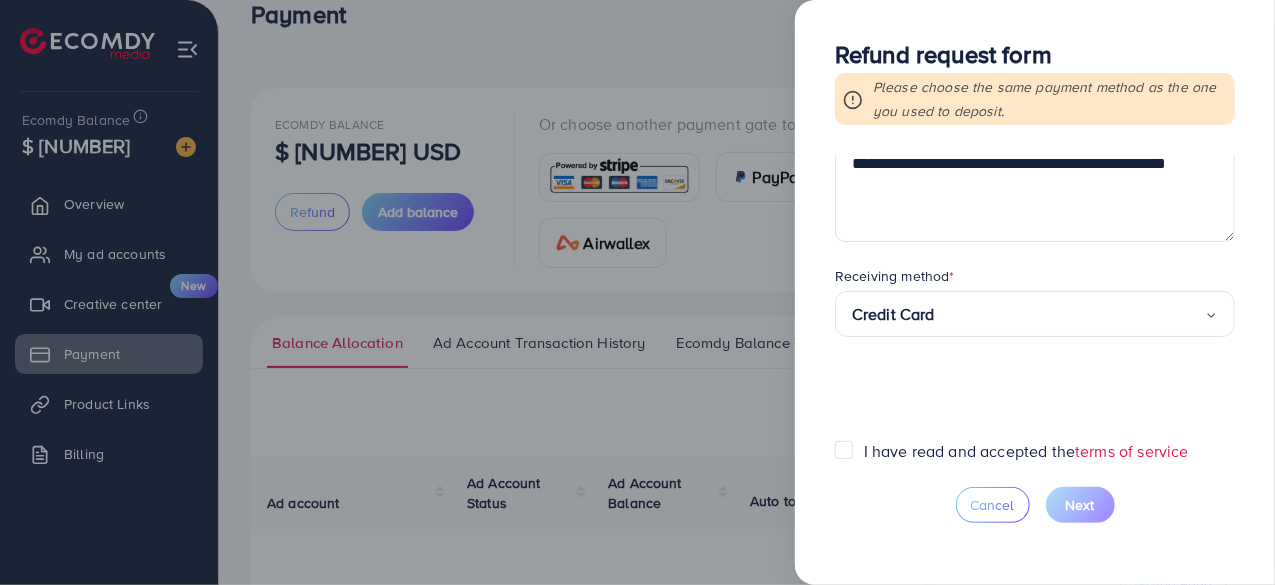 click on "**********" at bounding box center [1035, 297] 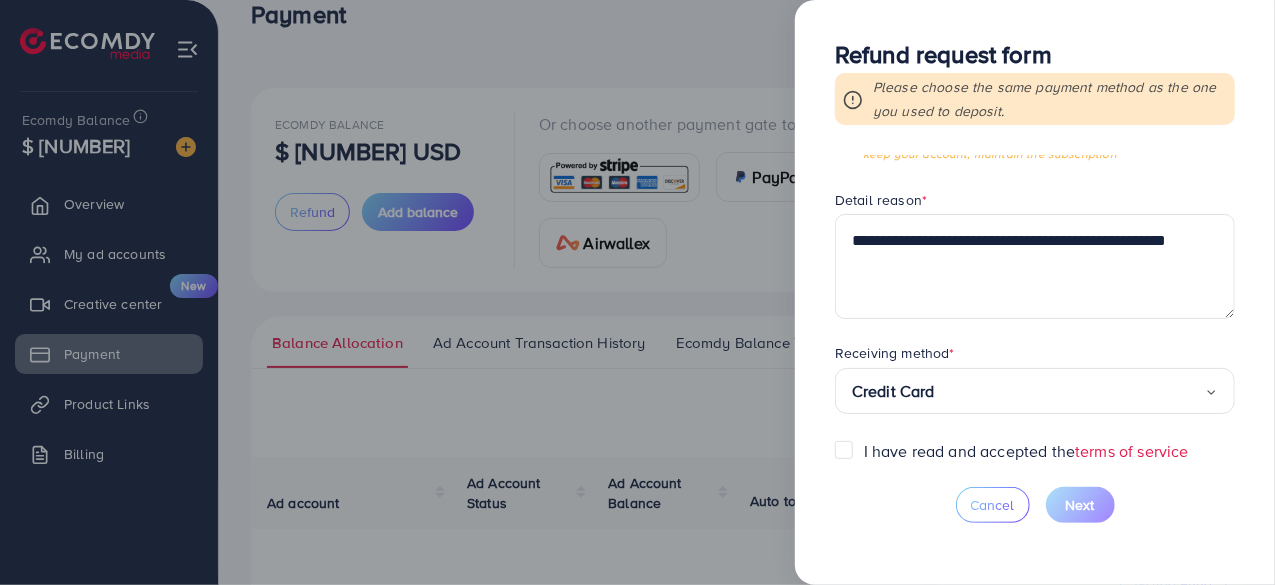 scroll, scrollTop: 230, scrollLeft: 0, axis: vertical 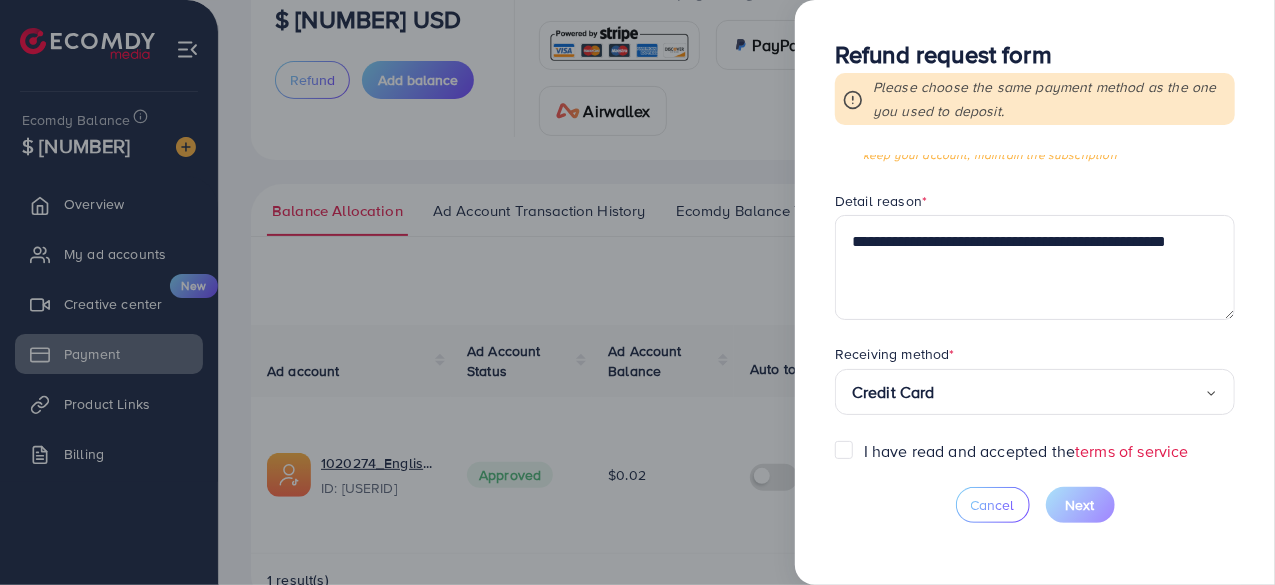 click on "I have read and accepted the  terms of service" at bounding box center [1026, 451] 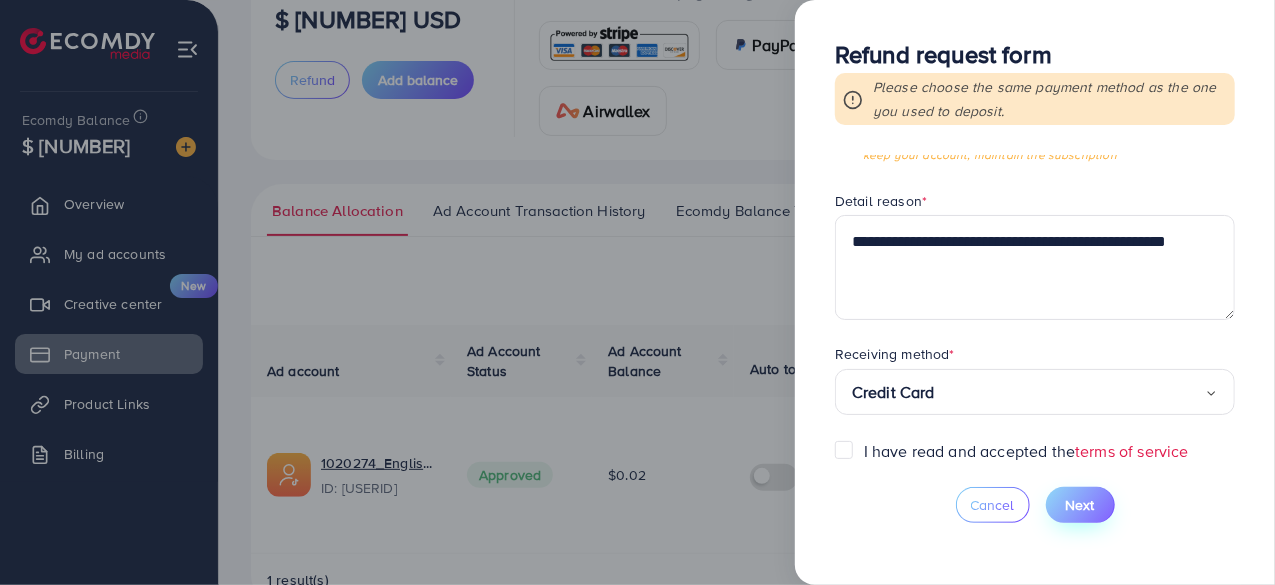 click on "Next" at bounding box center [1080, 505] 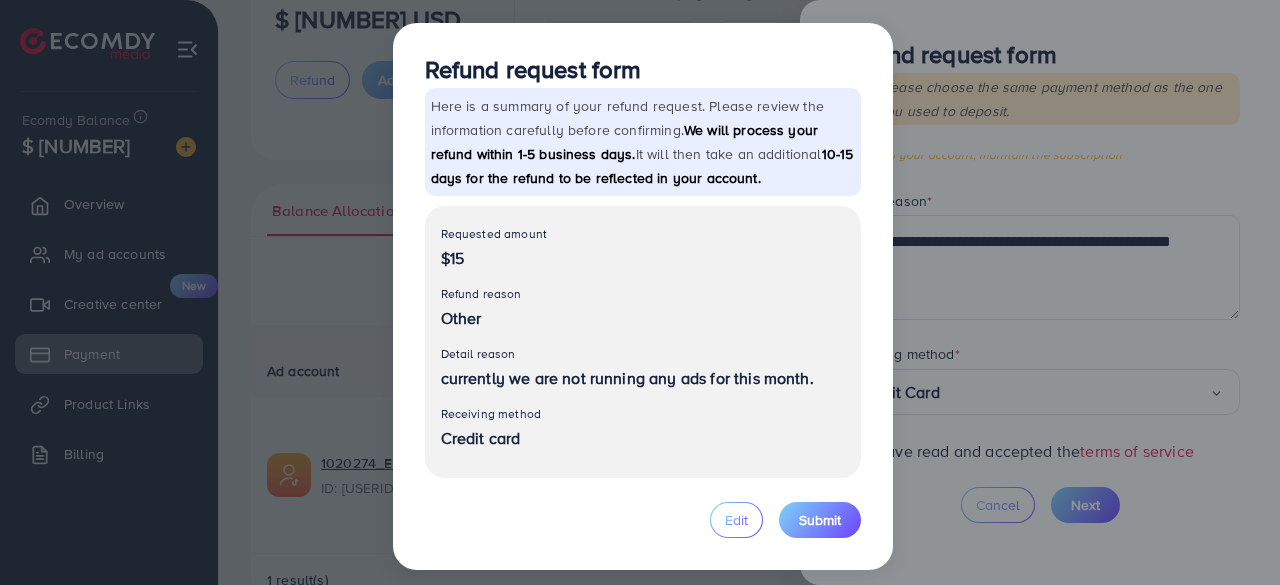 scroll, scrollTop: 2, scrollLeft: 0, axis: vertical 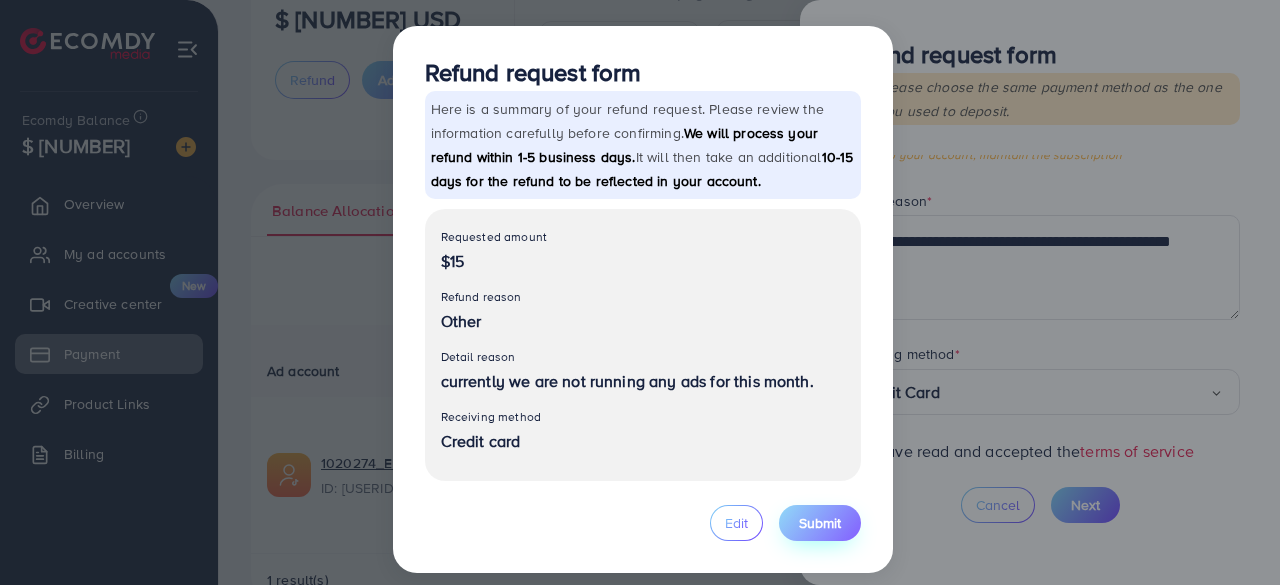 click on "Submit" at bounding box center [820, 523] 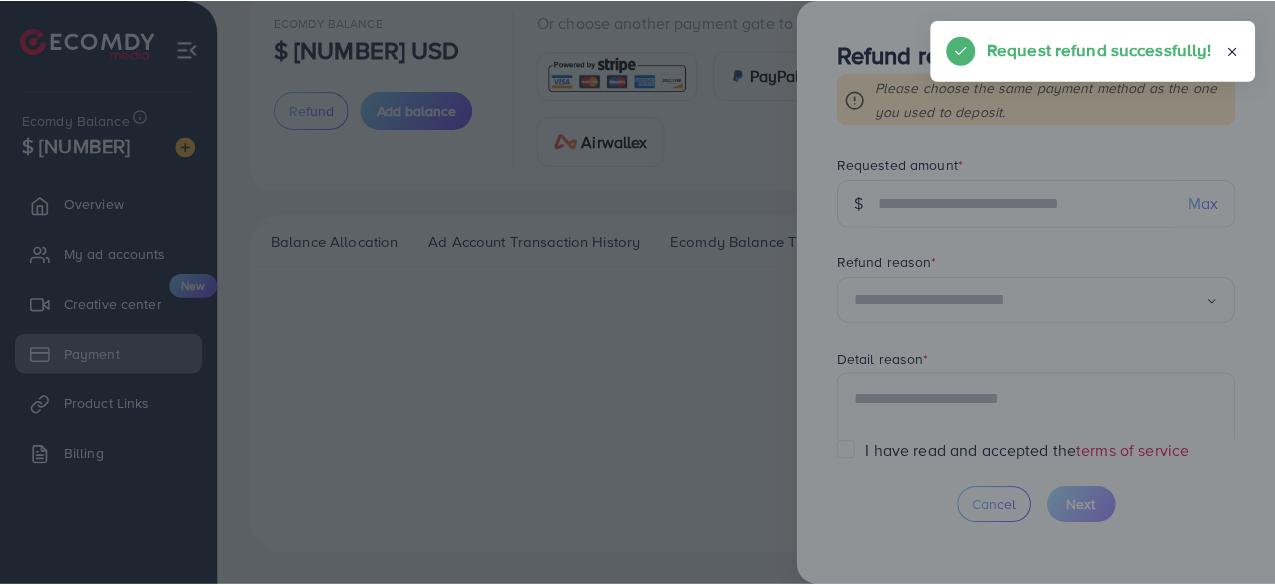 scroll, scrollTop: 0, scrollLeft: 0, axis: both 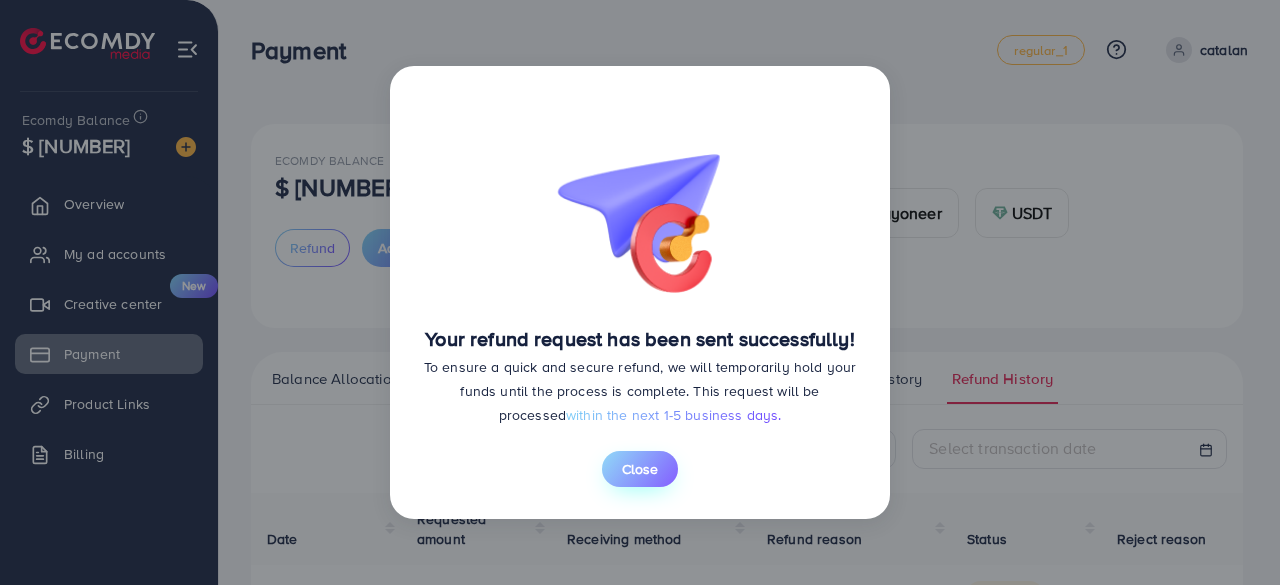 click on "Close" at bounding box center (640, 469) 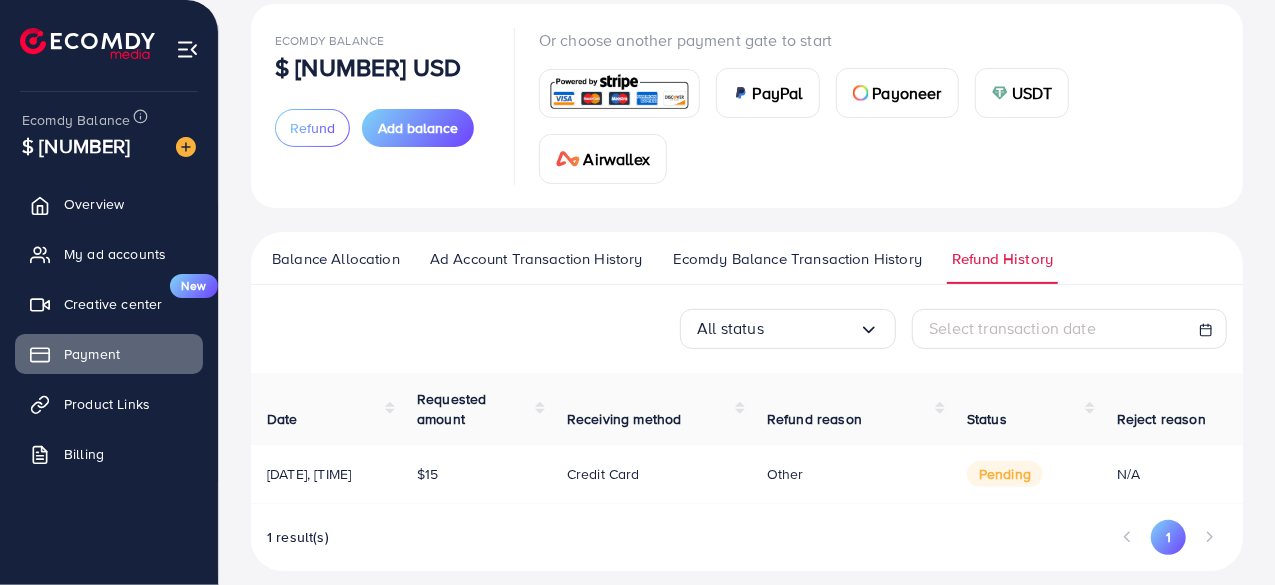 scroll, scrollTop: 154, scrollLeft: 0, axis: vertical 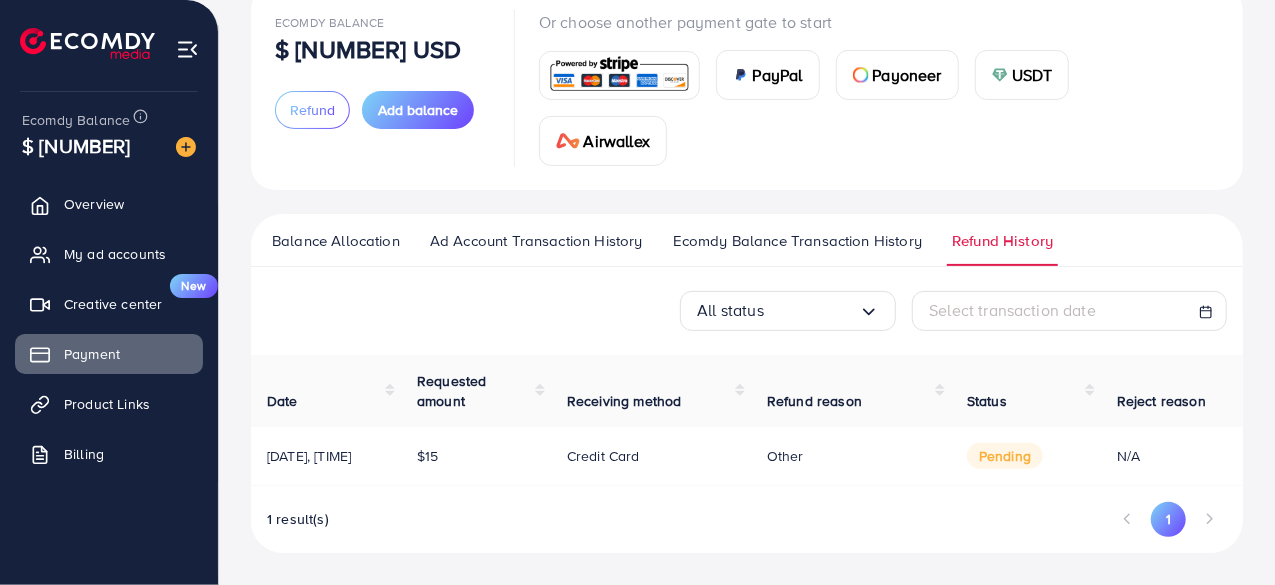 click on "Credit card" at bounding box center (603, 456) 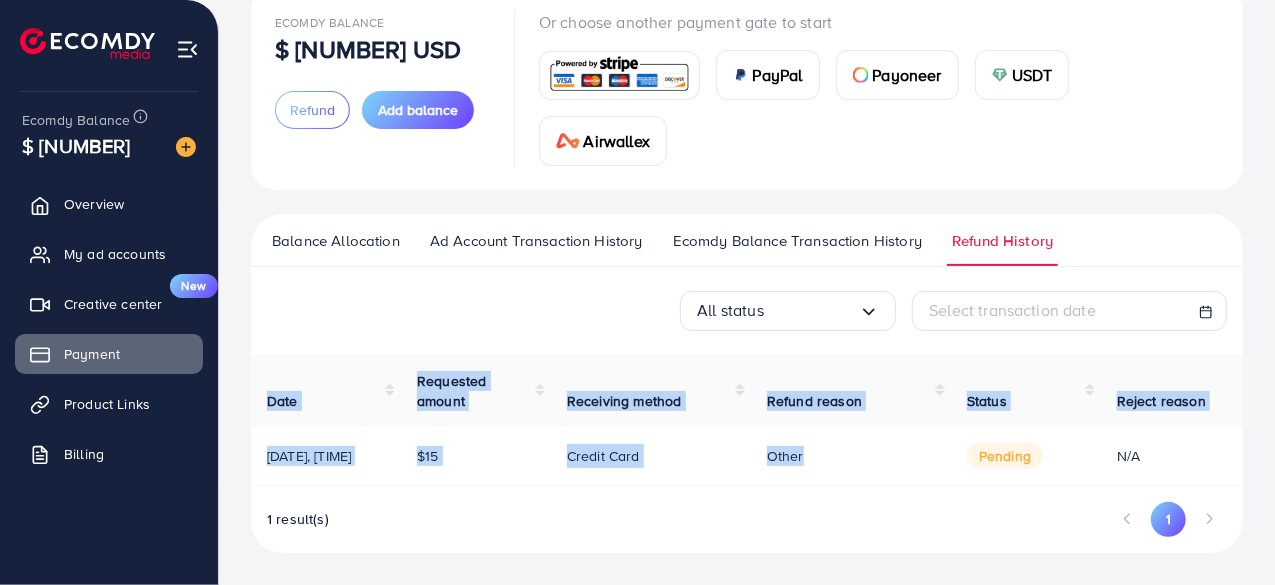 drag, startPoint x: 938, startPoint y: 481, endPoint x: 1060, endPoint y: 483, distance: 122.016396 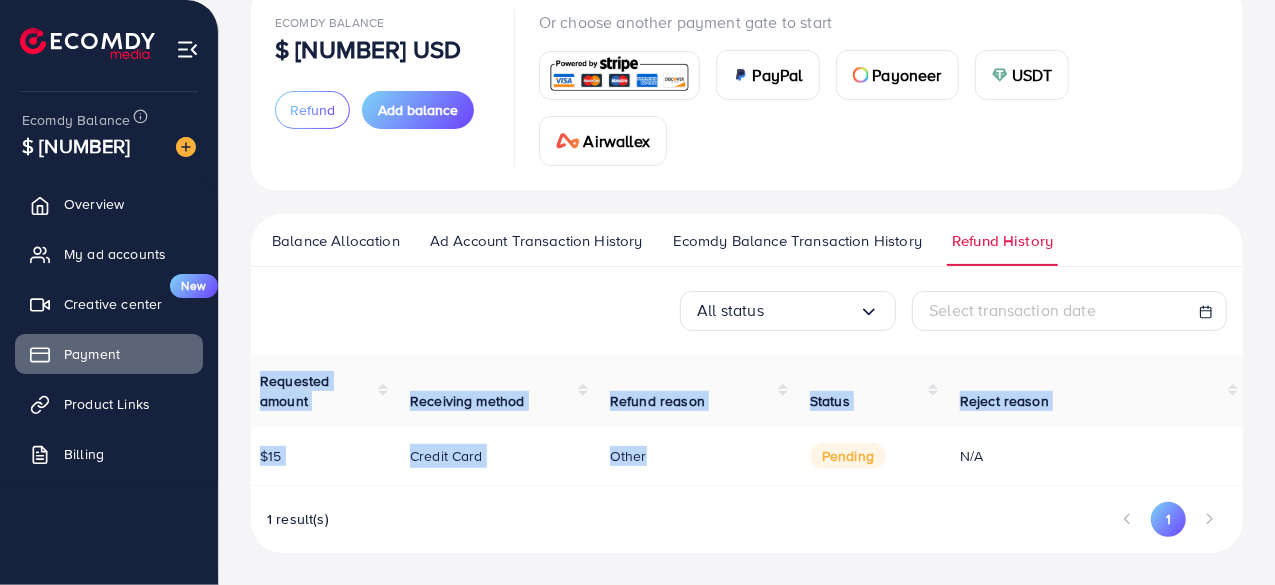 scroll, scrollTop: 0, scrollLeft: 0, axis: both 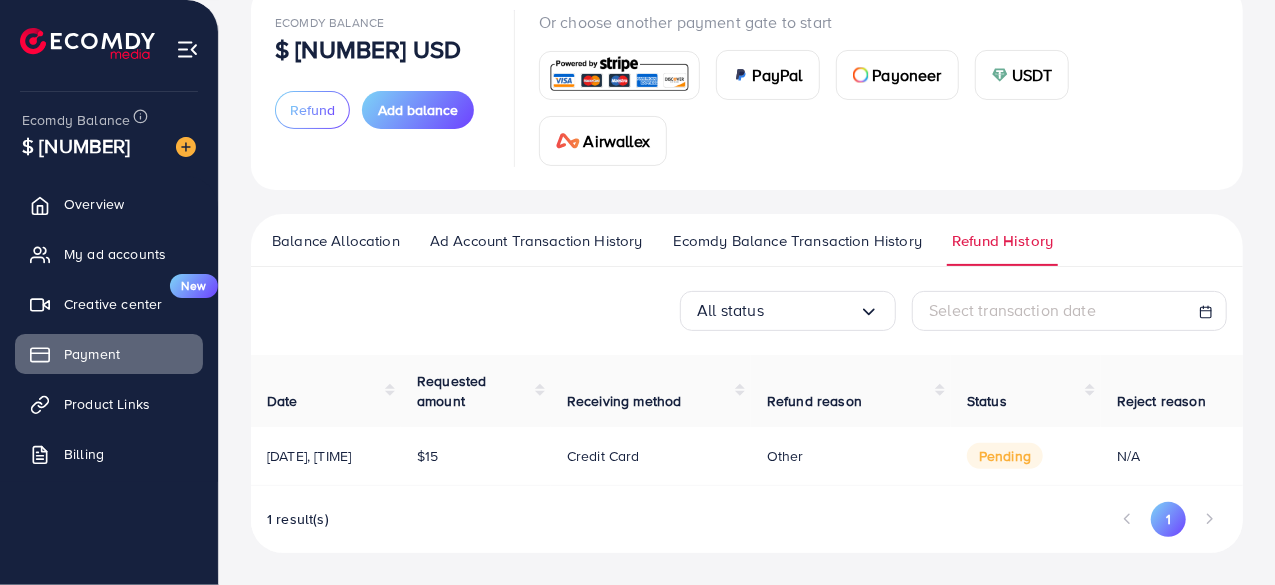 click on "1 result(s) 1" at bounding box center (747, 527) 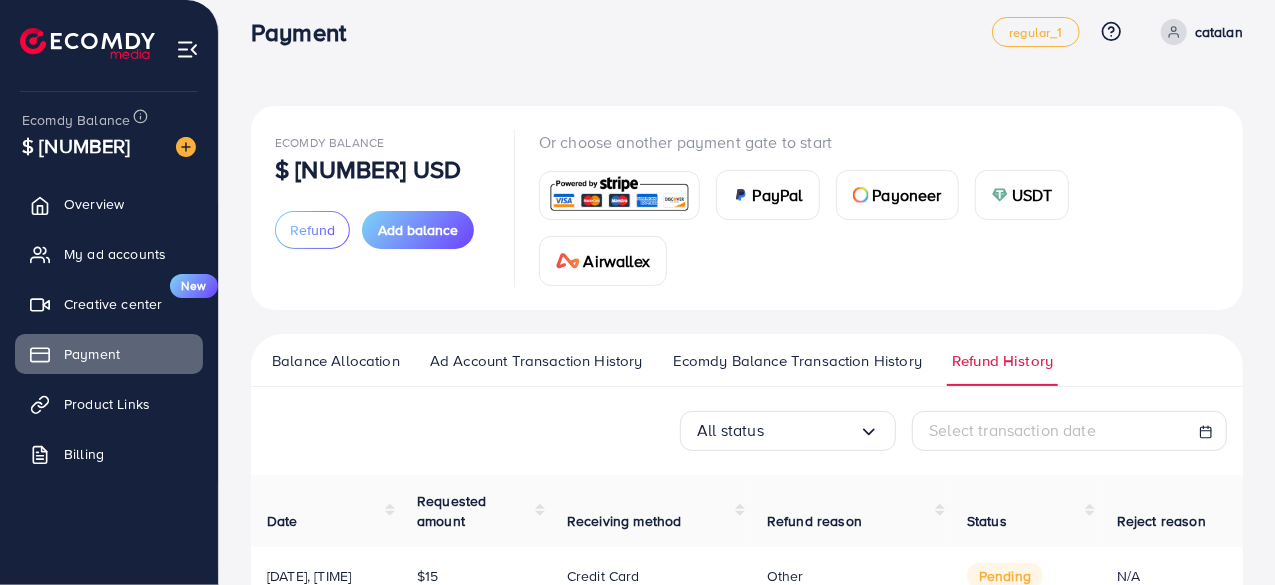 scroll, scrollTop: 154, scrollLeft: 0, axis: vertical 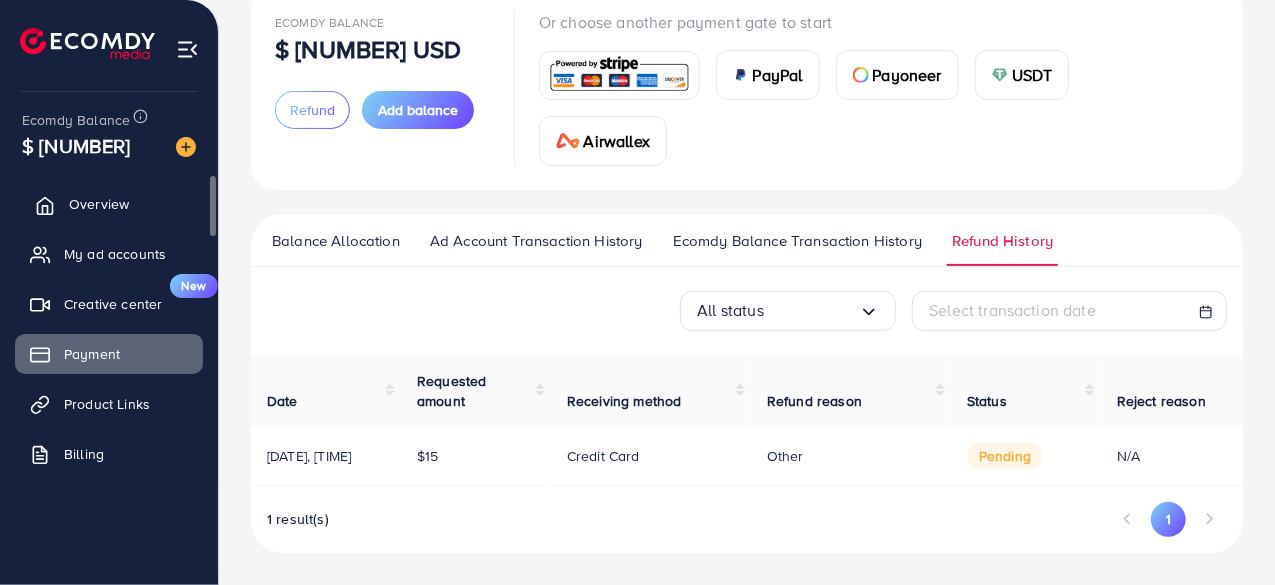 click on "Overview" at bounding box center [109, 204] 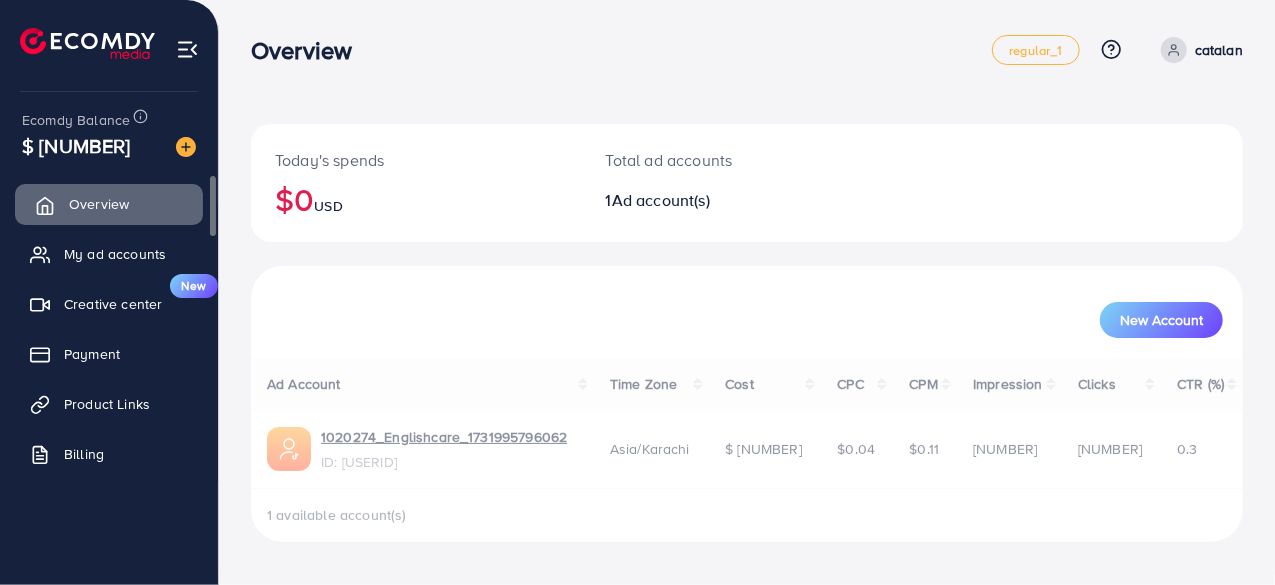 scroll, scrollTop: 0, scrollLeft: 0, axis: both 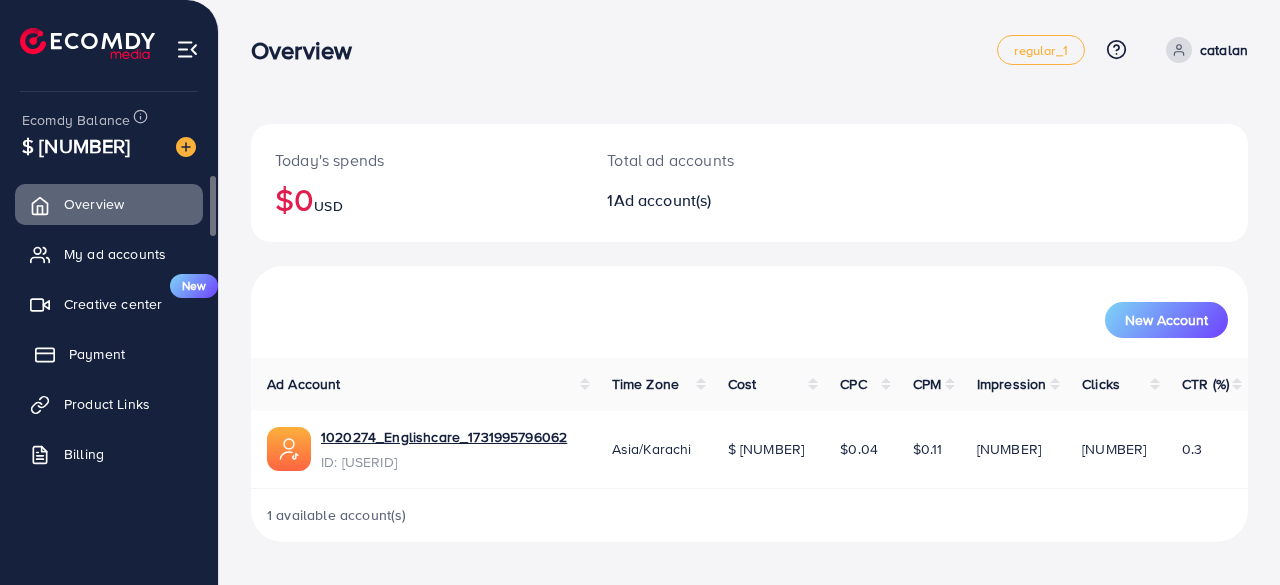 click on "Payment" at bounding box center (97, 354) 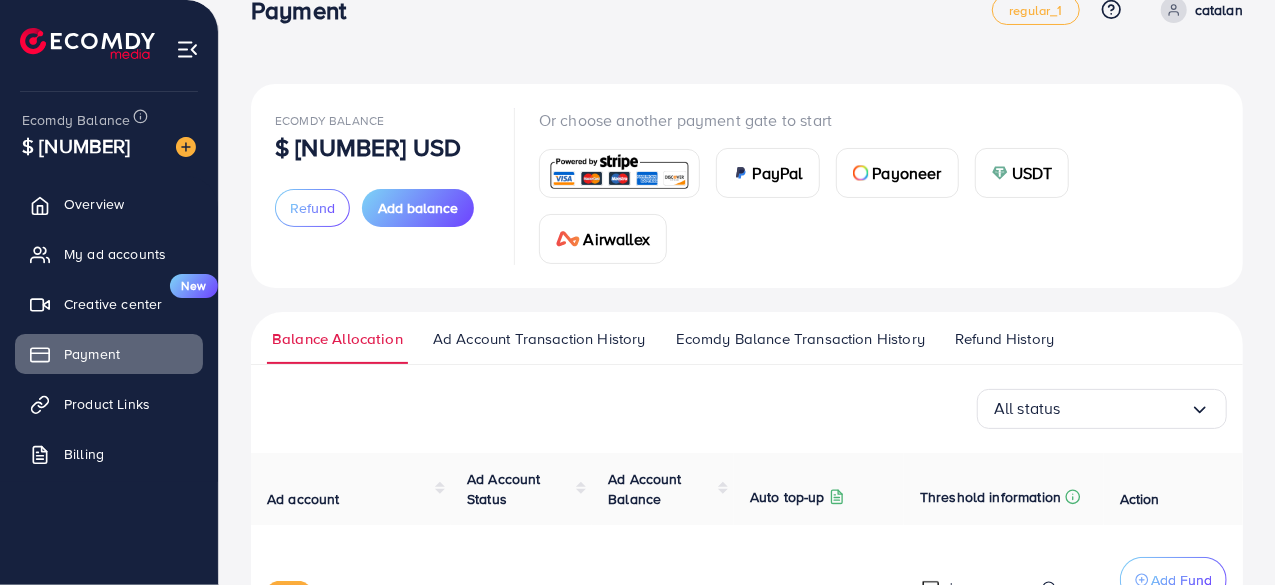 scroll, scrollTop: 37, scrollLeft: 0, axis: vertical 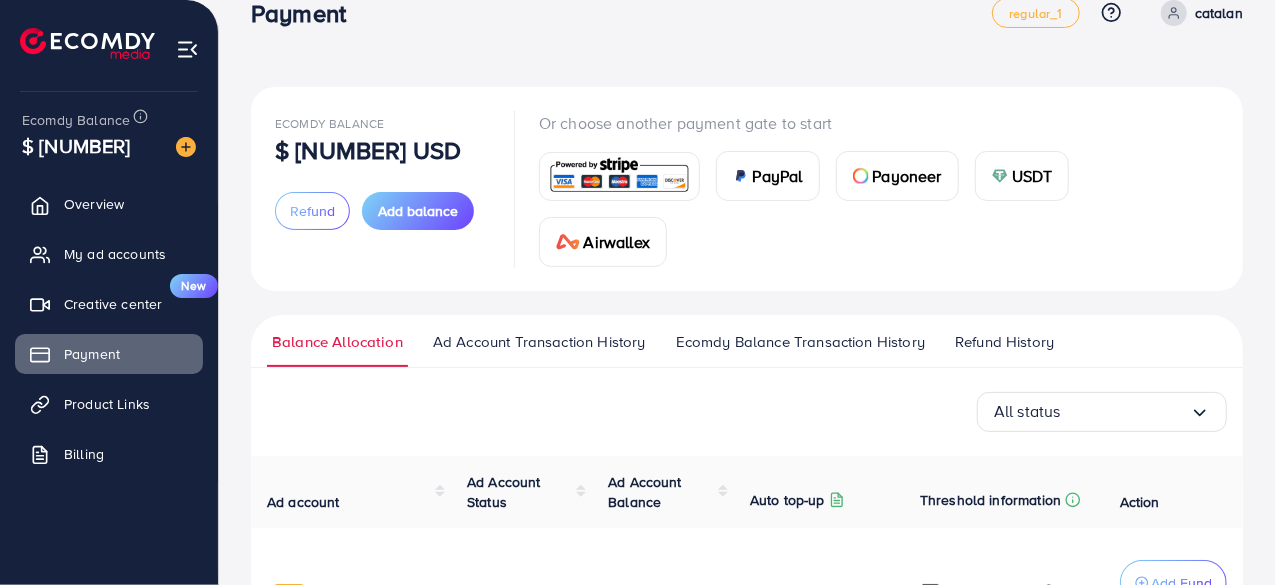 click at bounding box center (619, 176) 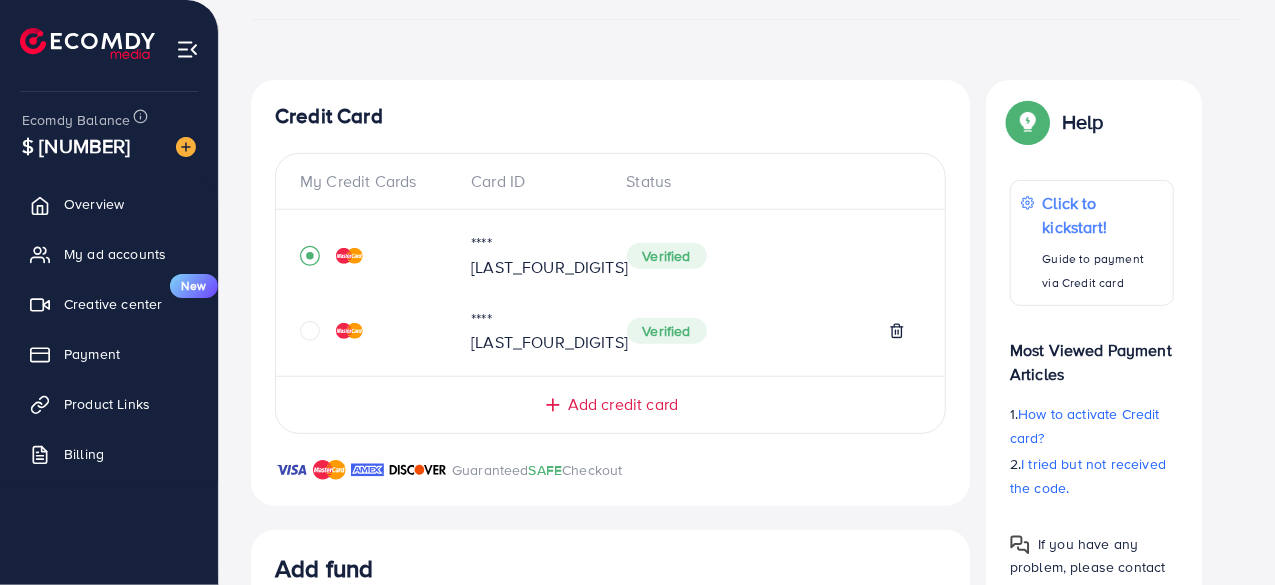 scroll, scrollTop: 314, scrollLeft: 0, axis: vertical 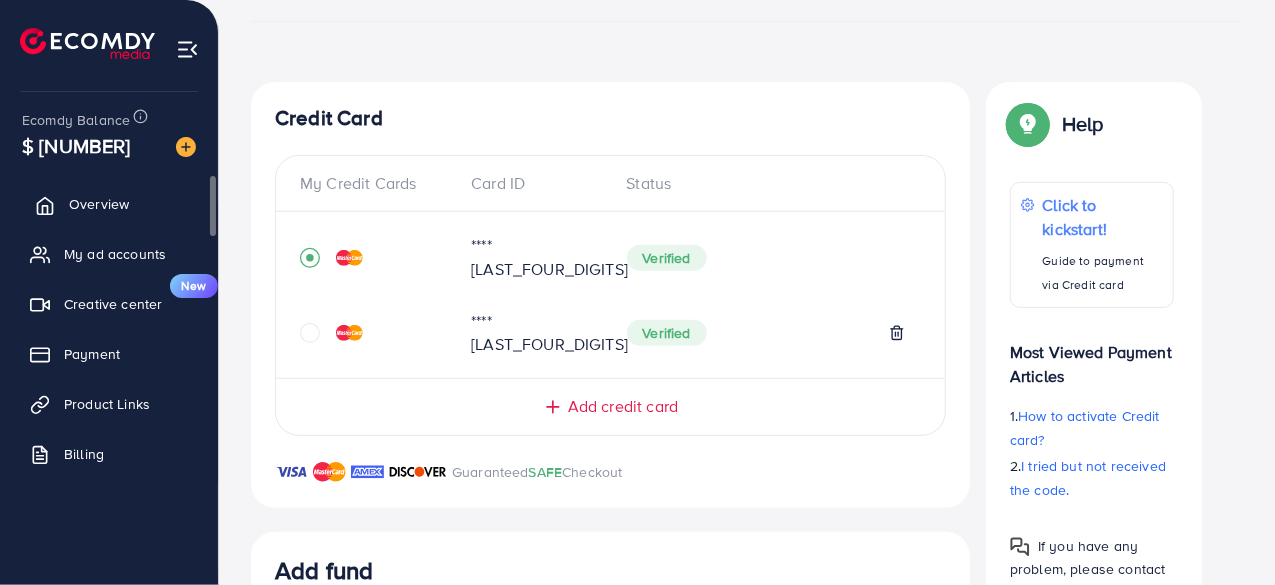 click on "Overview" at bounding box center [99, 204] 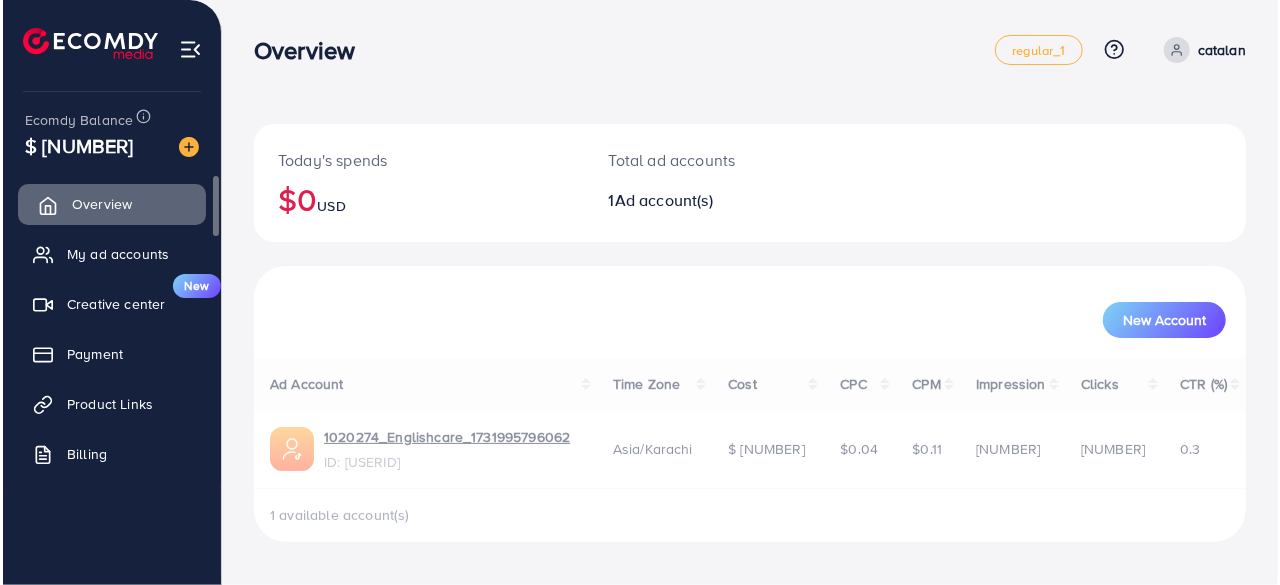 scroll, scrollTop: 0, scrollLeft: 0, axis: both 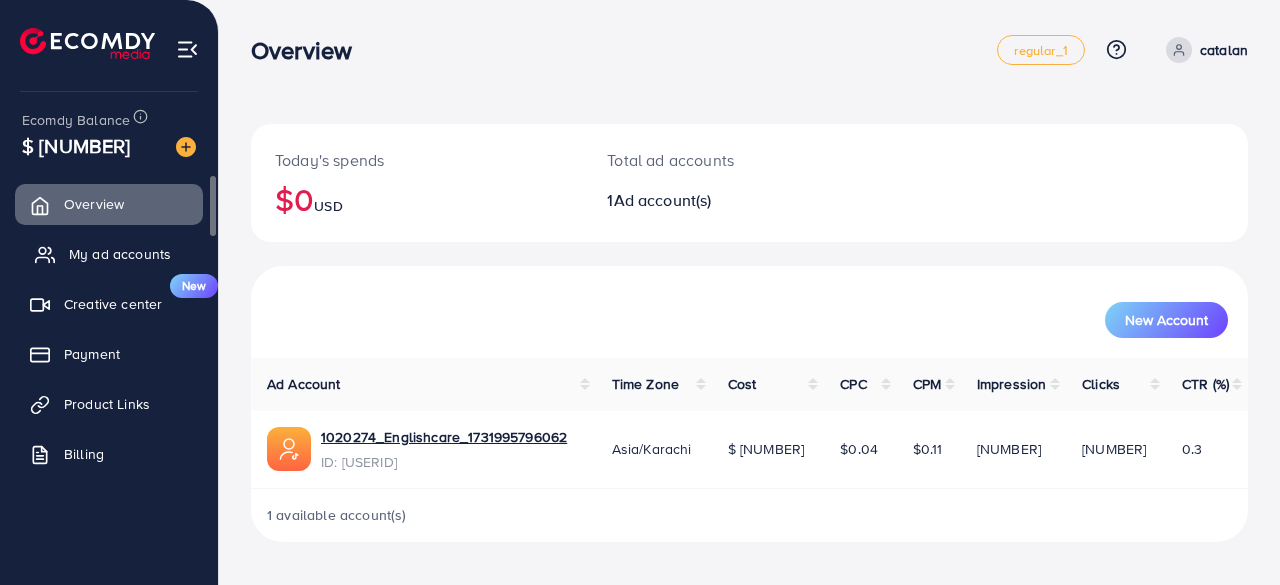 click on "My ad accounts" at bounding box center [120, 254] 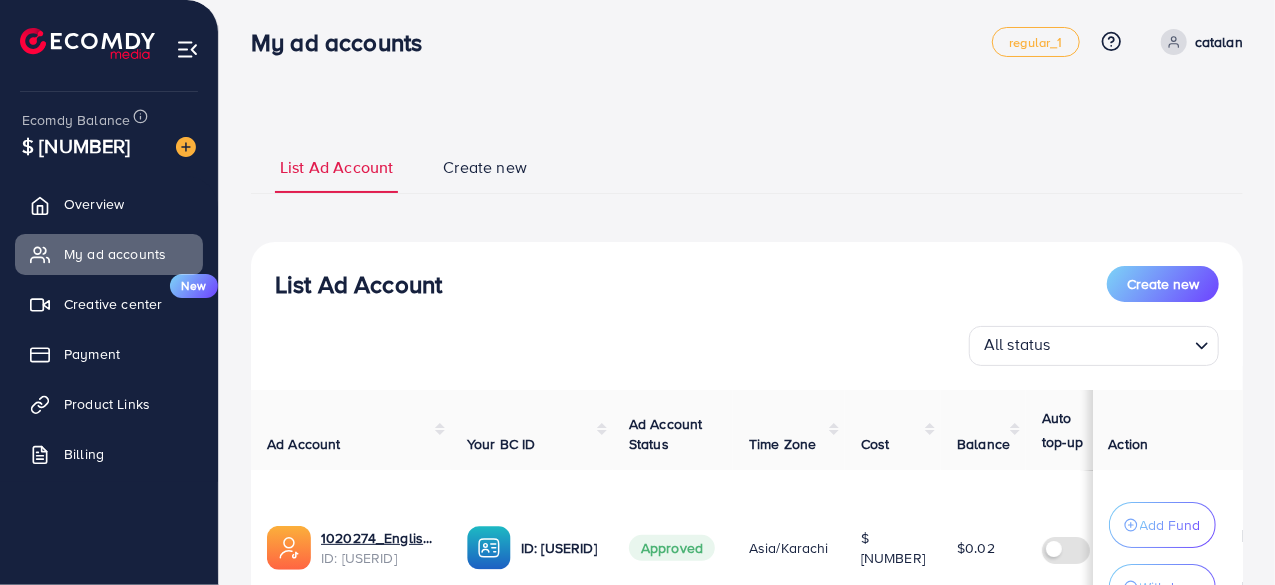 scroll, scrollTop: 0, scrollLeft: 0, axis: both 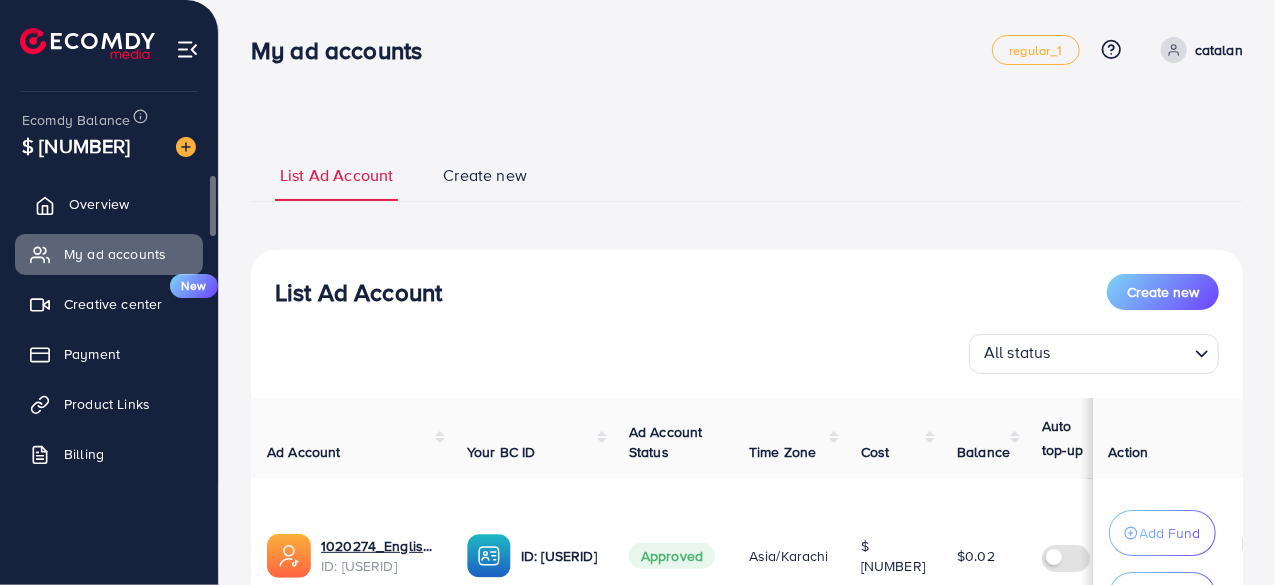 click on "Overview" at bounding box center (99, 204) 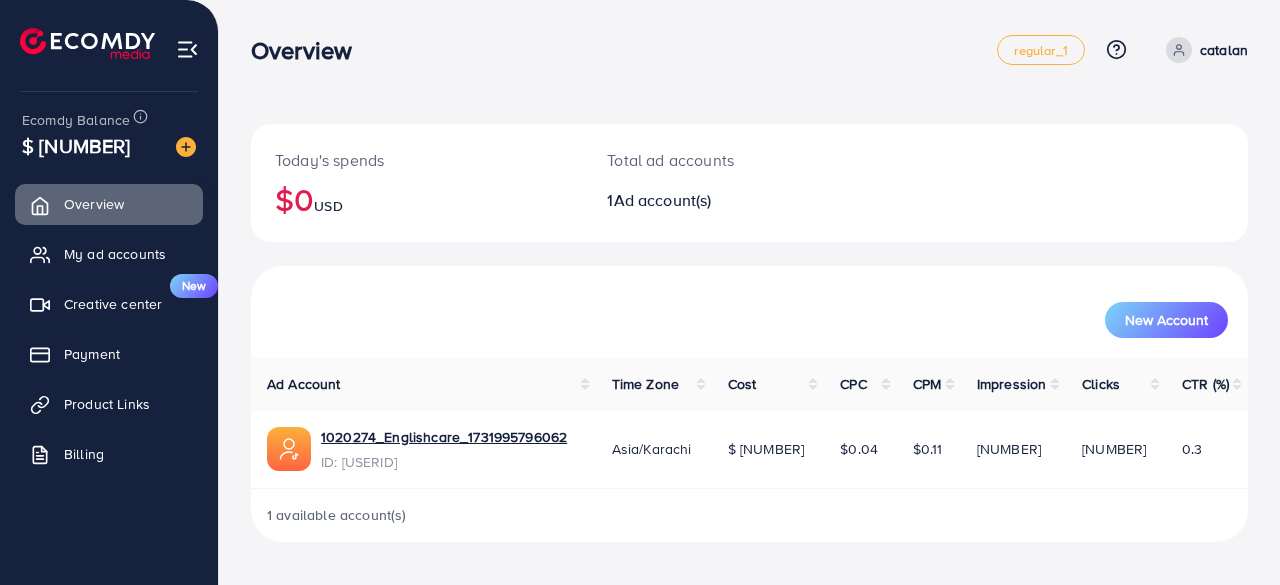 click on "catalan" at bounding box center [1224, 50] 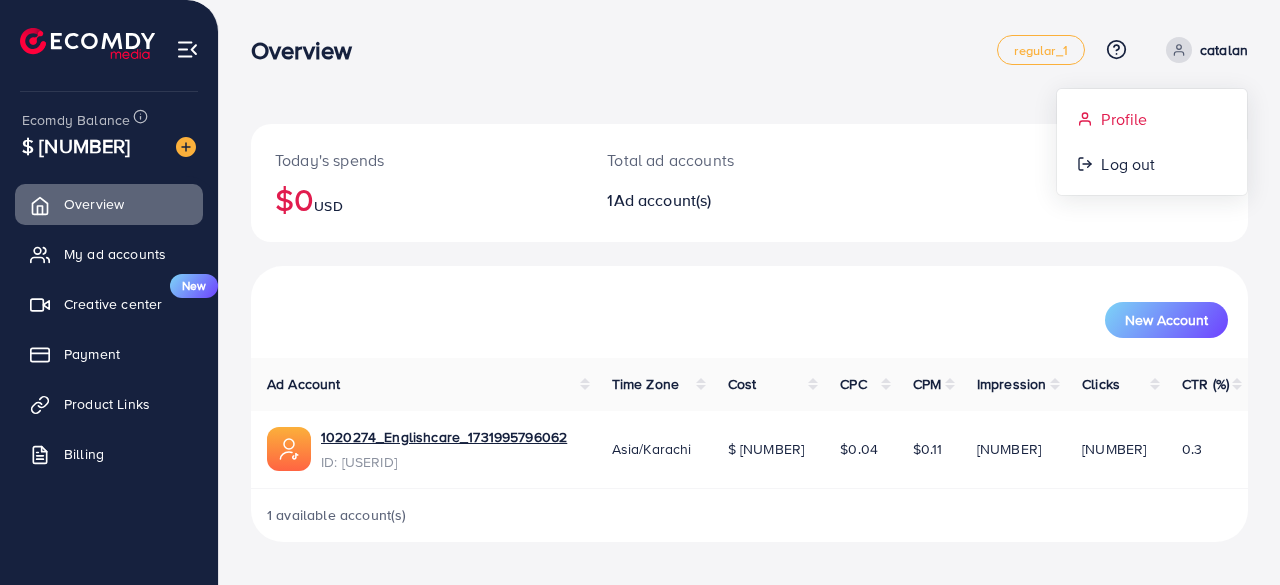 click on "Profile" at bounding box center (1124, 119) 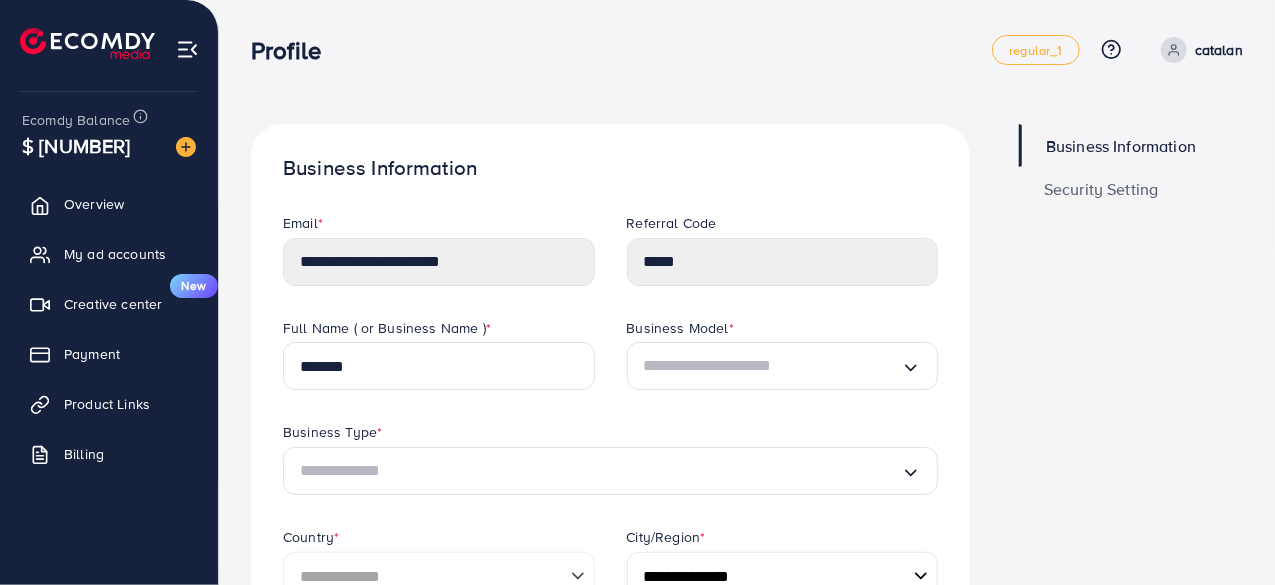 click on "Security Setting" at bounding box center (1101, 189) 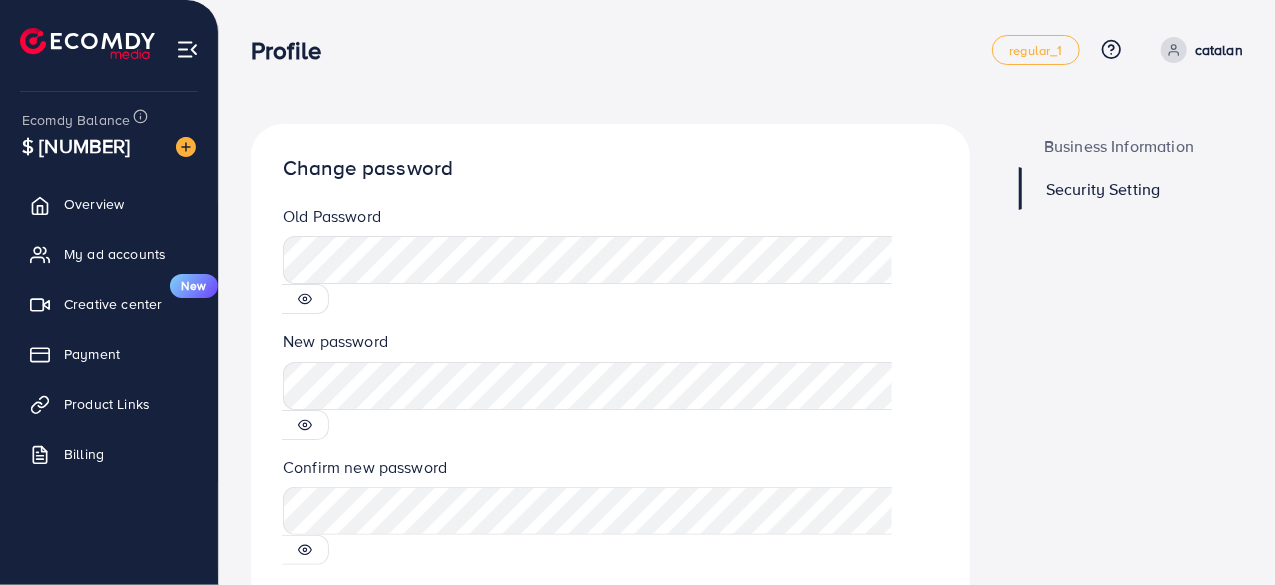 click 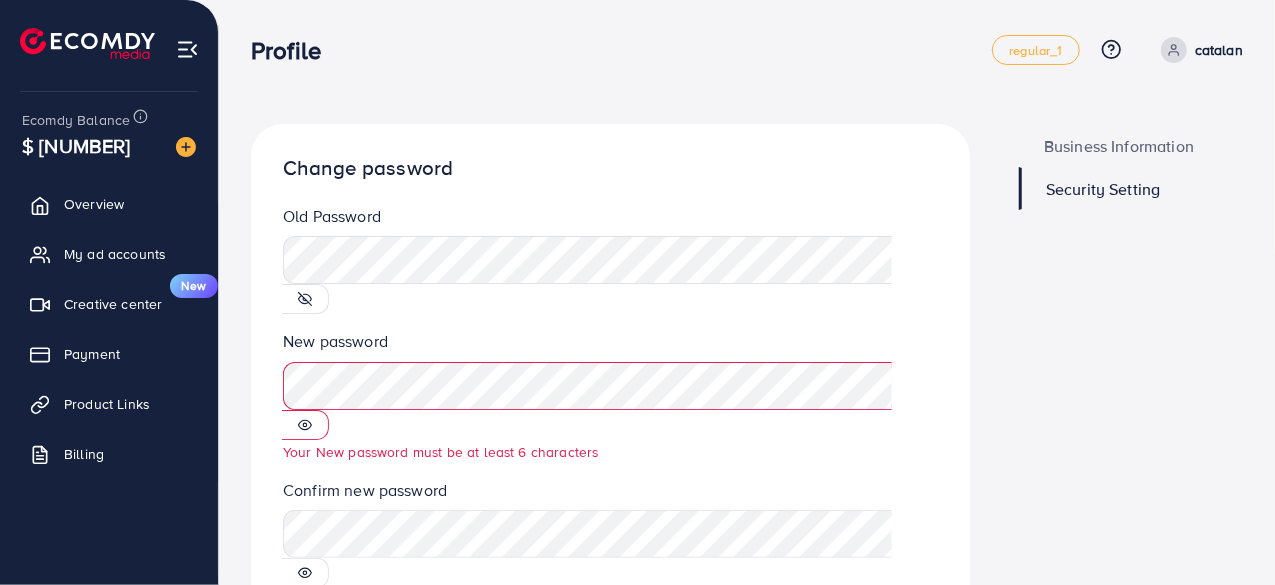 click 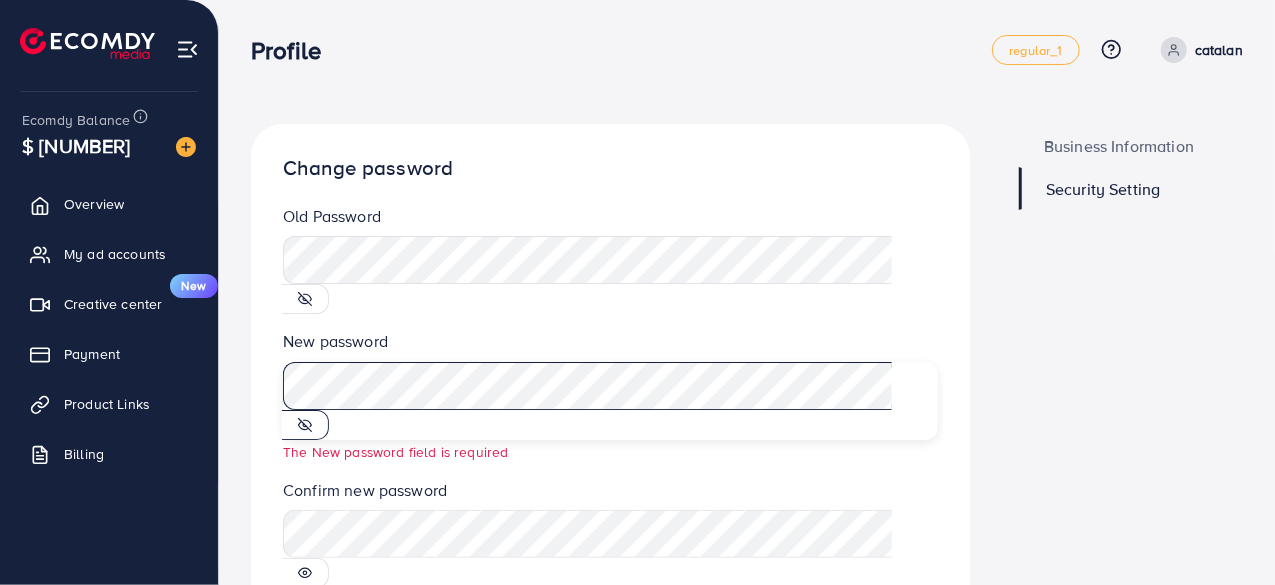 click on "catalan" at bounding box center [1219, 50] 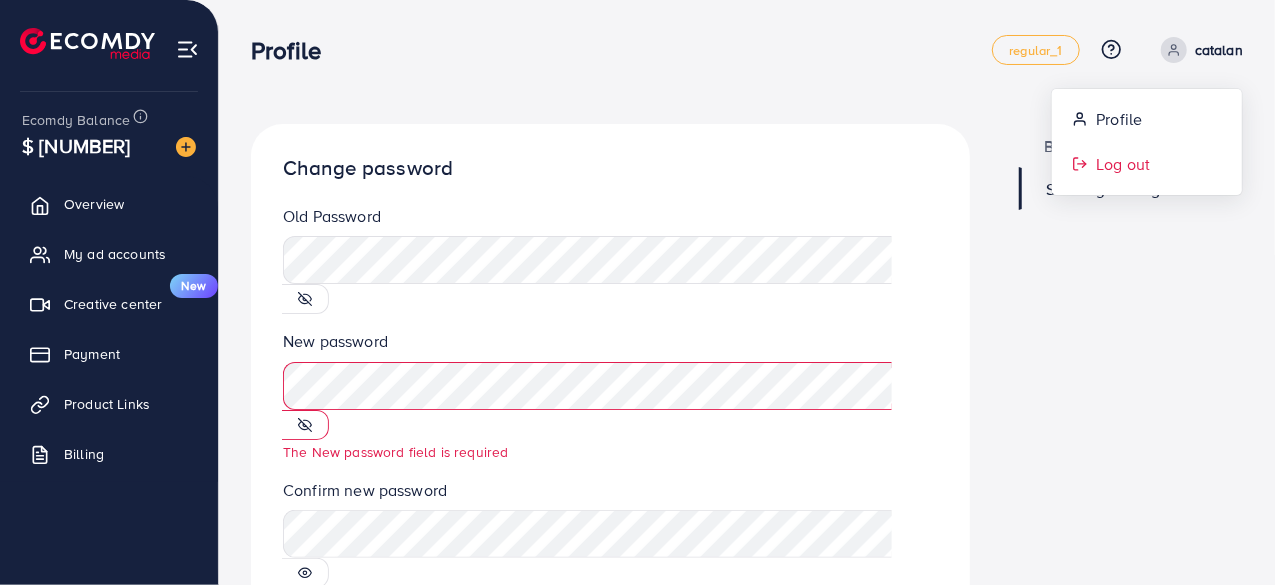 click on "Log out" at bounding box center (1123, 164) 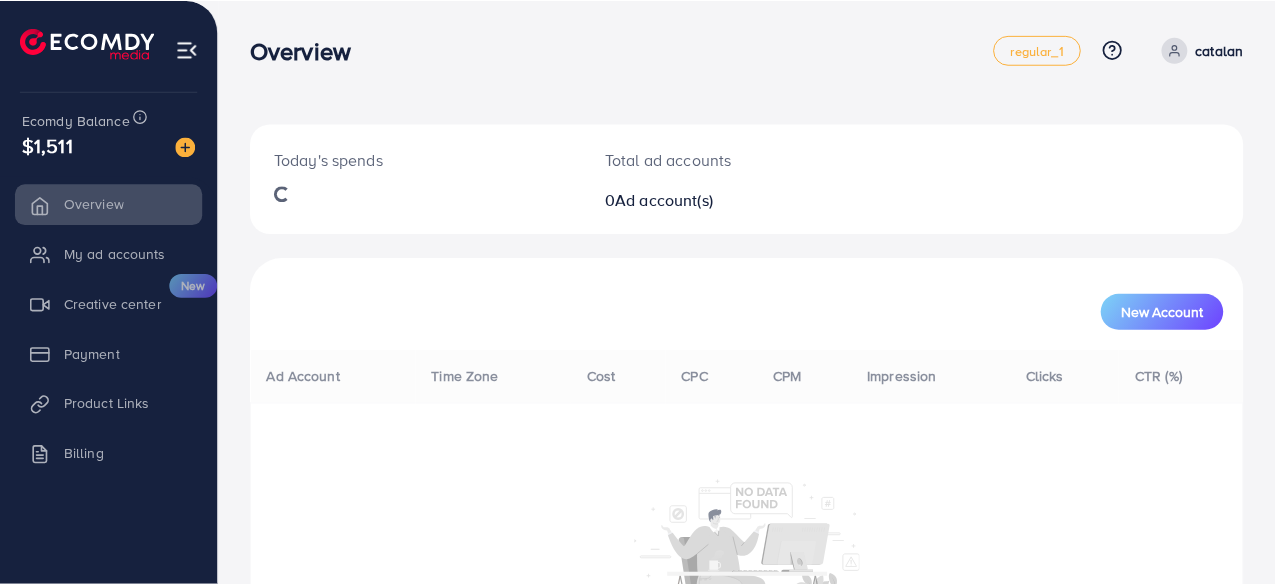 scroll, scrollTop: 0, scrollLeft: 0, axis: both 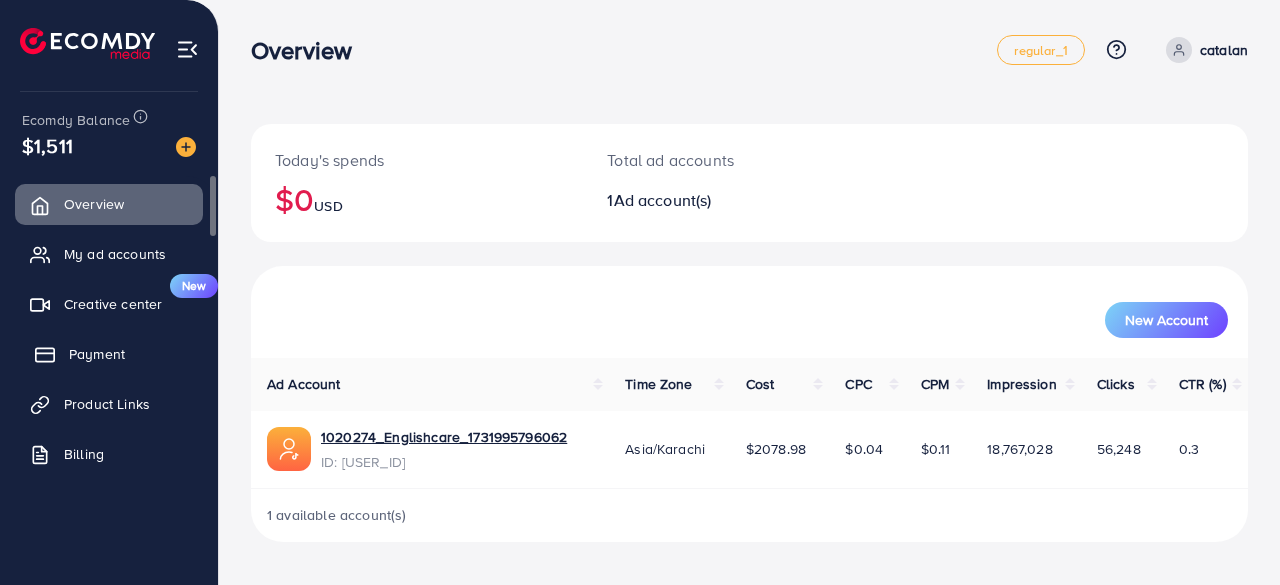 click on "Payment" at bounding box center (109, 354) 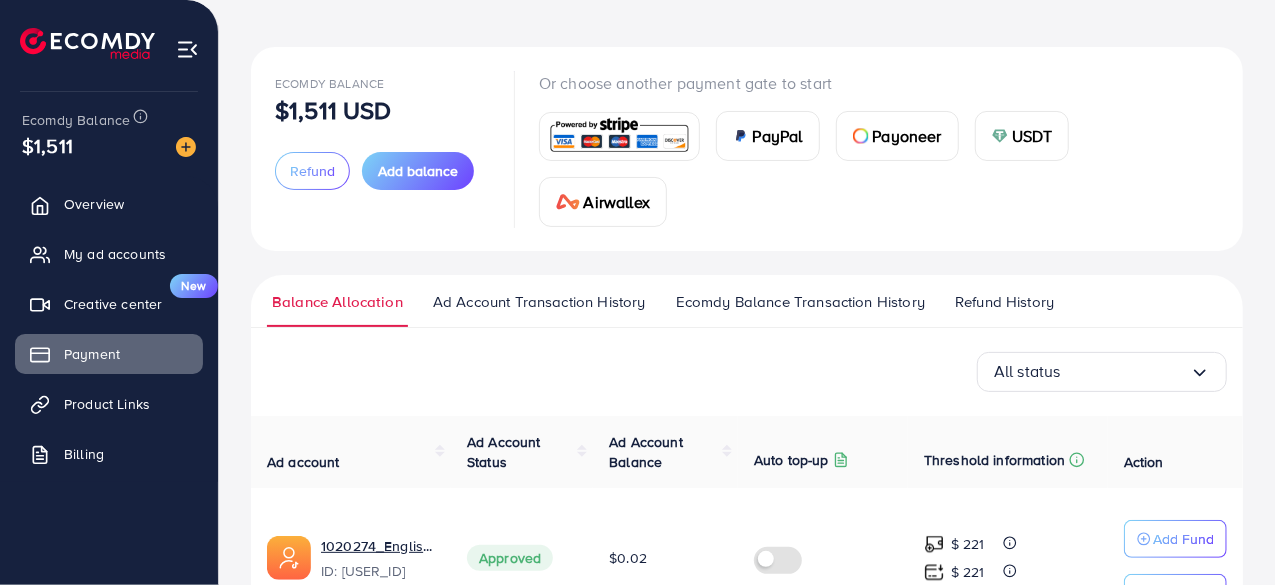 scroll, scrollTop: 76, scrollLeft: 0, axis: vertical 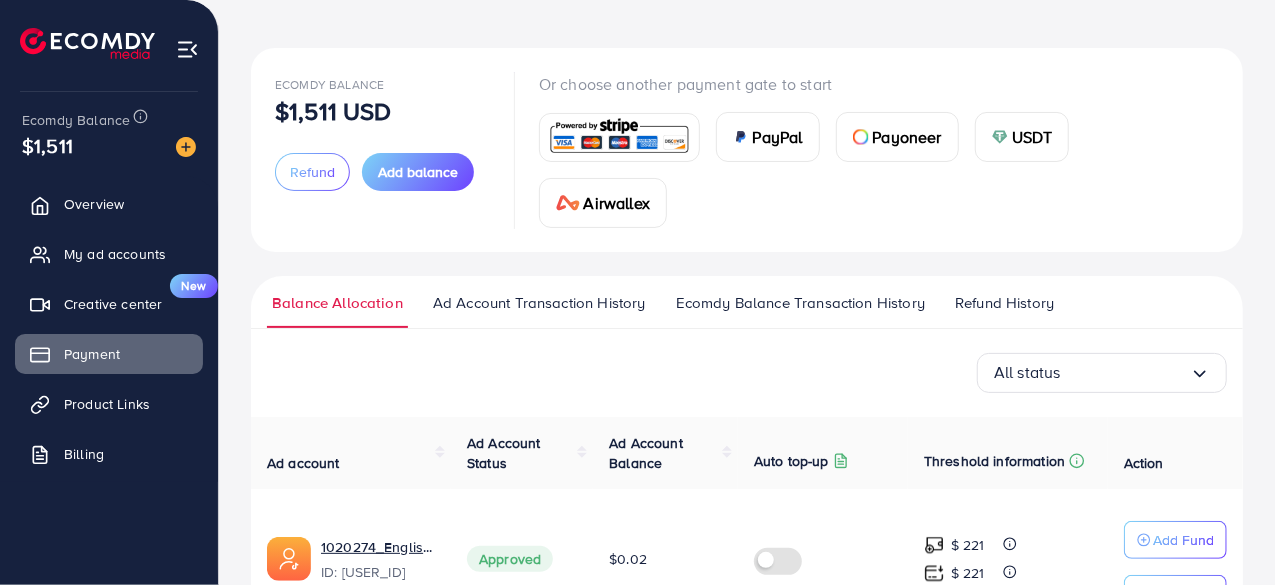 click at bounding box center (619, 137) 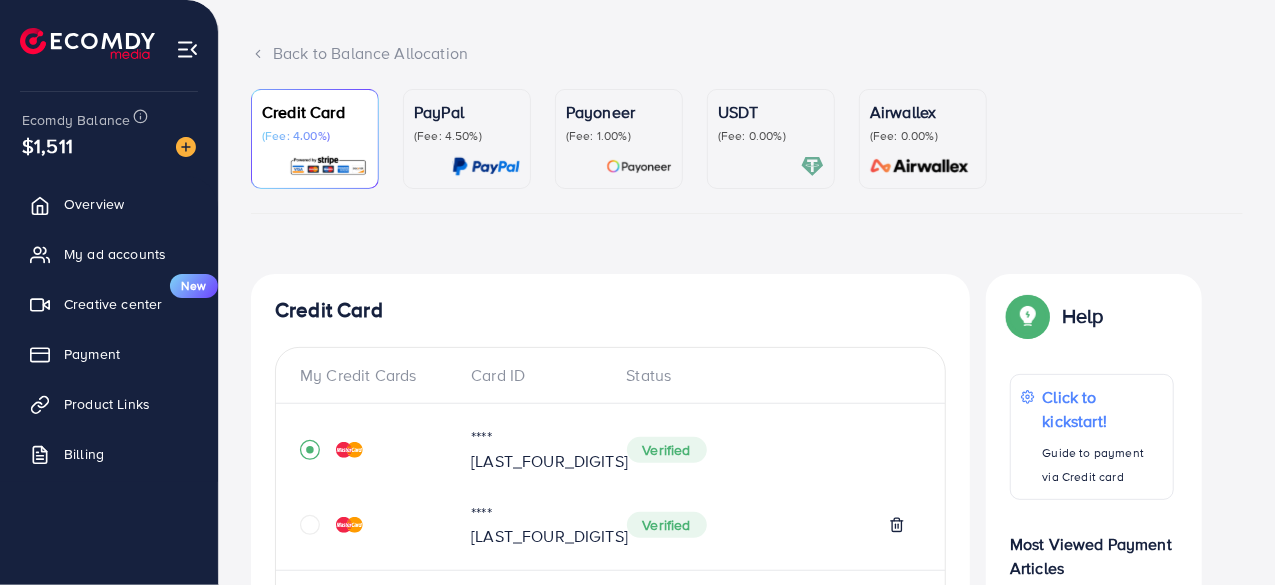 scroll, scrollTop: 0, scrollLeft: 0, axis: both 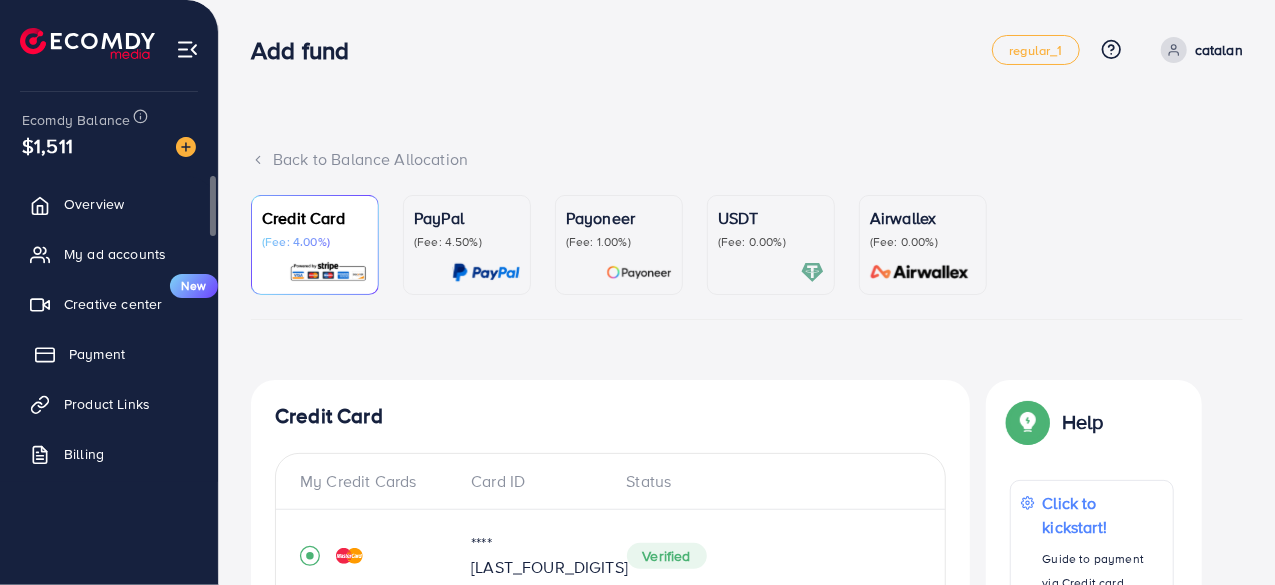 click on "Payment" at bounding box center (97, 354) 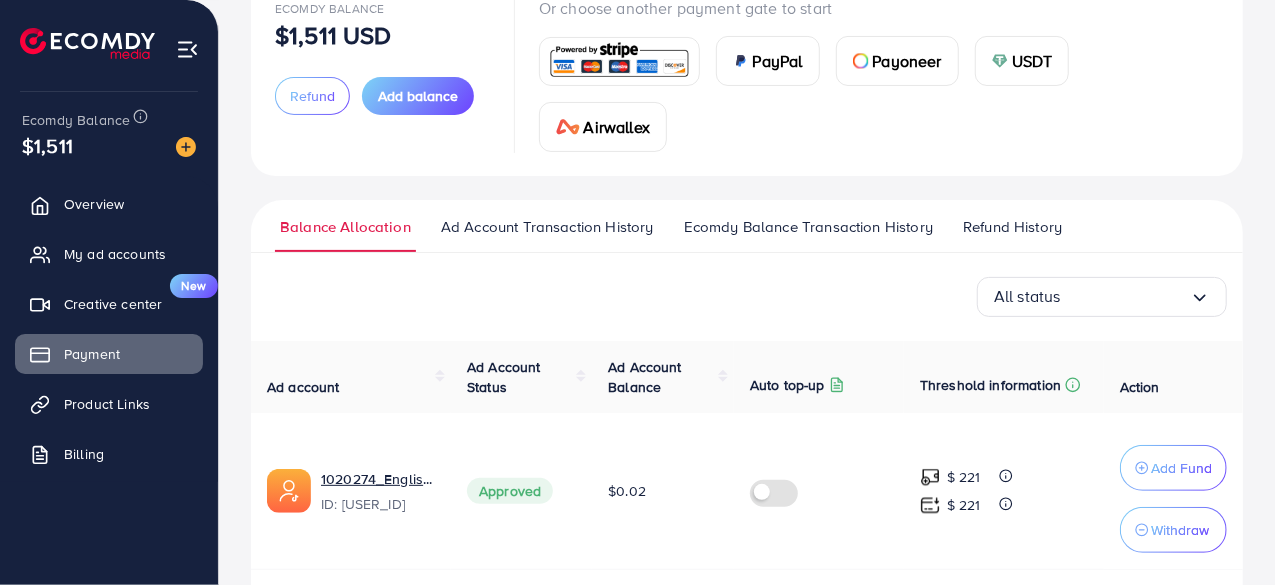 scroll, scrollTop: 143, scrollLeft: 0, axis: vertical 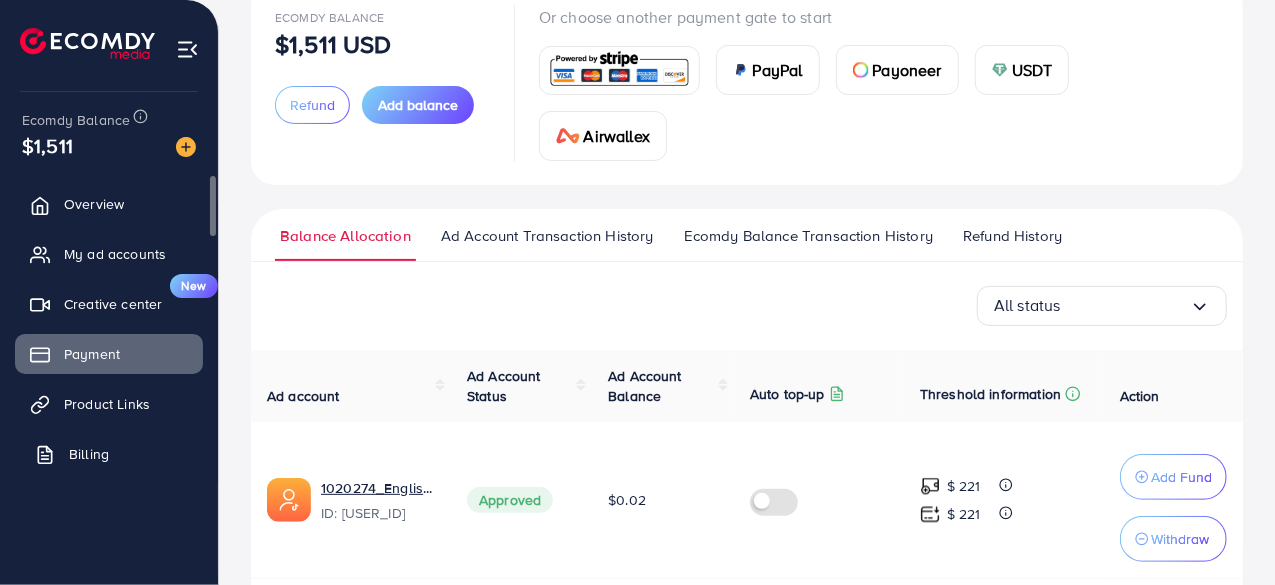 click on "Billing" at bounding box center [89, 454] 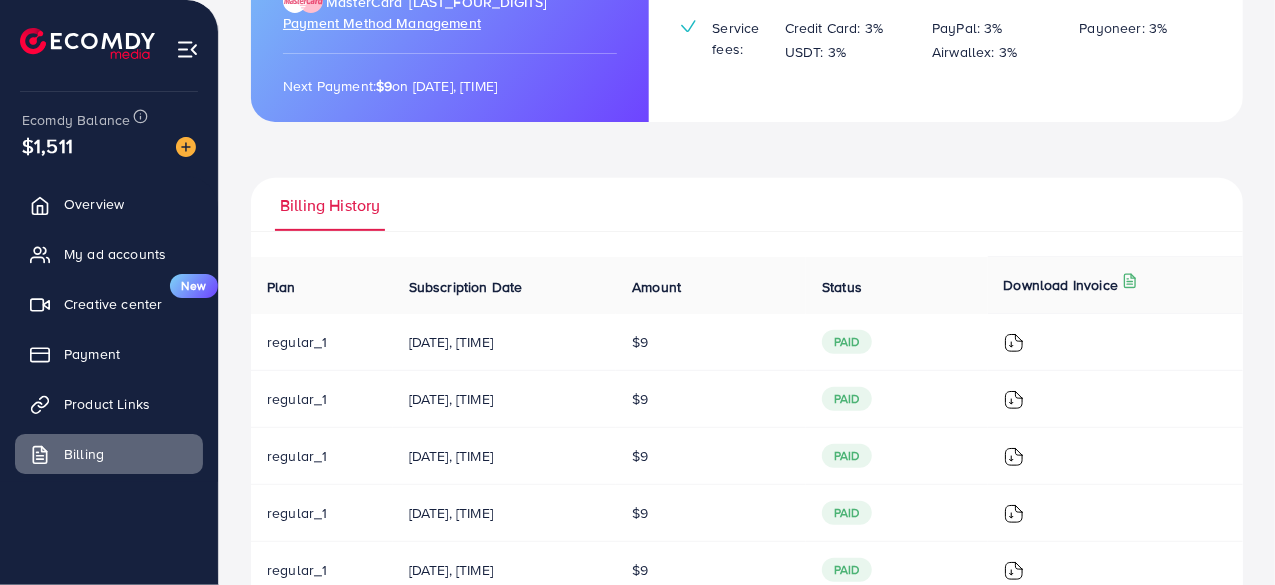 scroll, scrollTop: 0, scrollLeft: 0, axis: both 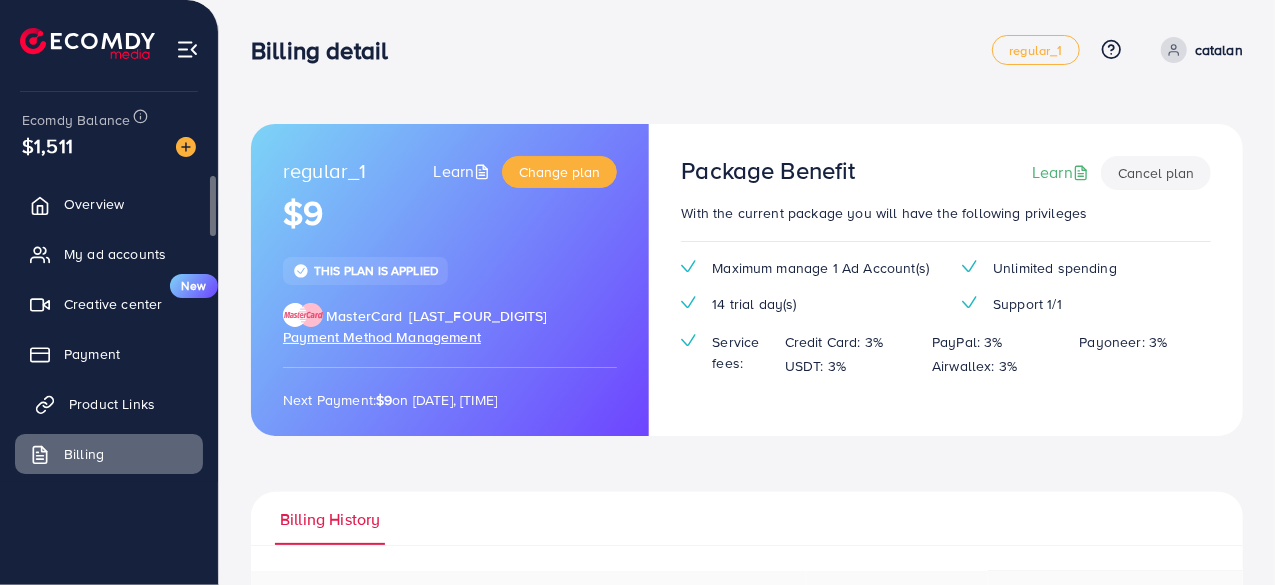 click on "Product Links" at bounding box center (112, 404) 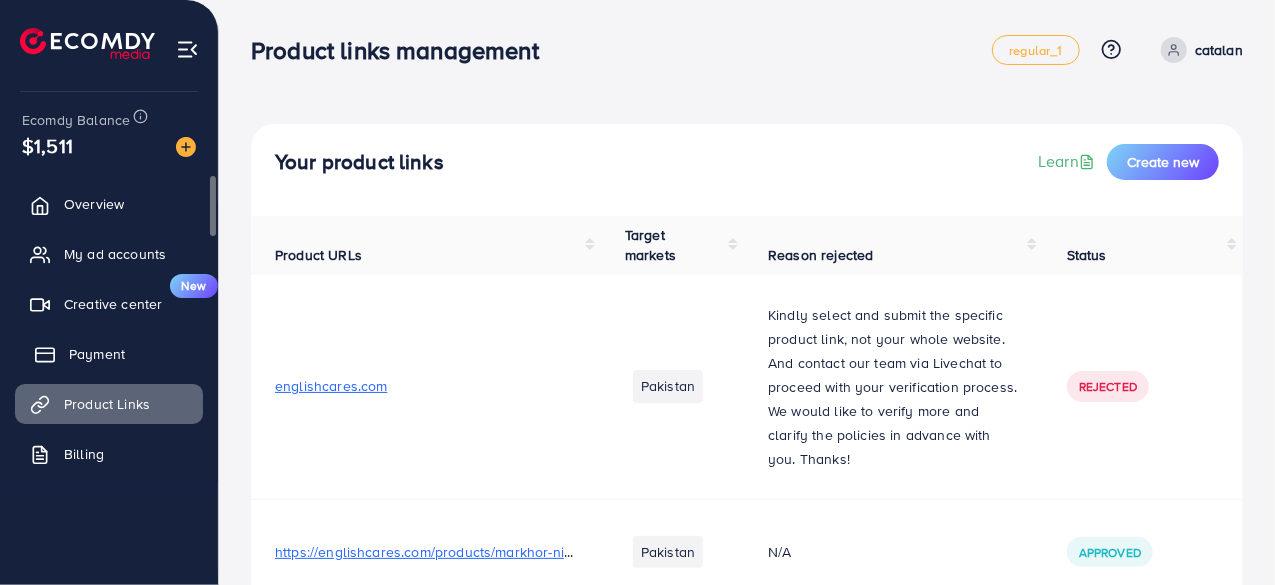 click on "Payment" at bounding box center [97, 354] 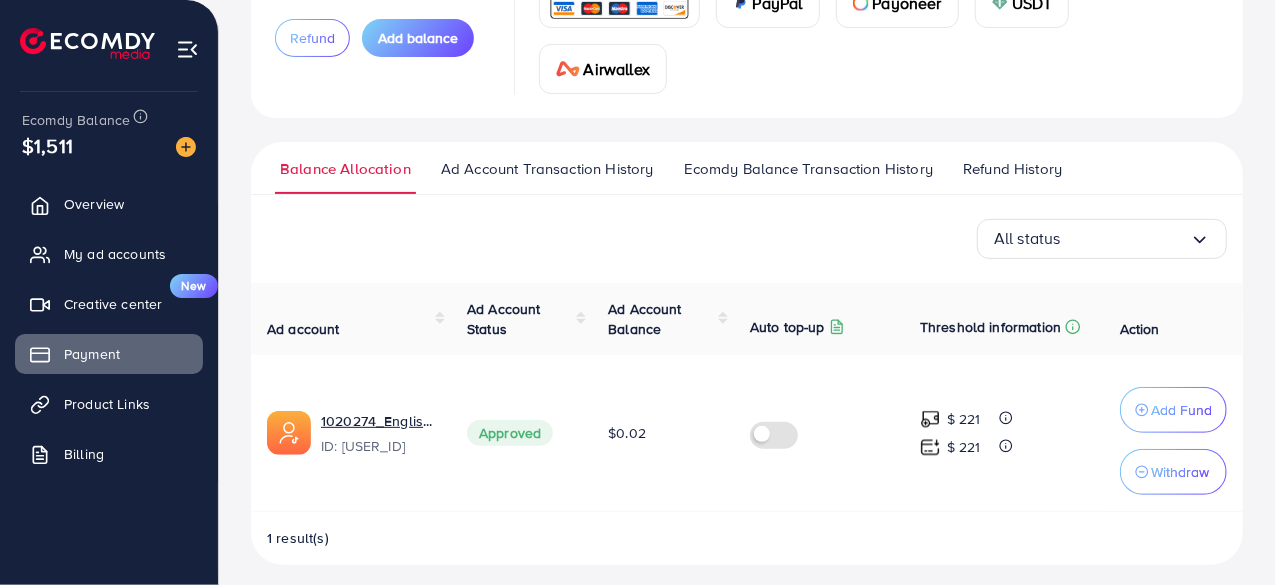 scroll, scrollTop: 218, scrollLeft: 0, axis: vertical 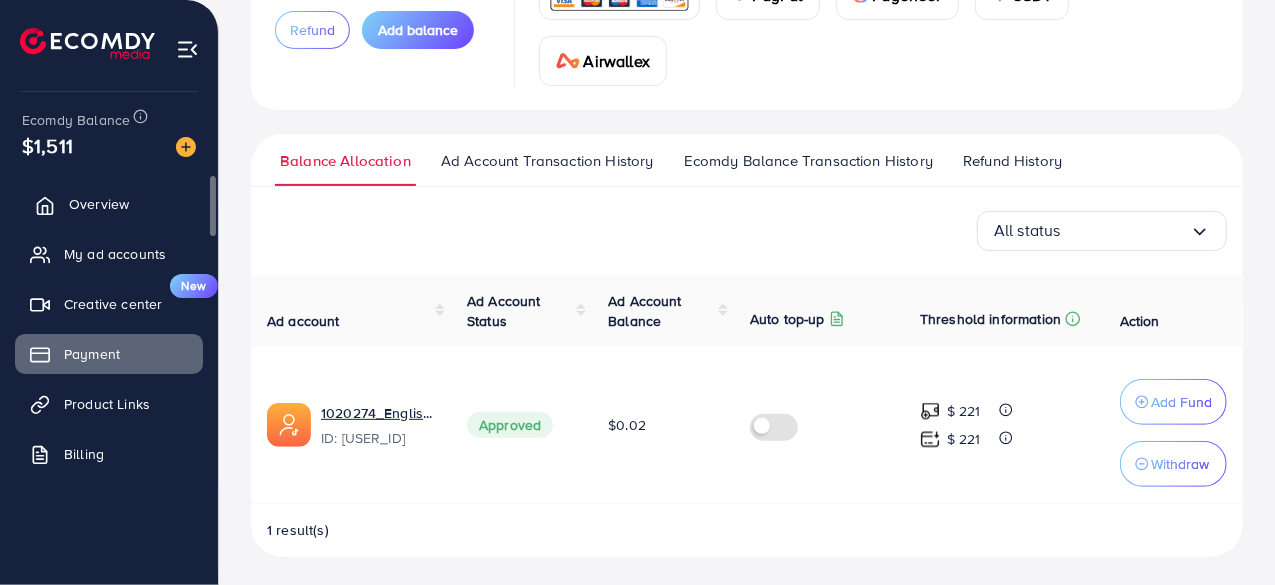 click on "Overview" at bounding box center [99, 204] 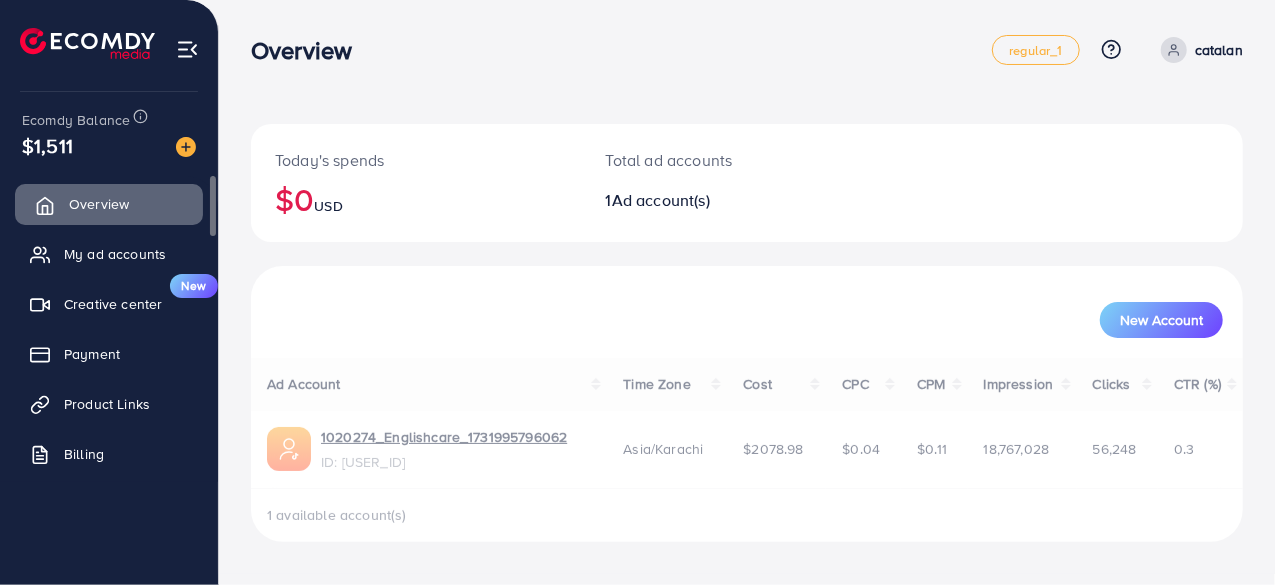 scroll, scrollTop: 0, scrollLeft: 0, axis: both 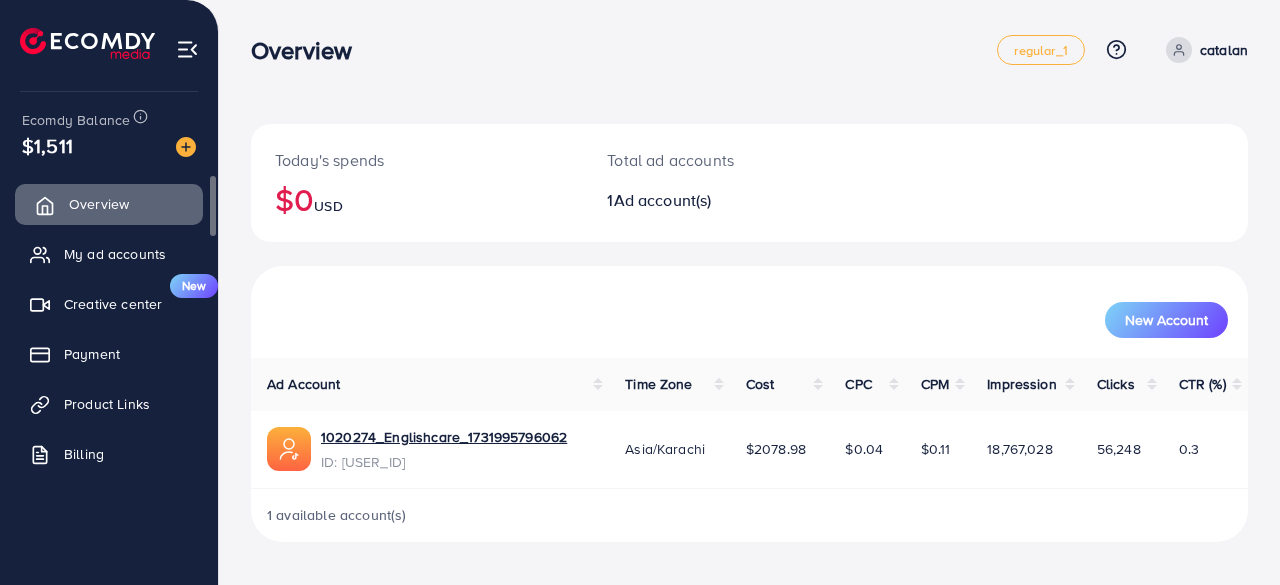 click on "Overview" at bounding box center (109, 204) 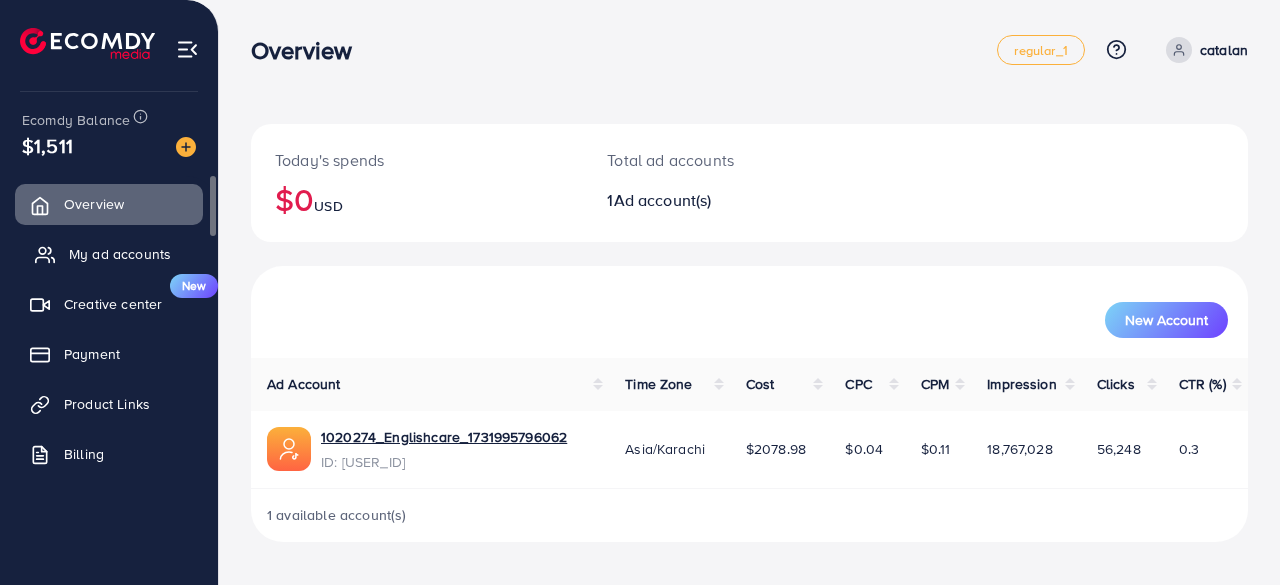 click on "My ad accounts" at bounding box center [120, 254] 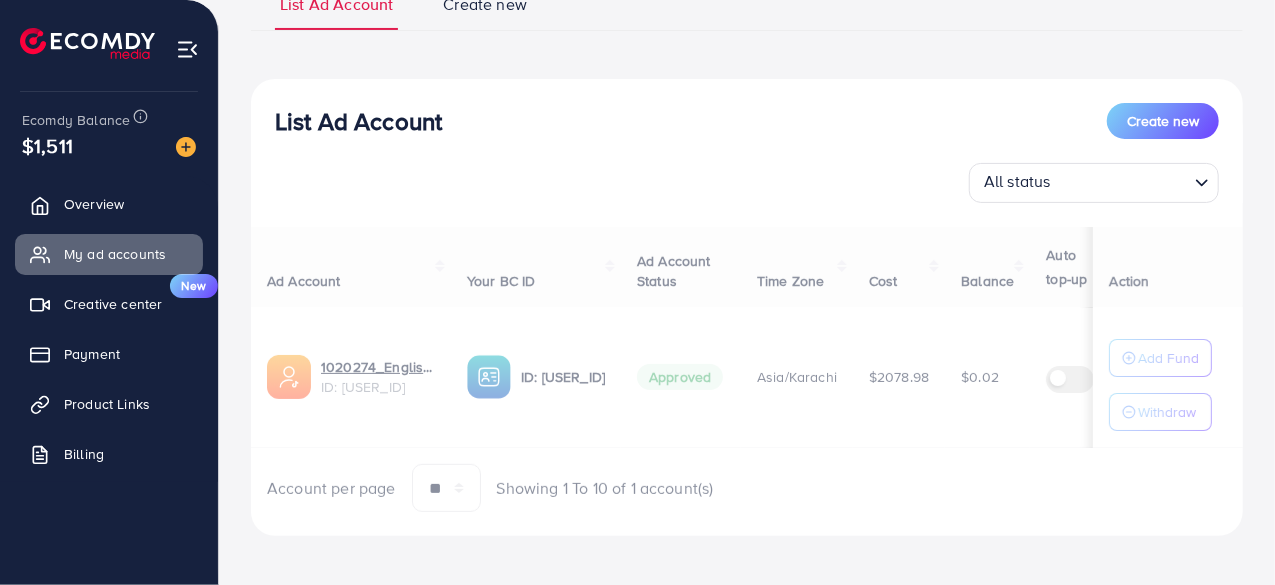 scroll, scrollTop: 180, scrollLeft: 0, axis: vertical 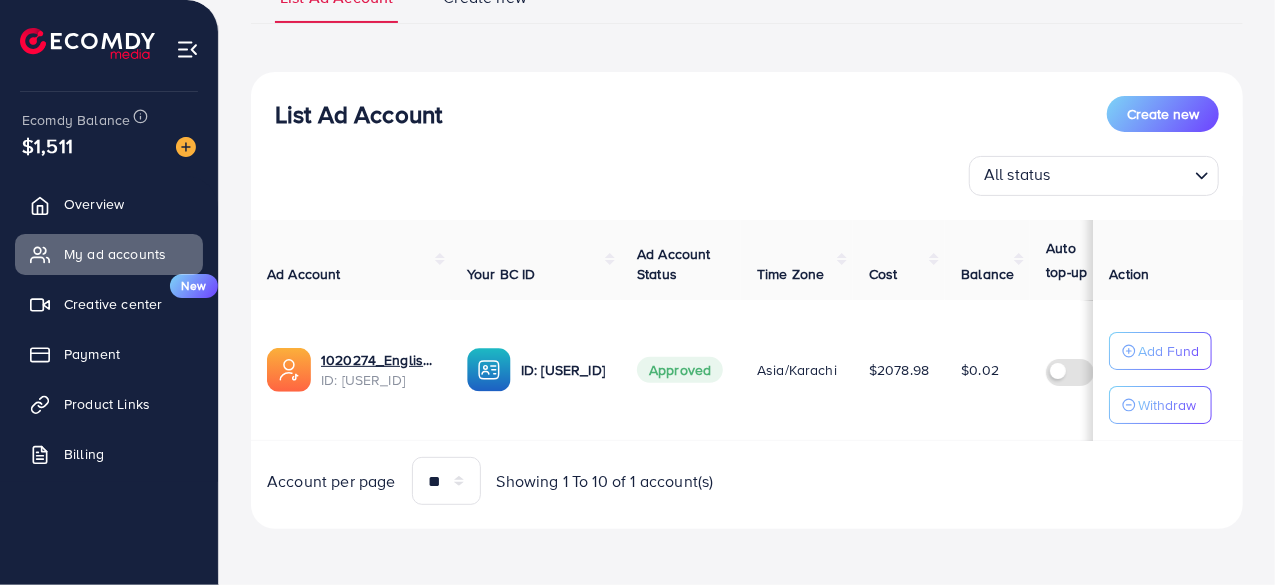 drag, startPoint x: 625, startPoint y: 441, endPoint x: 856, endPoint y: 437, distance: 231.03462 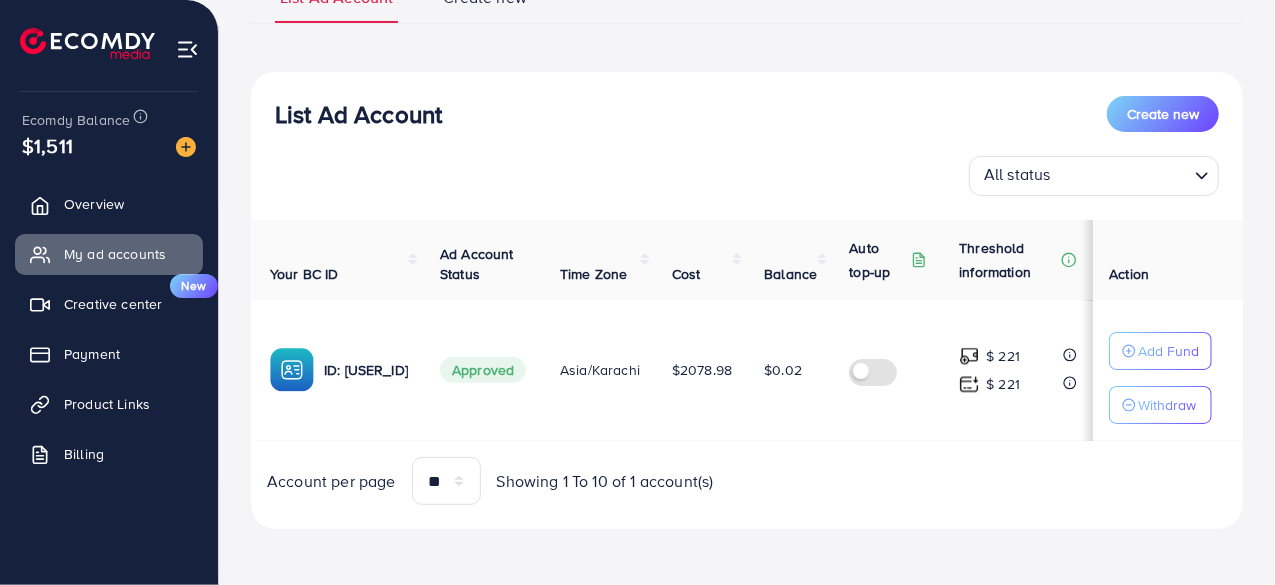 scroll, scrollTop: 0, scrollLeft: 226, axis: horizontal 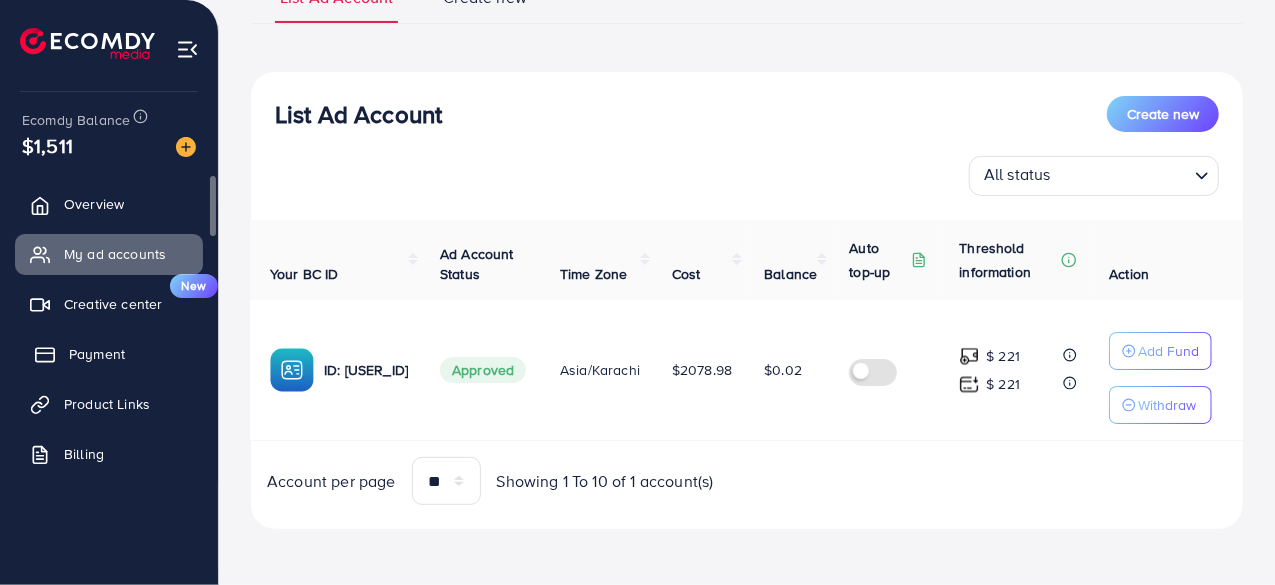 click on "Payment" at bounding box center (97, 354) 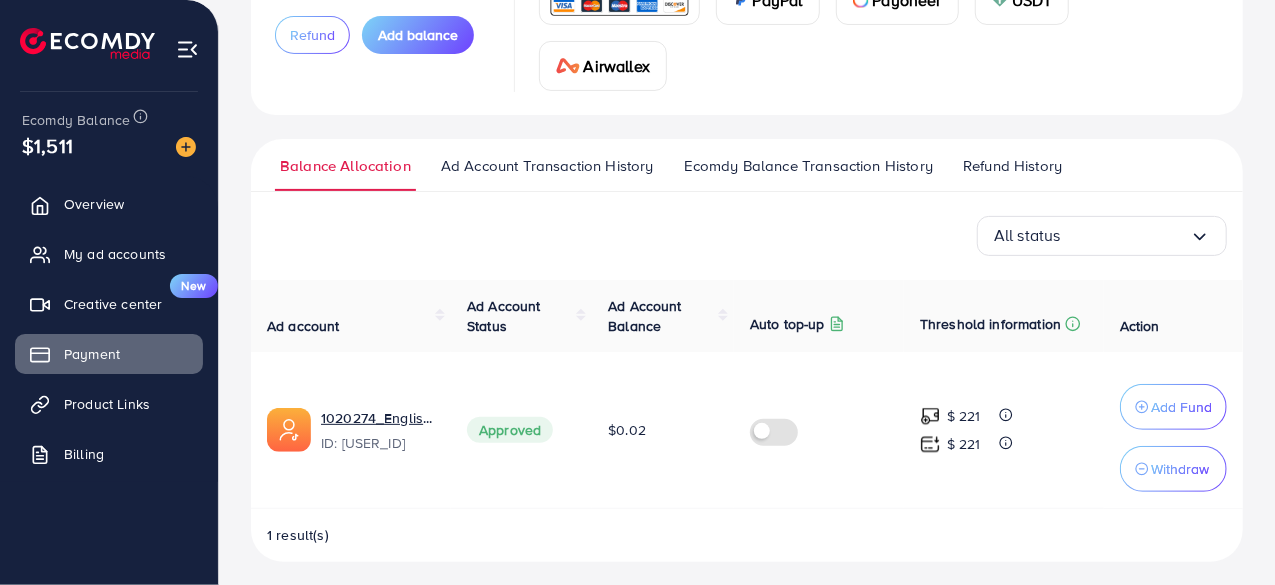 scroll, scrollTop: 218, scrollLeft: 0, axis: vertical 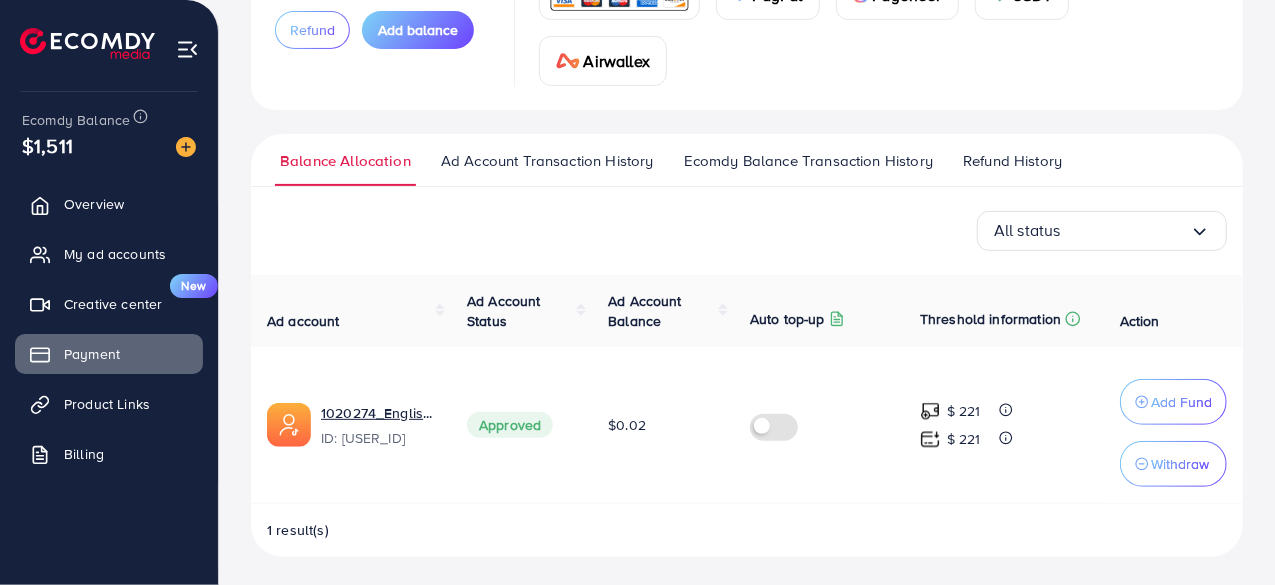 click on "Ad Account Transaction History" at bounding box center (547, 161) 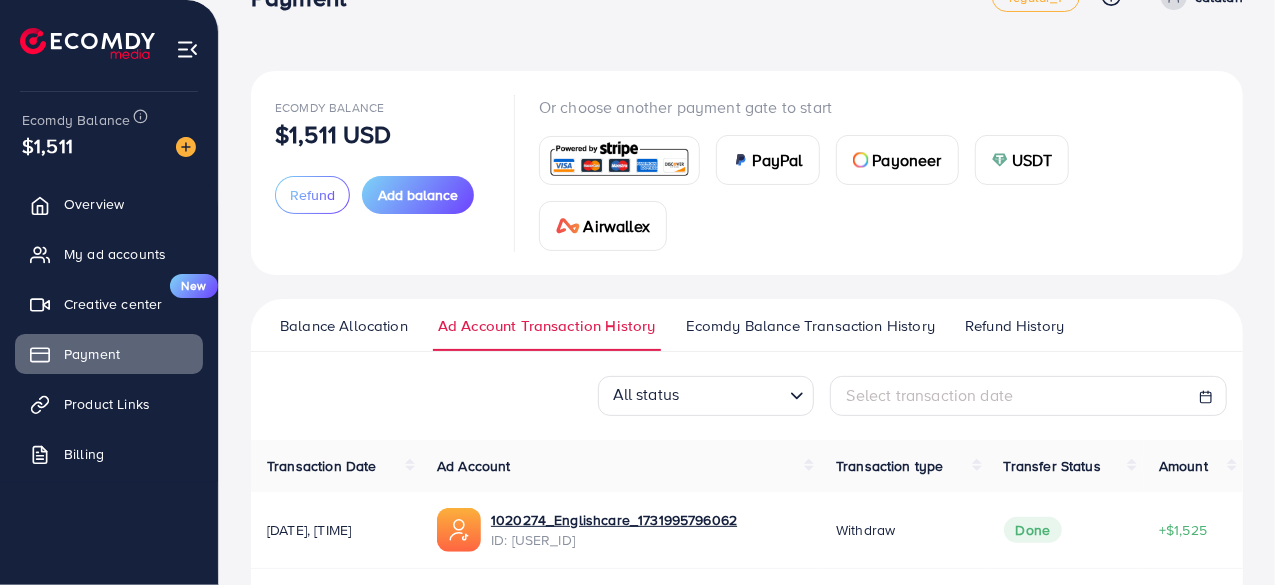 scroll, scrollTop: 0, scrollLeft: 0, axis: both 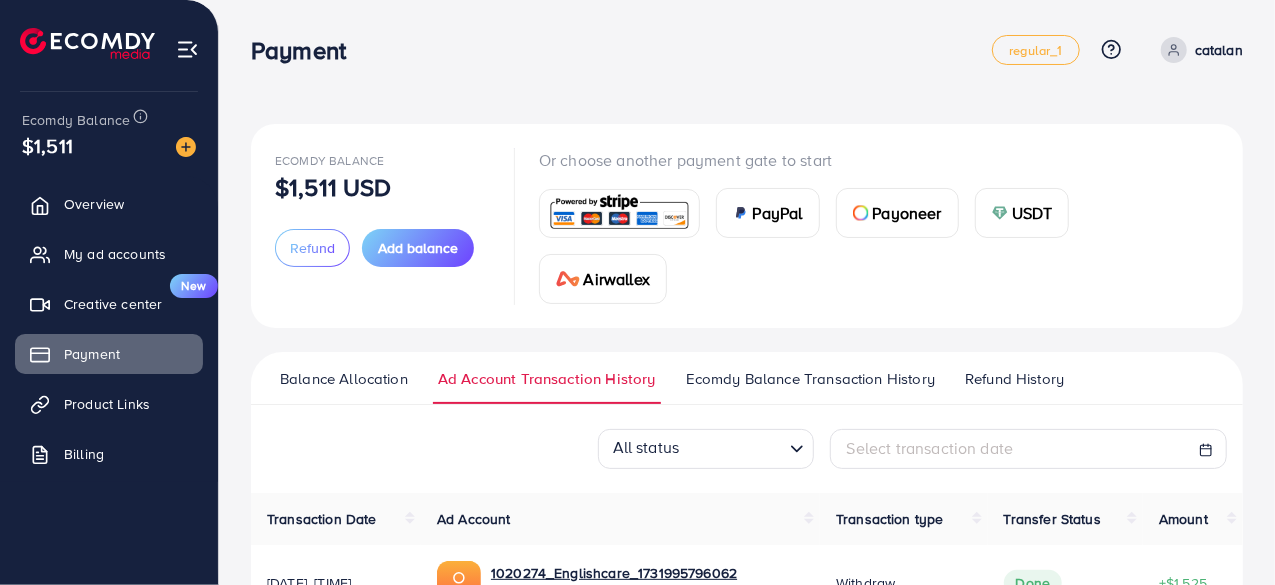 click on "Refund History" at bounding box center (1014, 379) 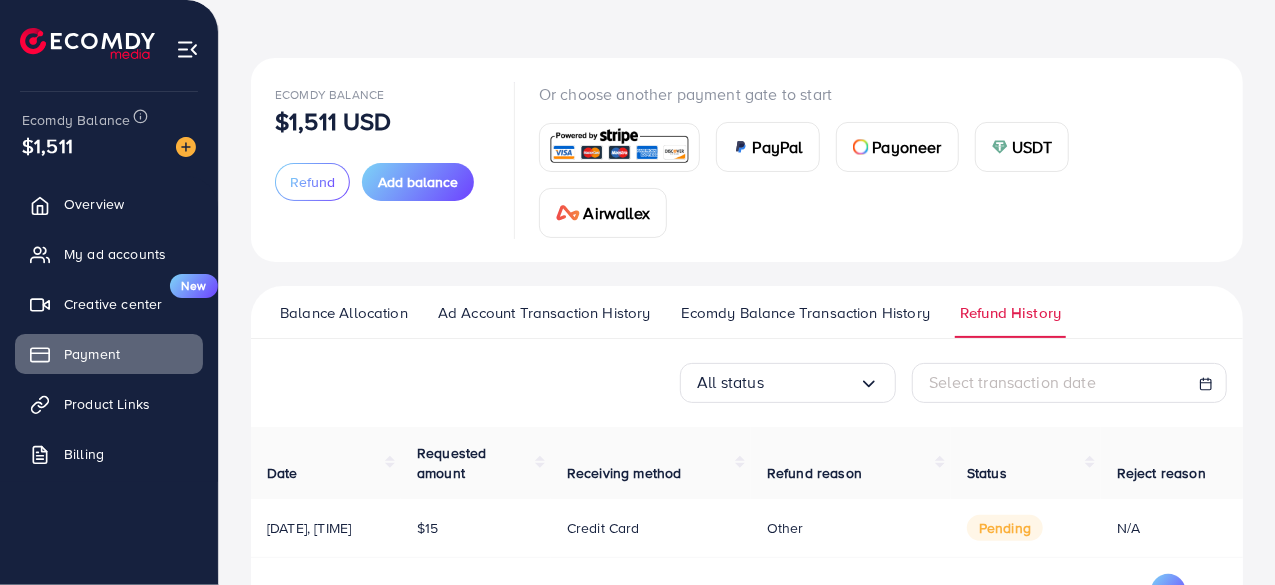 scroll, scrollTop: 154, scrollLeft: 0, axis: vertical 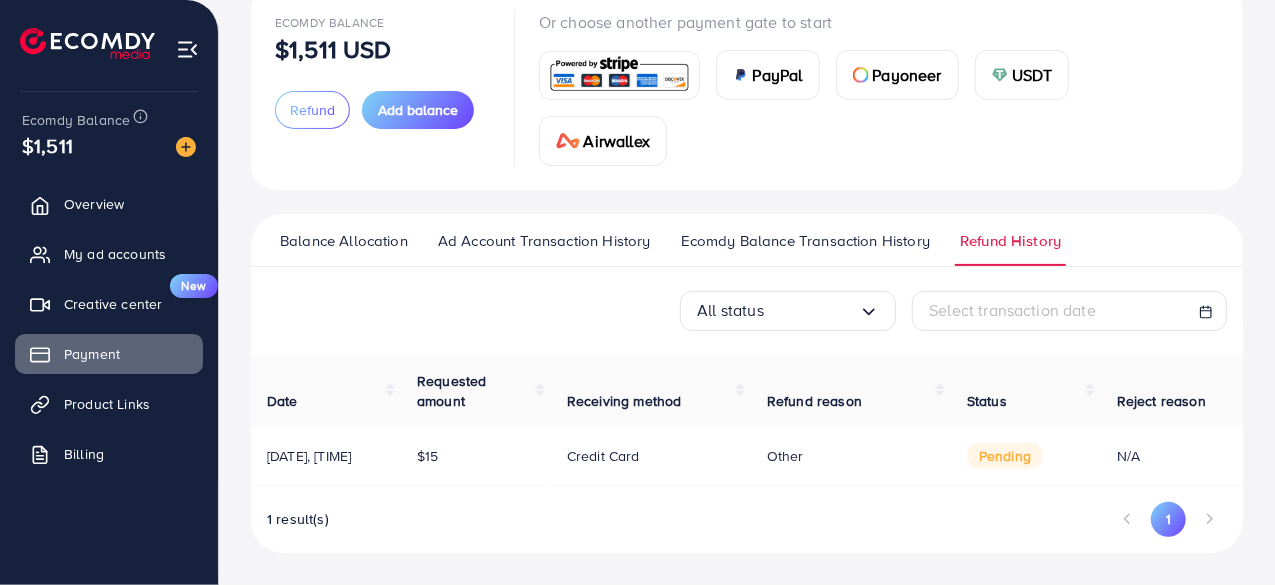 click on "Ad Account Transaction History" at bounding box center (544, 241) 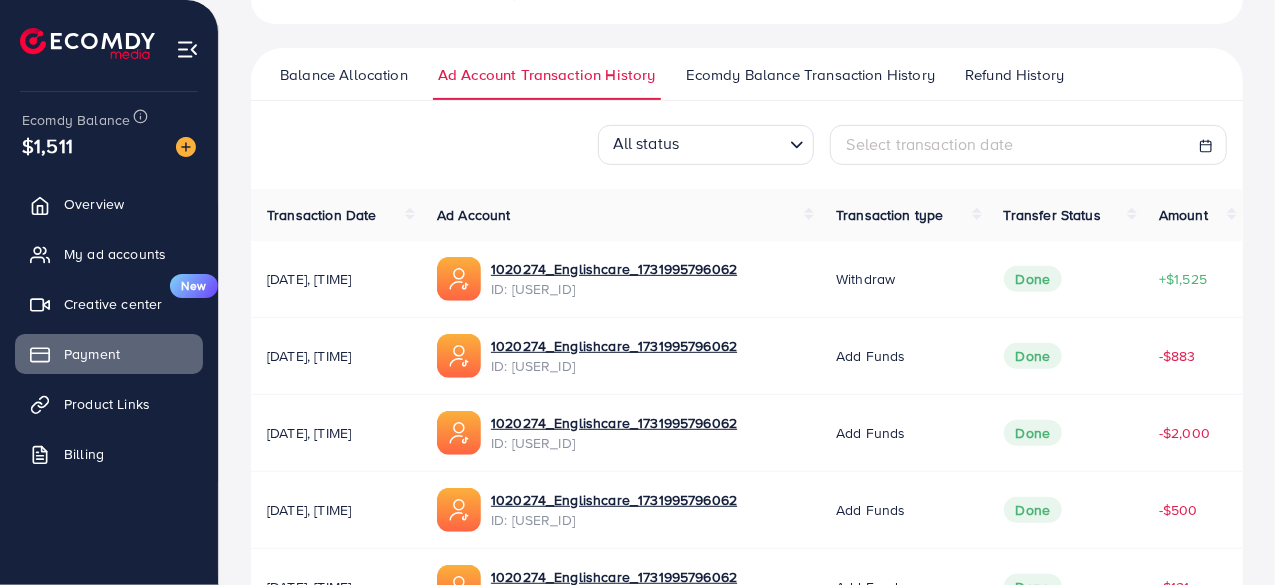 scroll, scrollTop: 303, scrollLeft: 0, axis: vertical 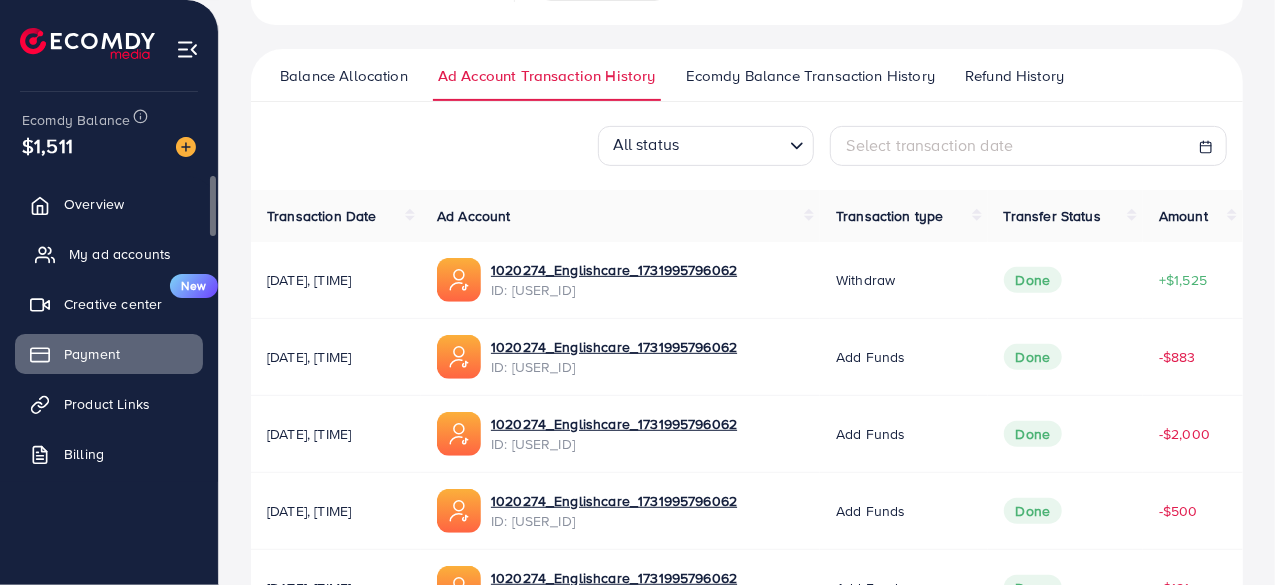 click on "My ad accounts" at bounding box center [120, 254] 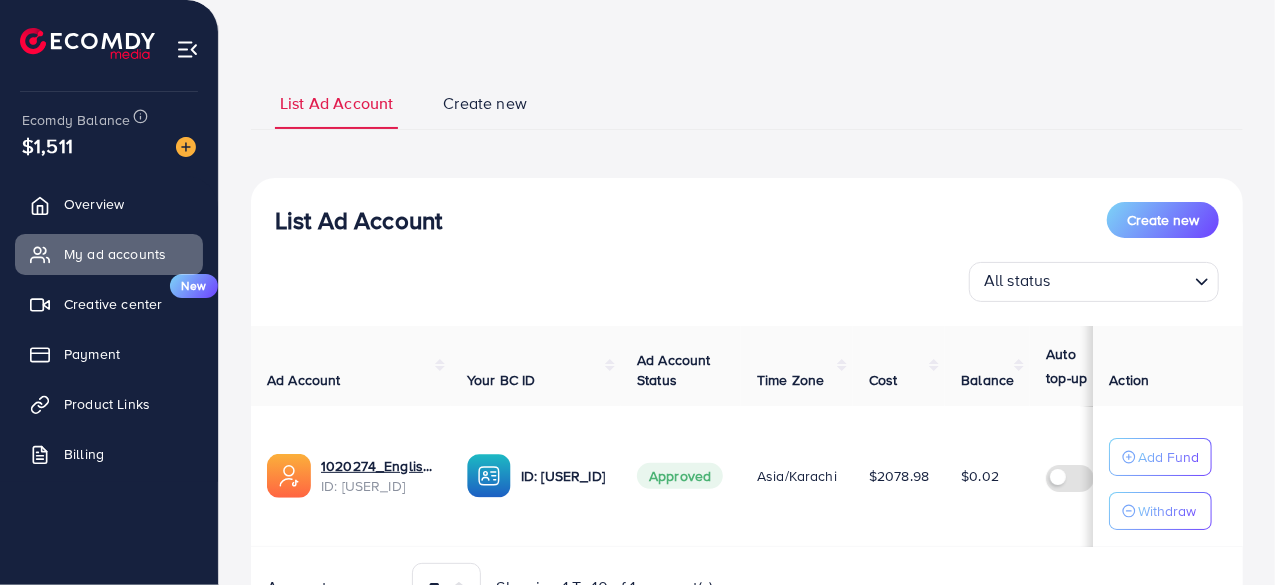 scroll, scrollTop: 85, scrollLeft: 0, axis: vertical 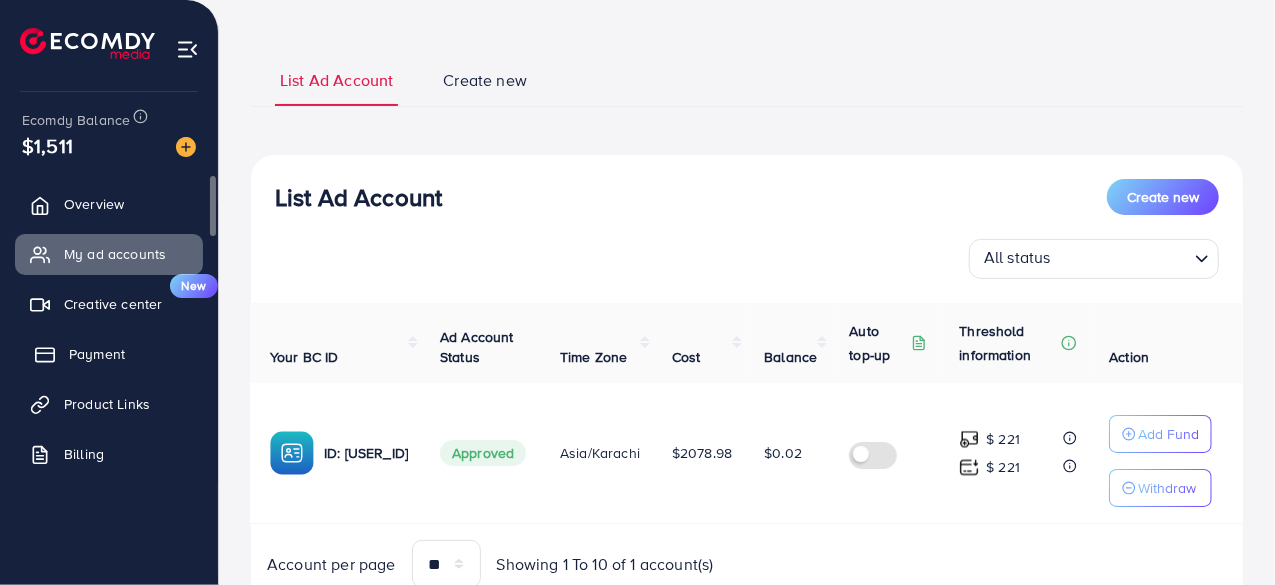 click on "Payment" at bounding box center [97, 354] 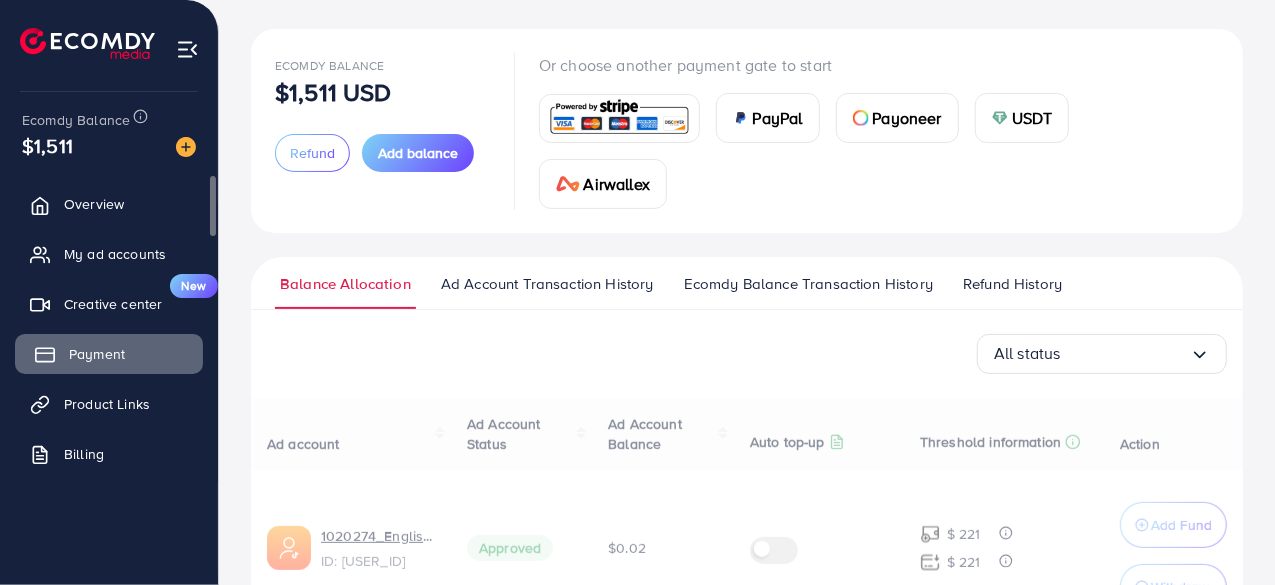 scroll, scrollTop: 0, scrollLeft: 0, axis: both 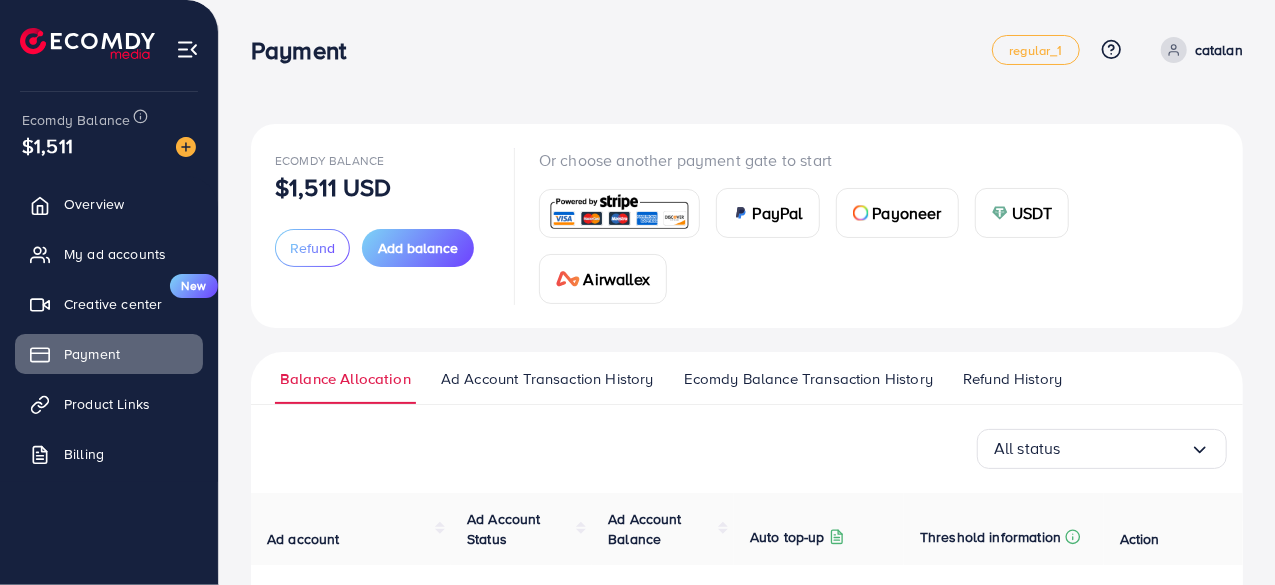 click on "Ad Account Transaction History" at bounding box center [547, 379] 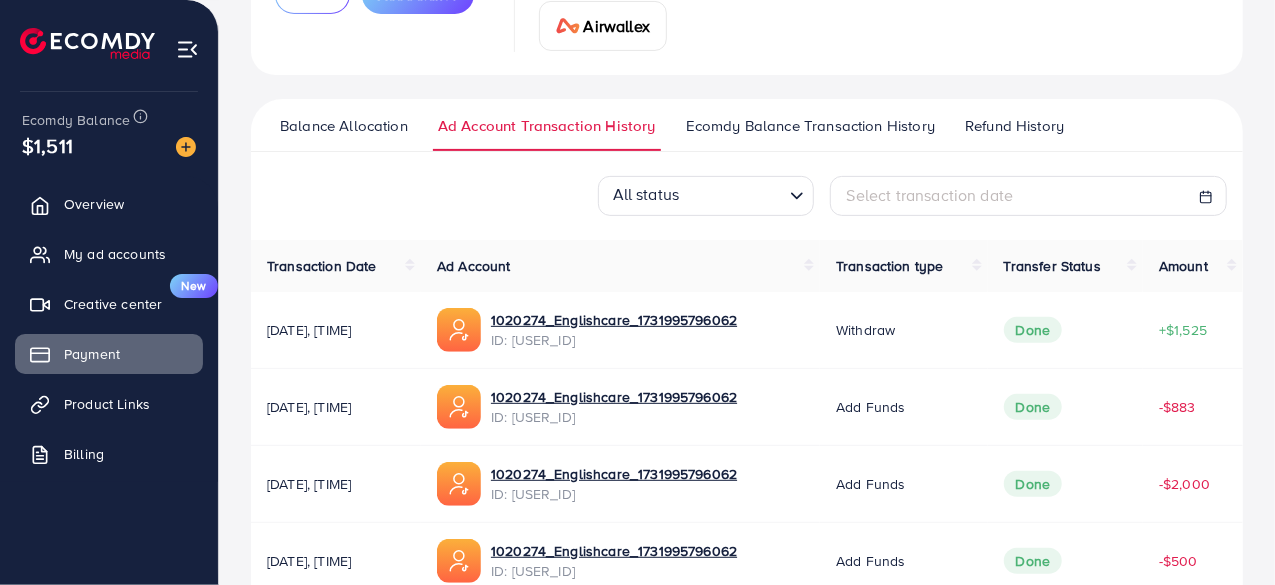 scroll, scrollTop: 254, scrollLeft: 0, axis: vertical 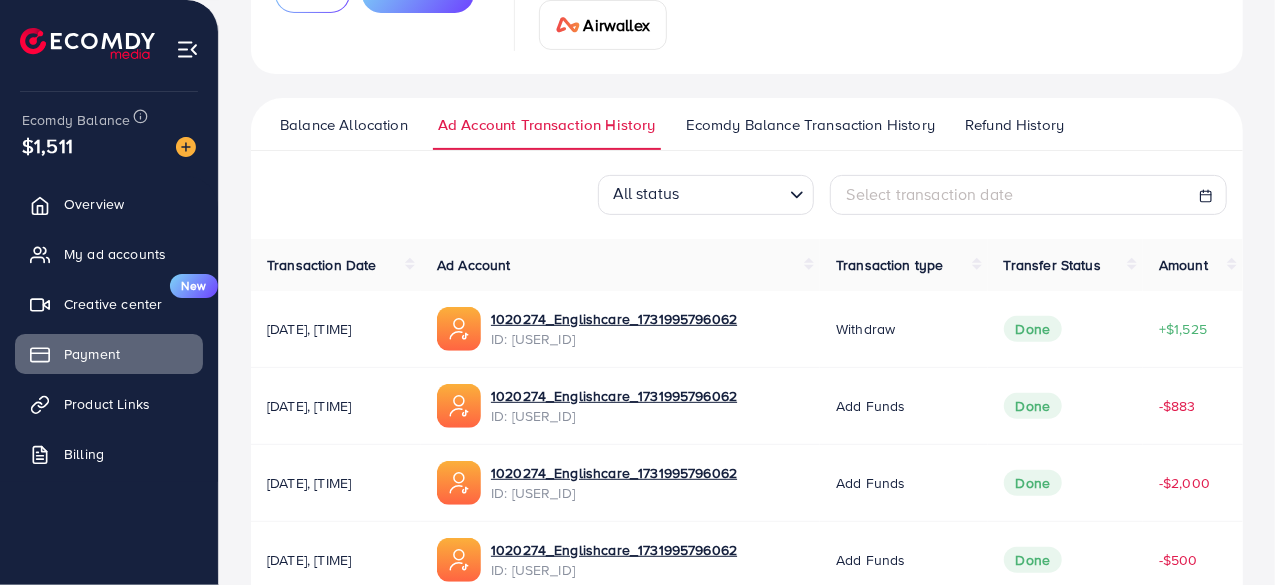 click on "Ecomdy Balance Transaction History" at bounding box center [810, 125] 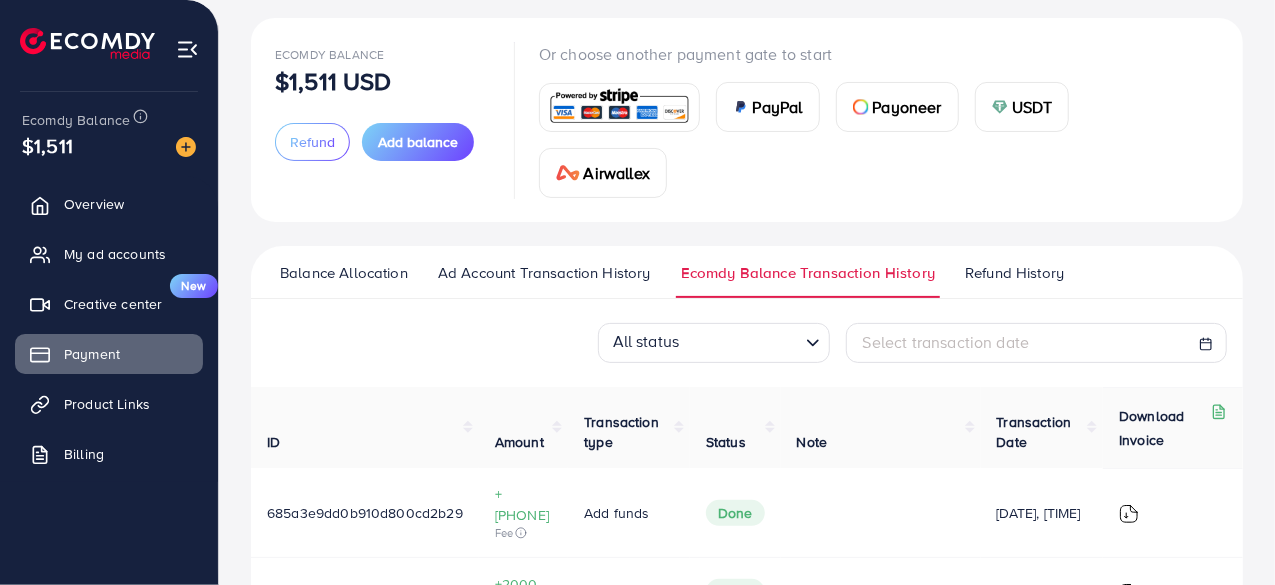 scroll, scrollTop: 66, scrollLeft: 0, axis: vertical 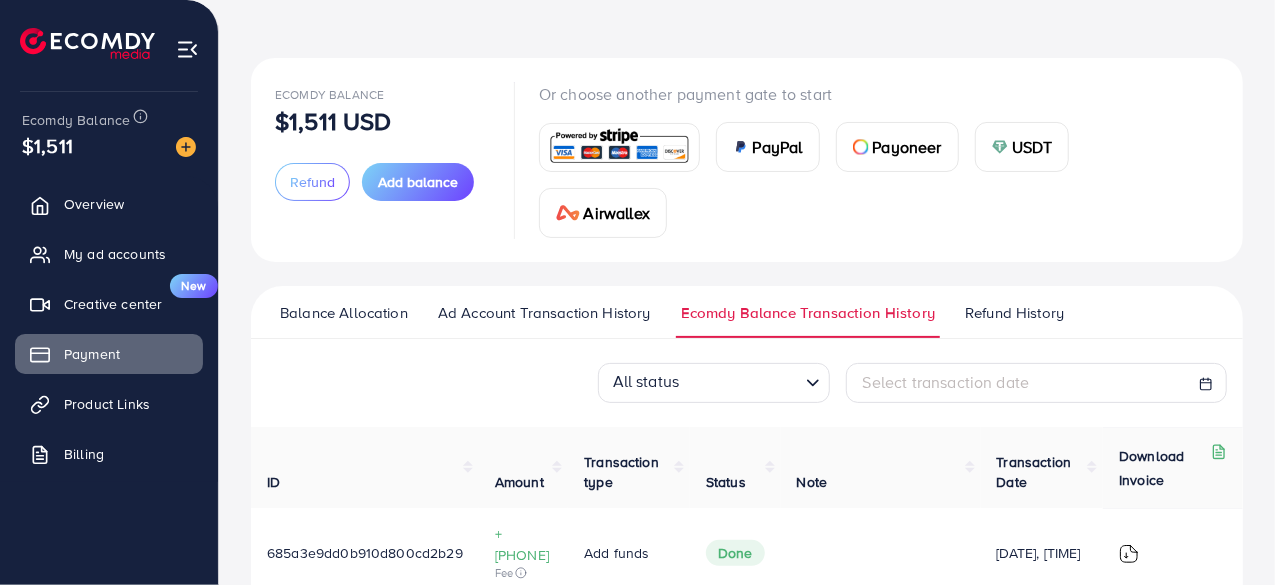 click on "Balance Allocation" at bounding box center (344, 313) 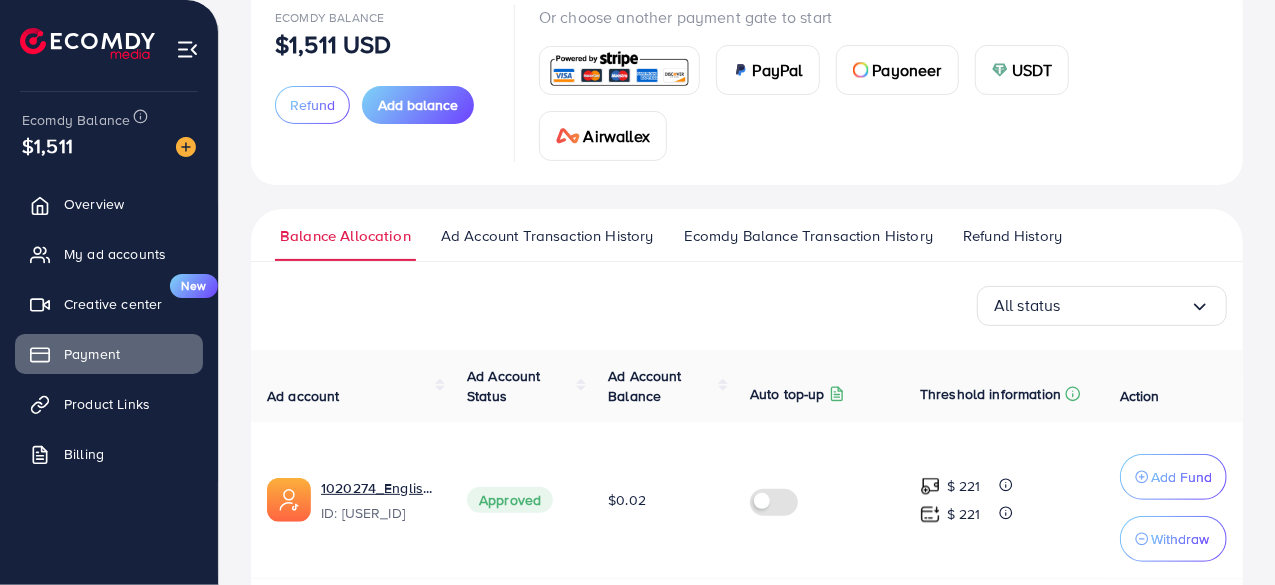 scroll, scrollTop: 142, scrollLeft: 0, axis: vertical 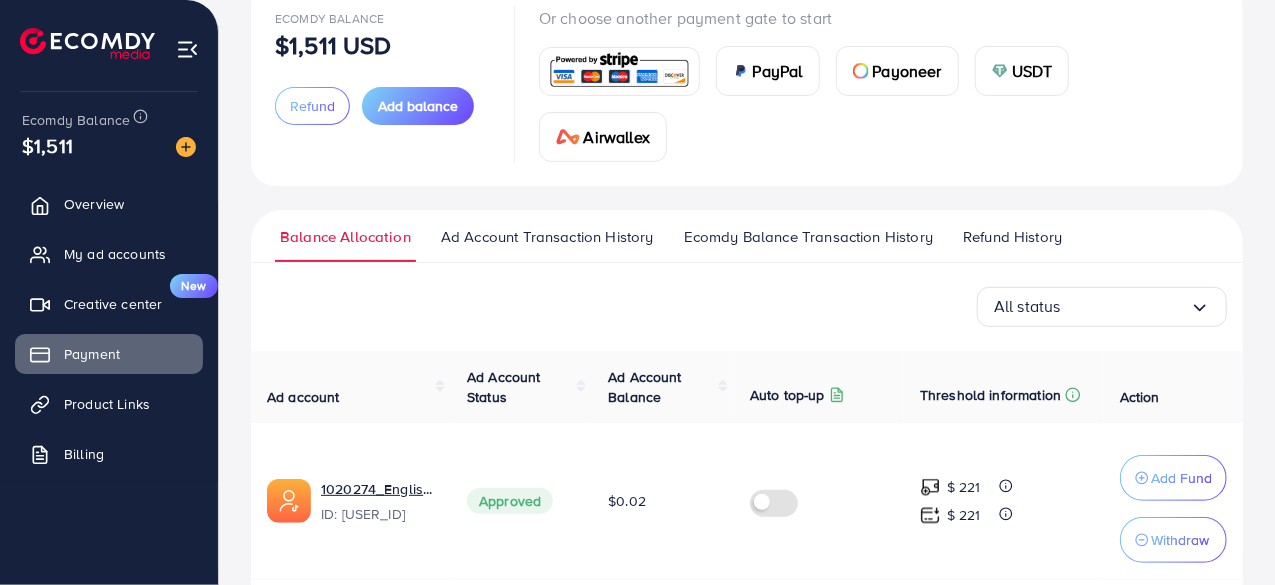 click on "Ecomdy Balance Transaction History" at bounding box center (808, 237) 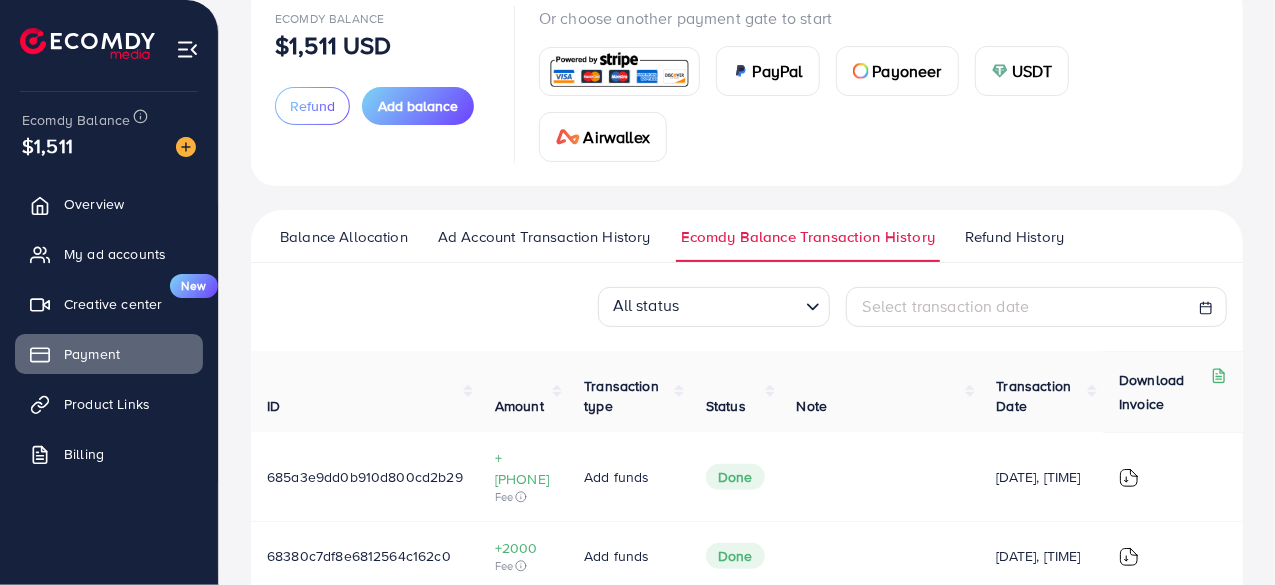 scroll, scrollTop: 0, scrollLeft: 0, axis: both 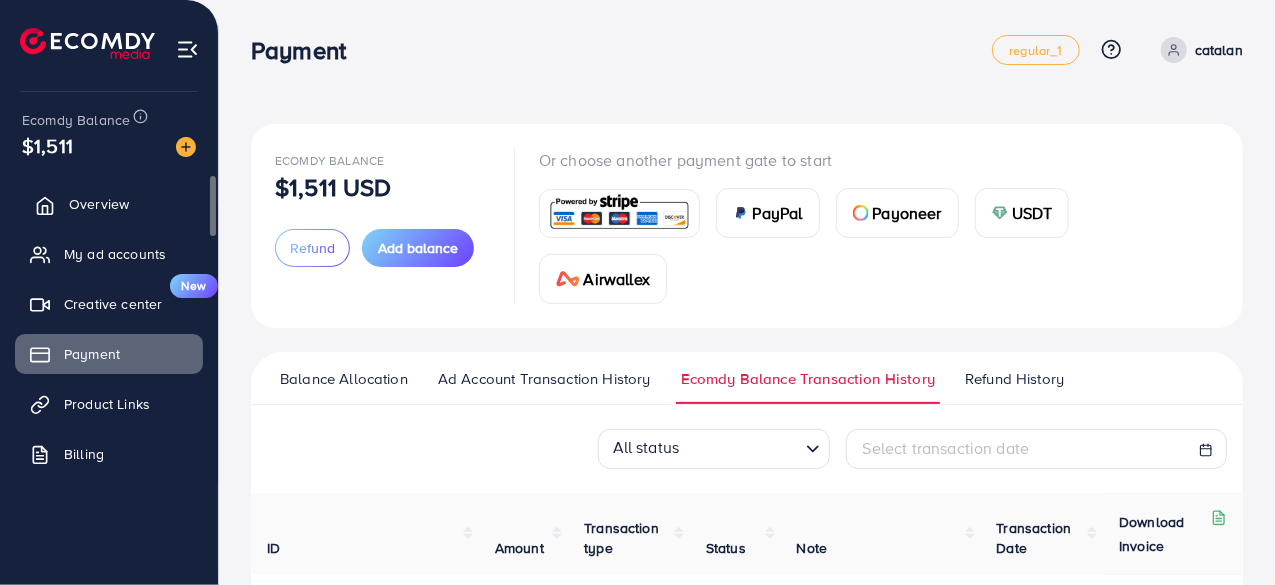 click on "Overview" at bounding box center [109, 204] 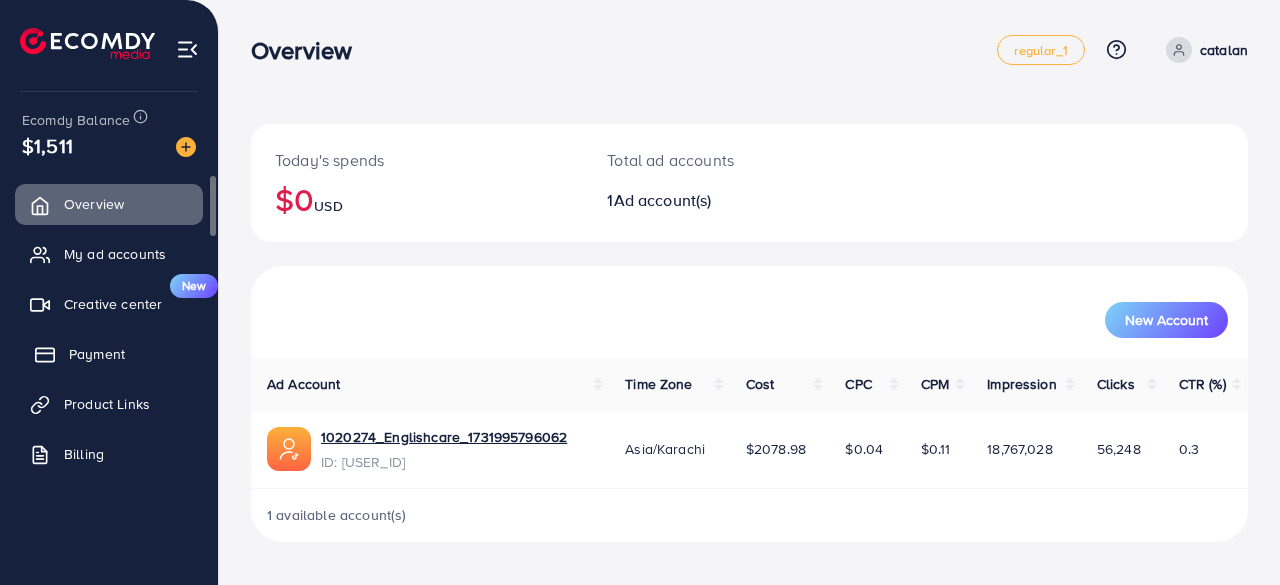 click on "Payment" at bounding box center [97, 354] 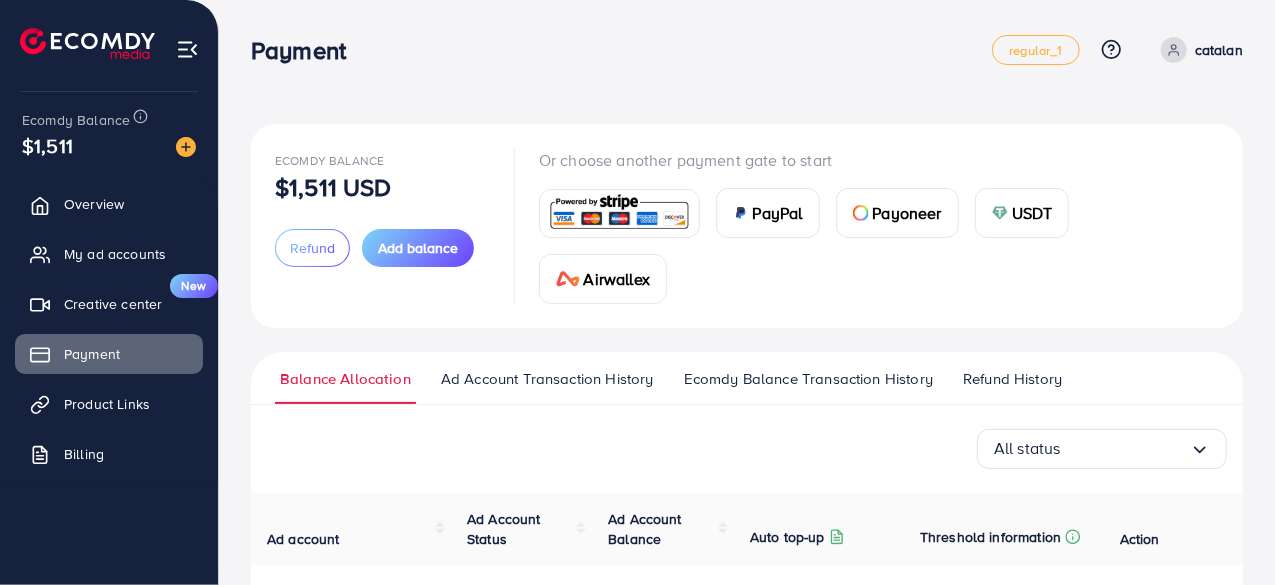 click on "Ecomdy Balance Transaction History" at bounding box center [808, 379] 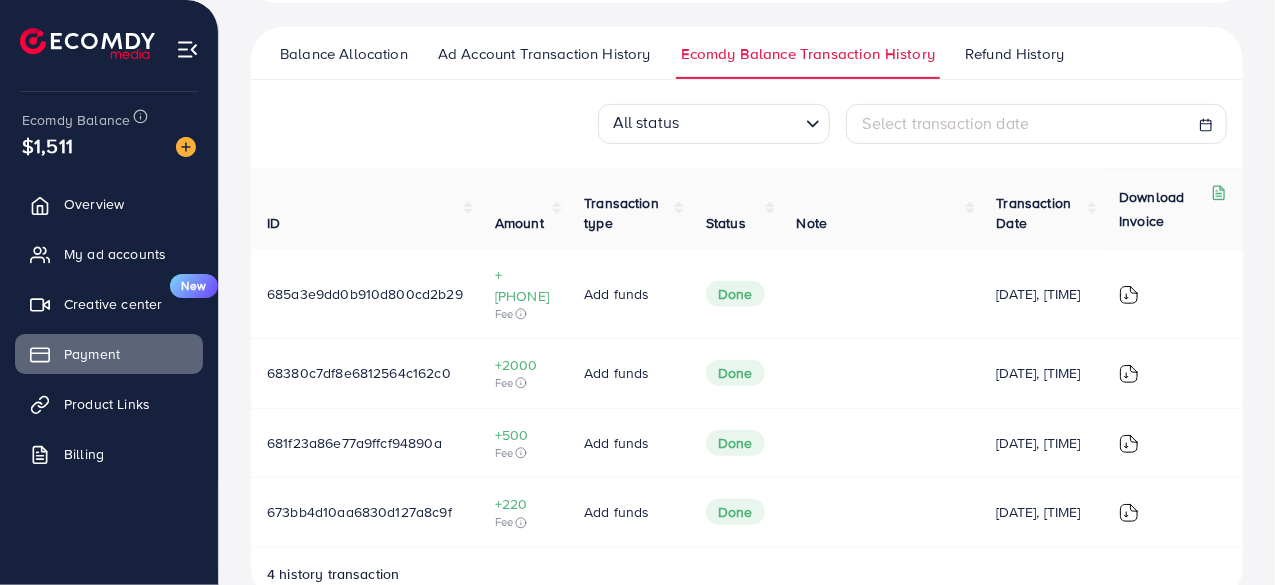 scroll, scrollTop: 364, scrollLeft: 0, axis: vertical 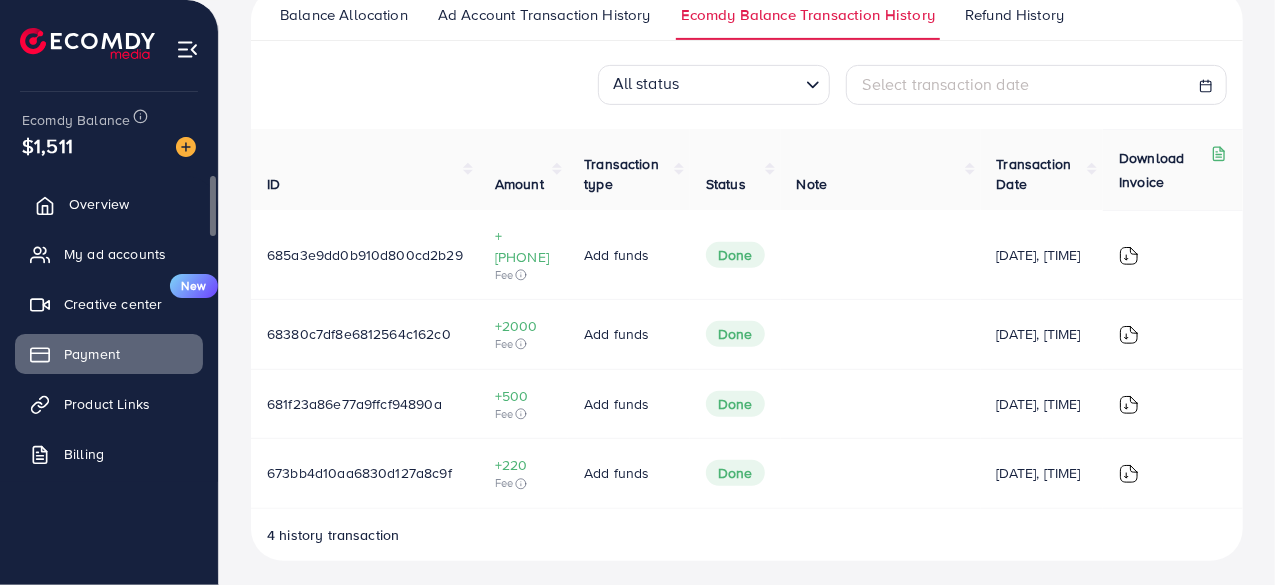 click on "Overview" at bounding box center [99, 204] 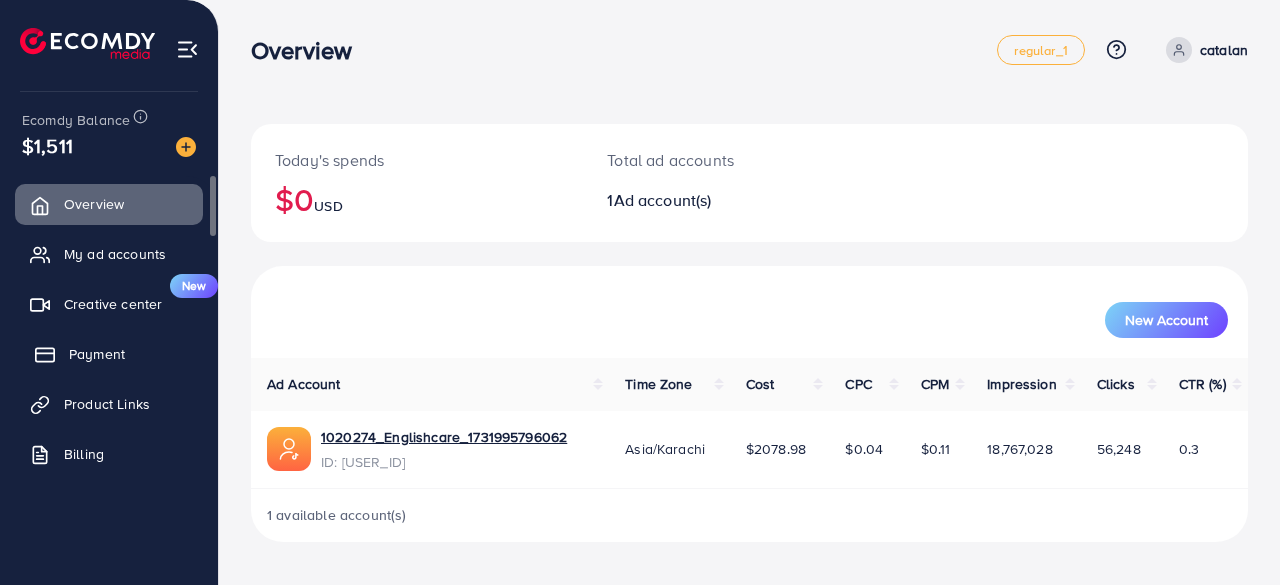 click on "Payment" at bounding box center [97, 354] 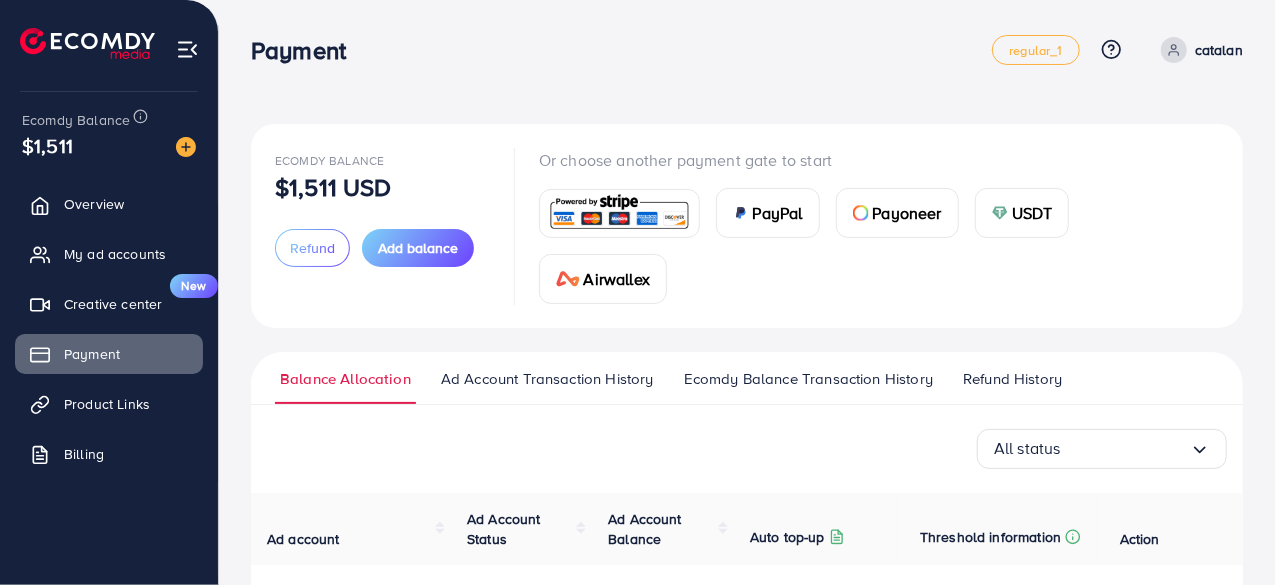 click on "Refund History" at bounding box center (1012, 379) 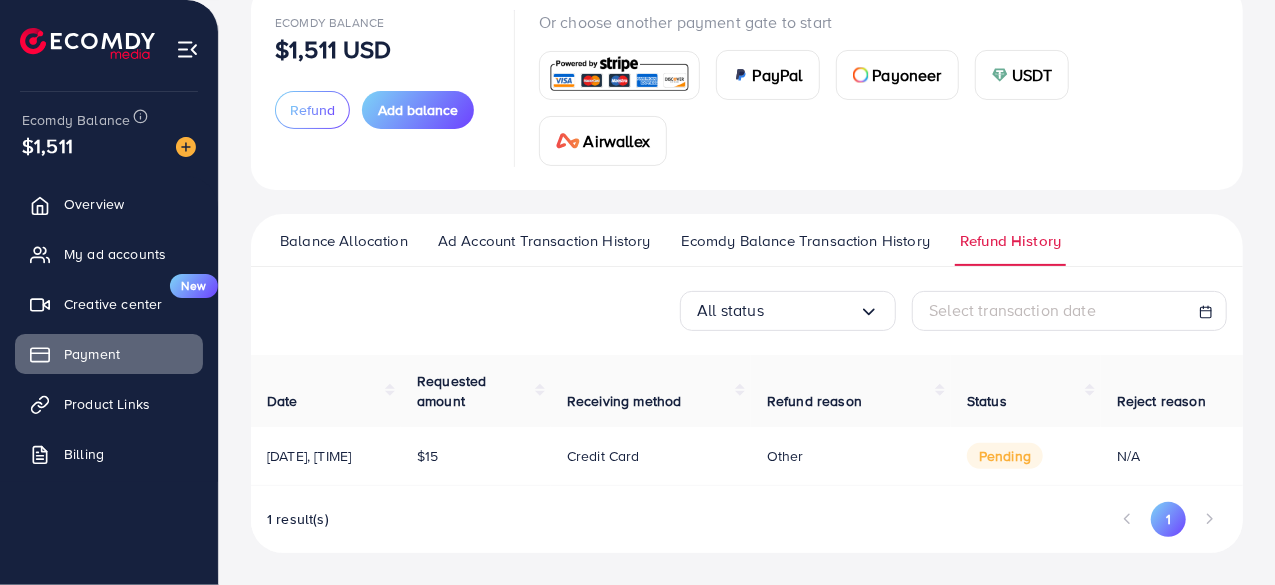 scroll, scrollTop: 154, scrollLeft: 0, axis: vertical 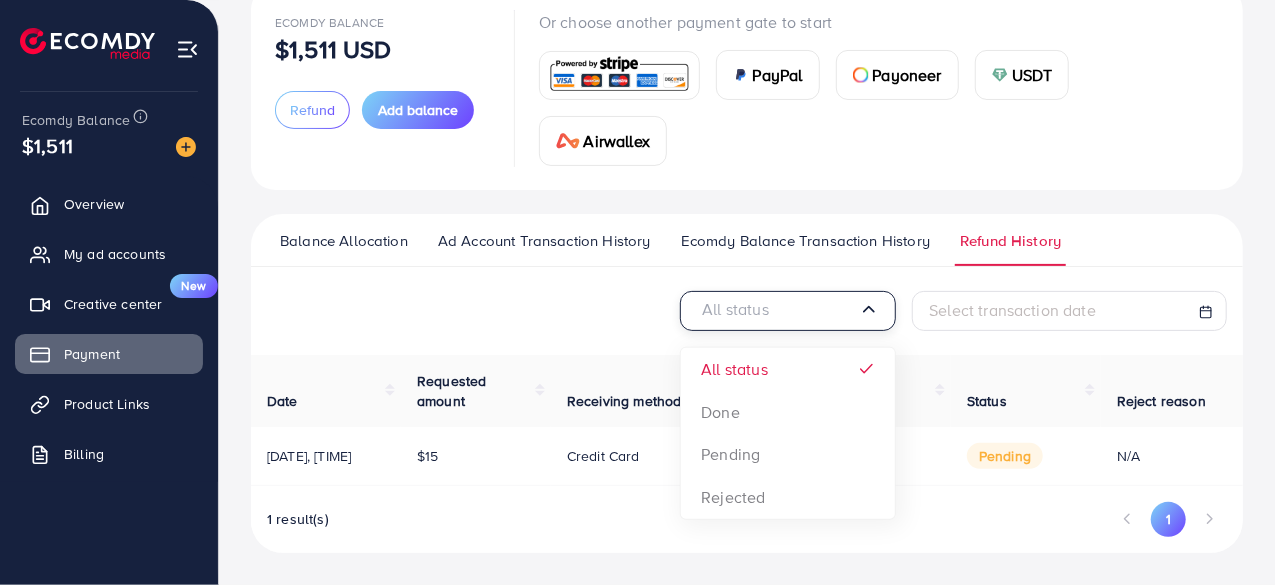 click 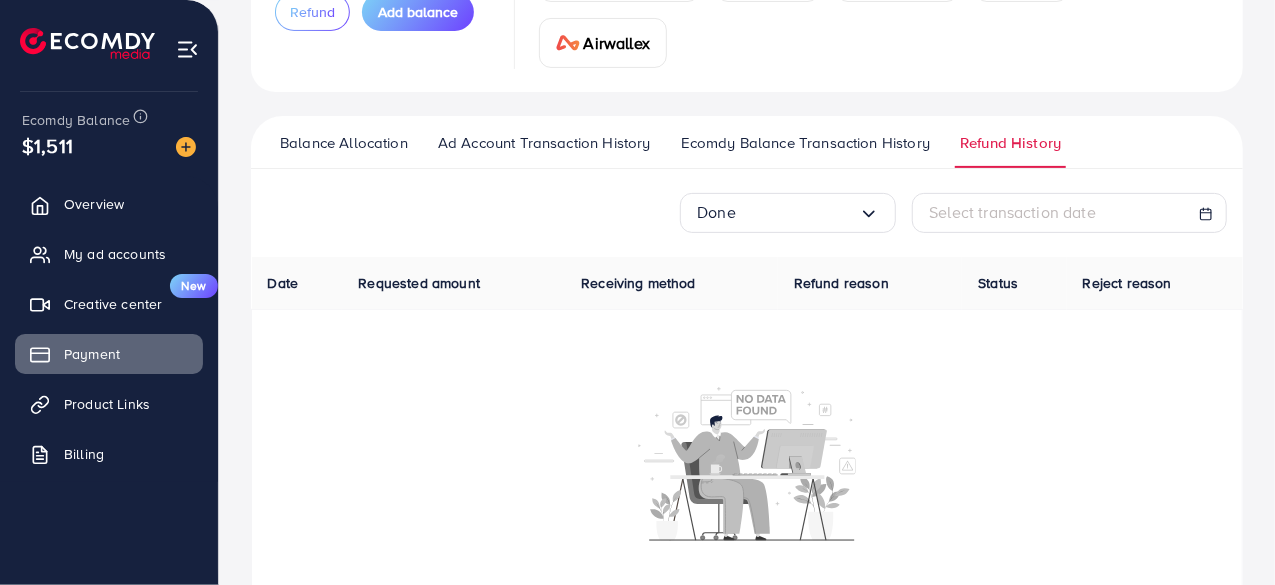 scroll, scrollTop: 236, scrollLeft: 0, axis: vertical 